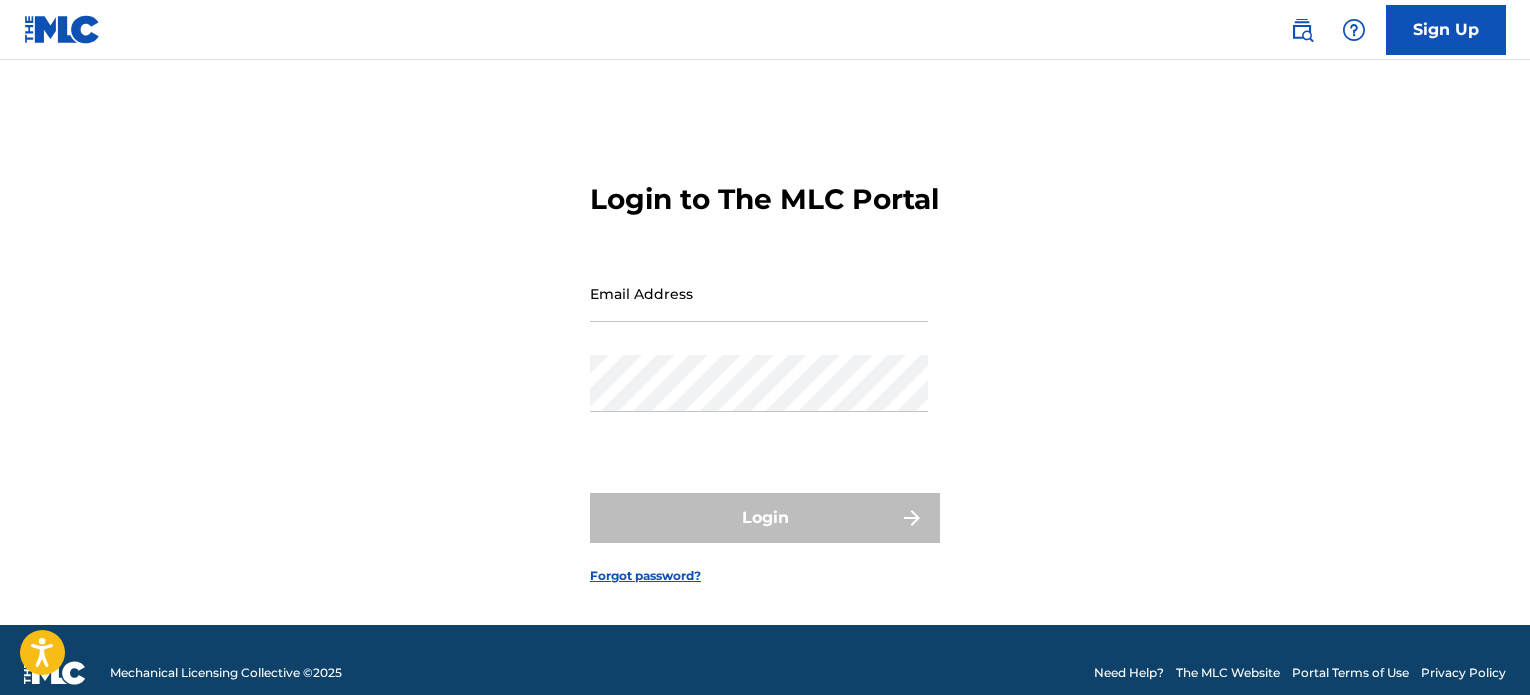 scroll, scrollTop: 0, scrollLeft: 0, axis: both 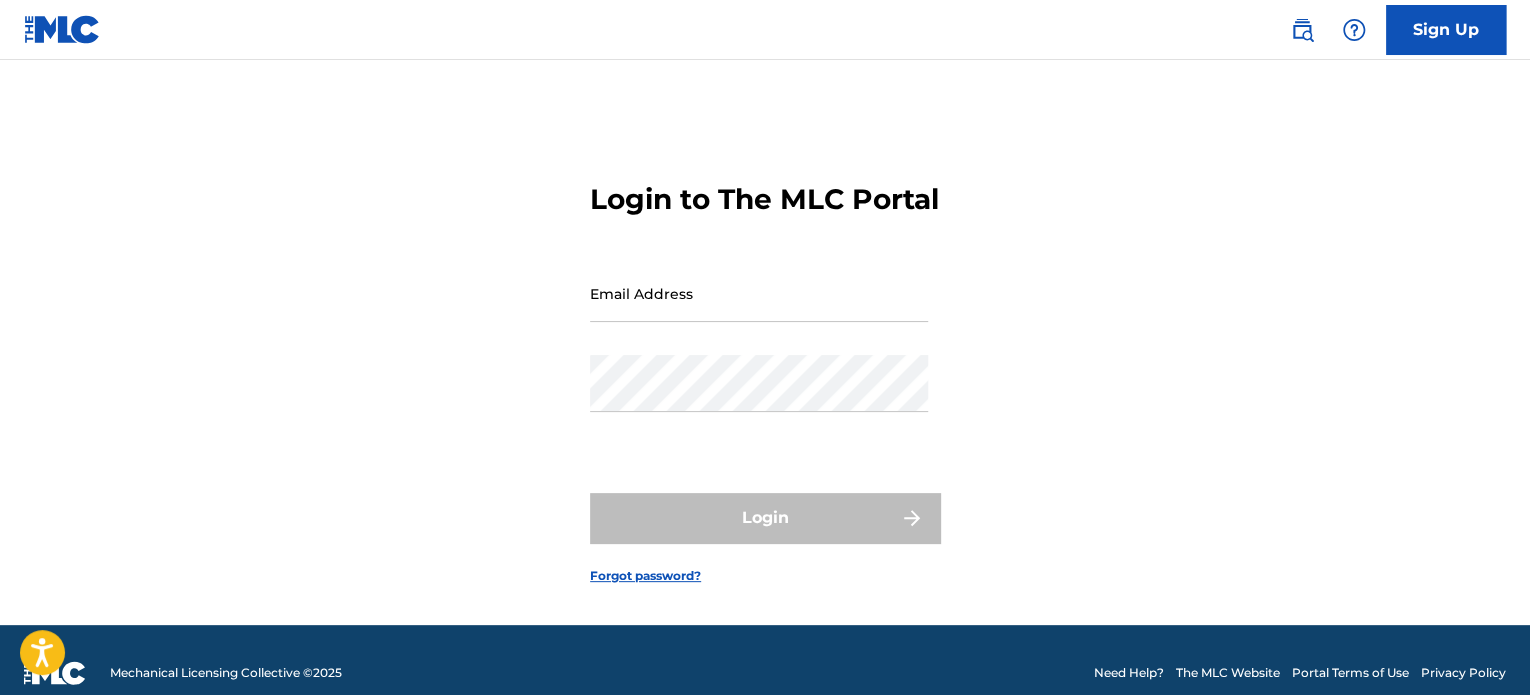 click on "Email Address" at bounding box center (759, 310) 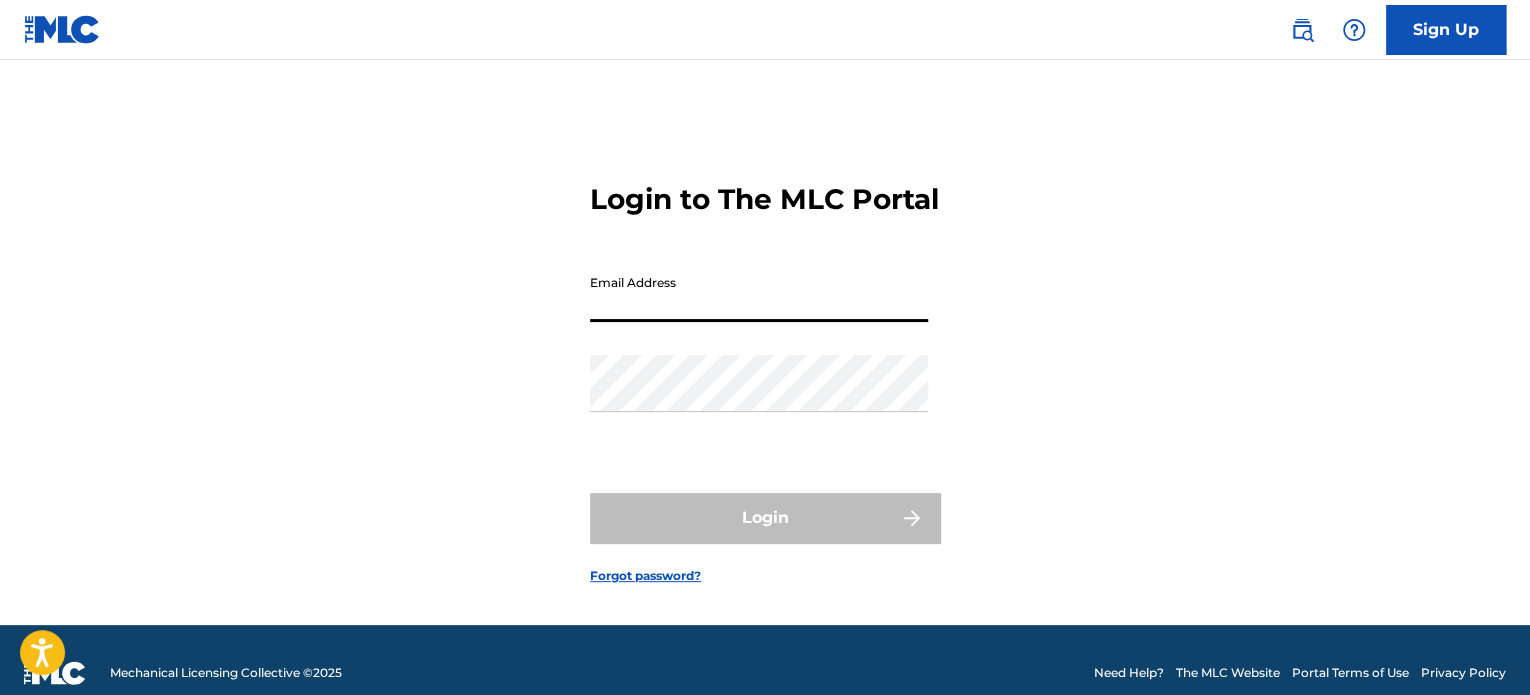click on "Email Address" at bounding box center [759, 293] 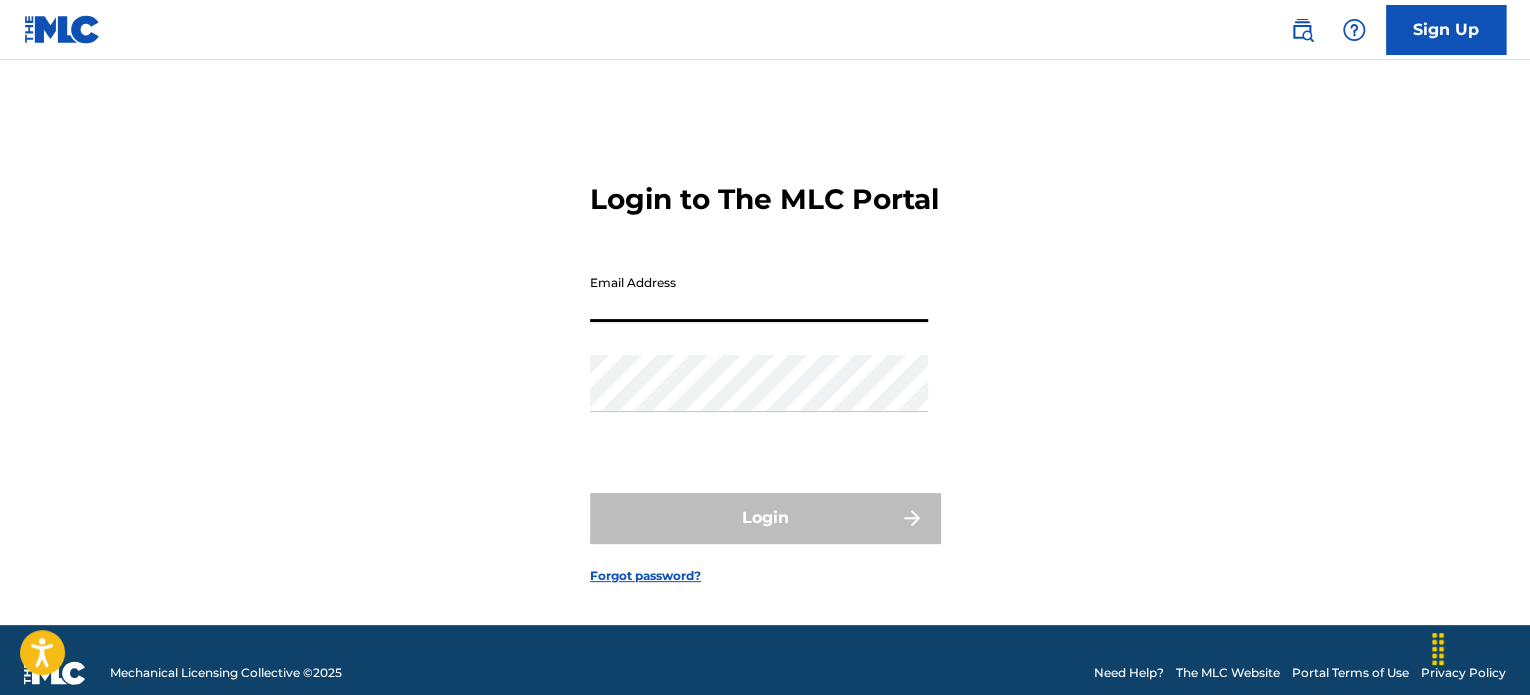 type on "[EMAIL]" 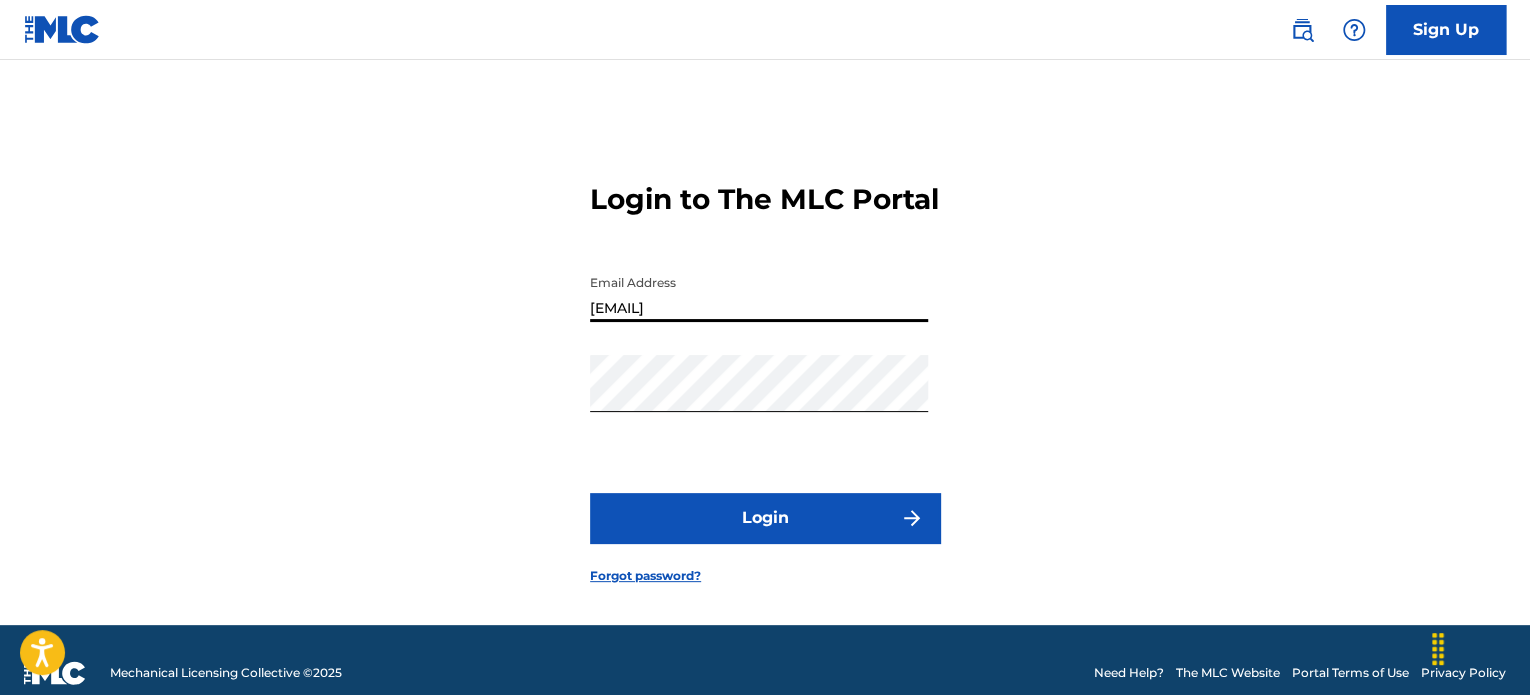 click on "Login" at bounding box center (765, 518) 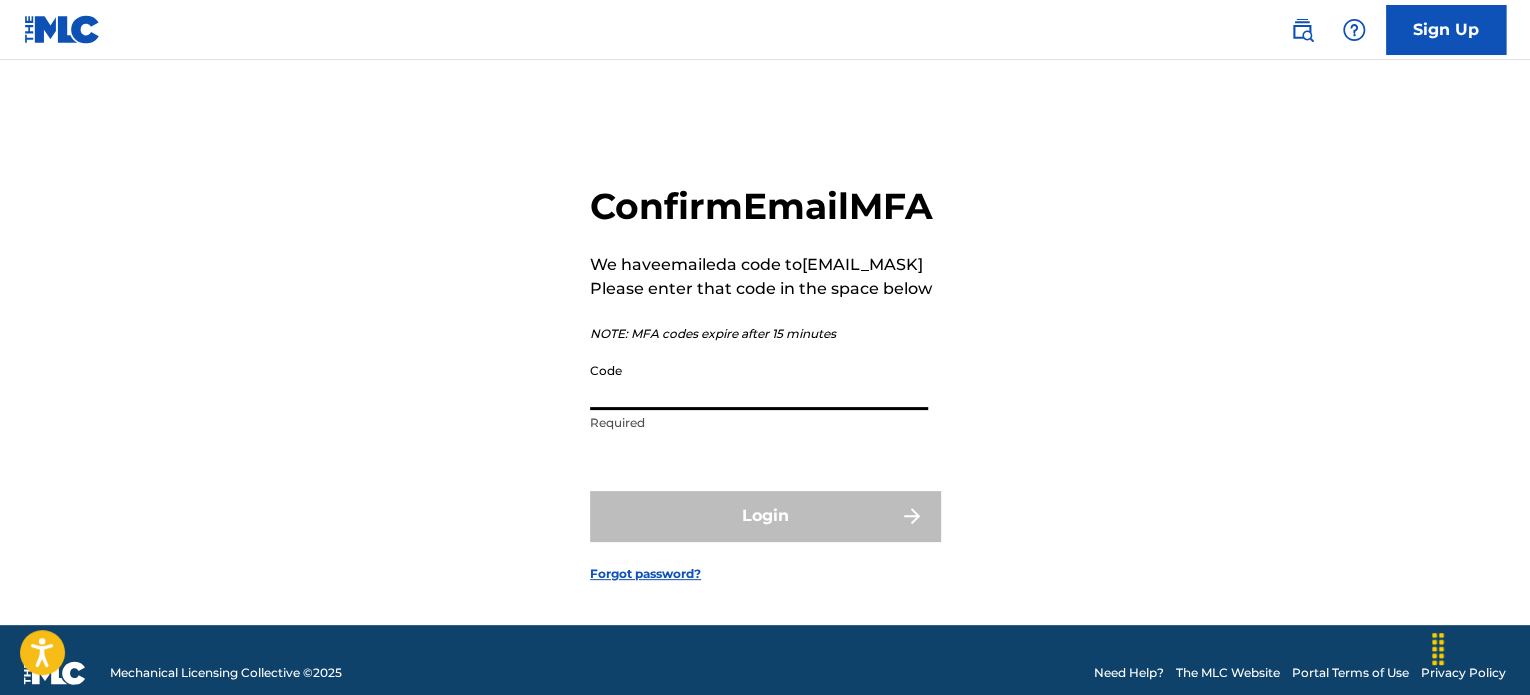 click on "Code" at bounding box center (759, 381) 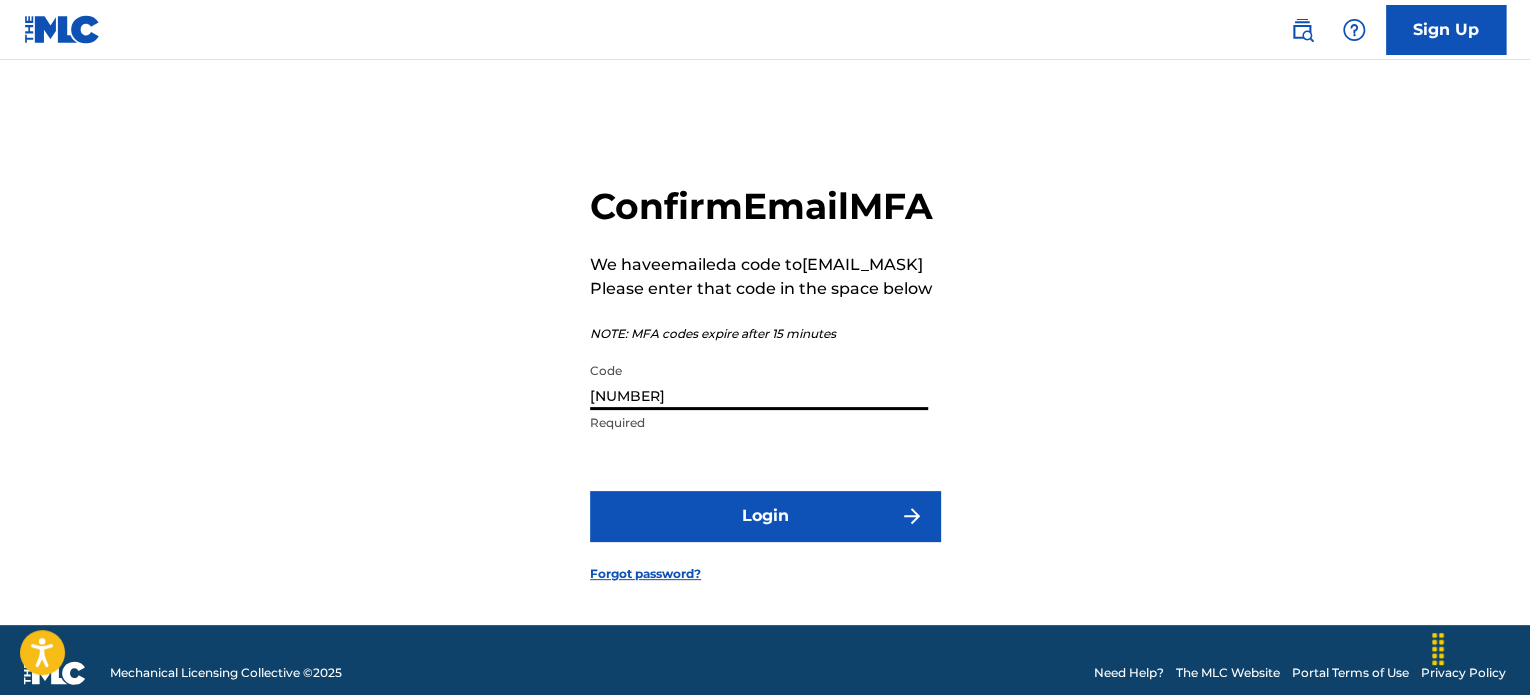 type on "[NUMBER]" 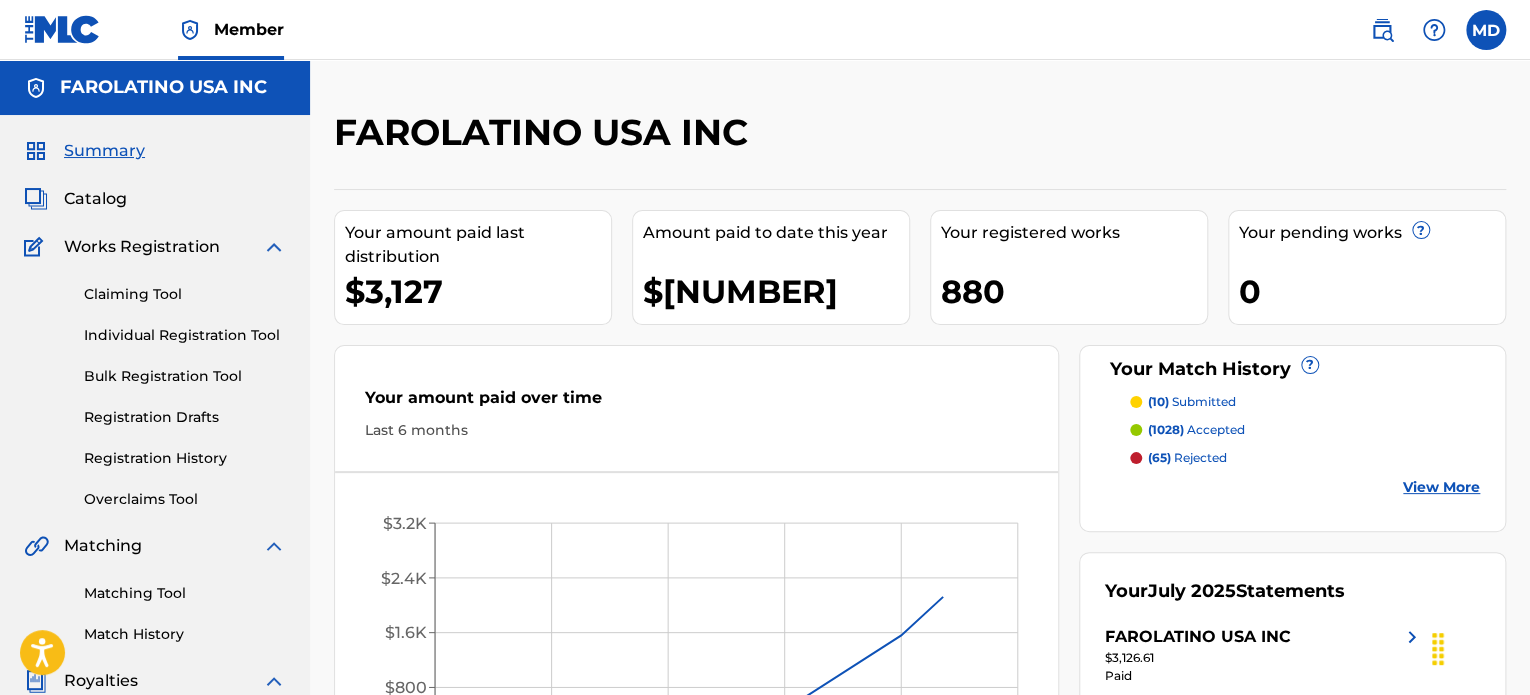 scroll, scrollTop: 0, scrollLeft: 0, axis: both 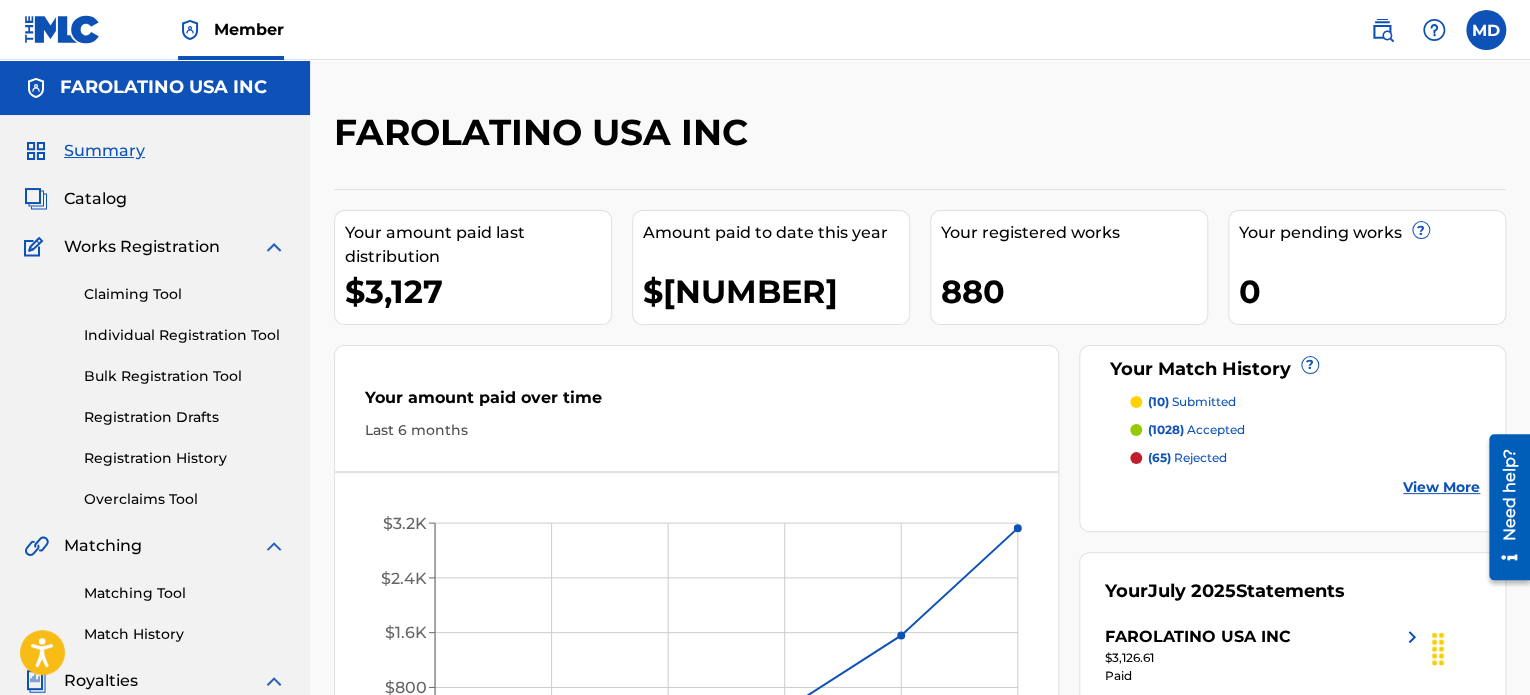 click on "Registration History" at bounding box center [185, 458] 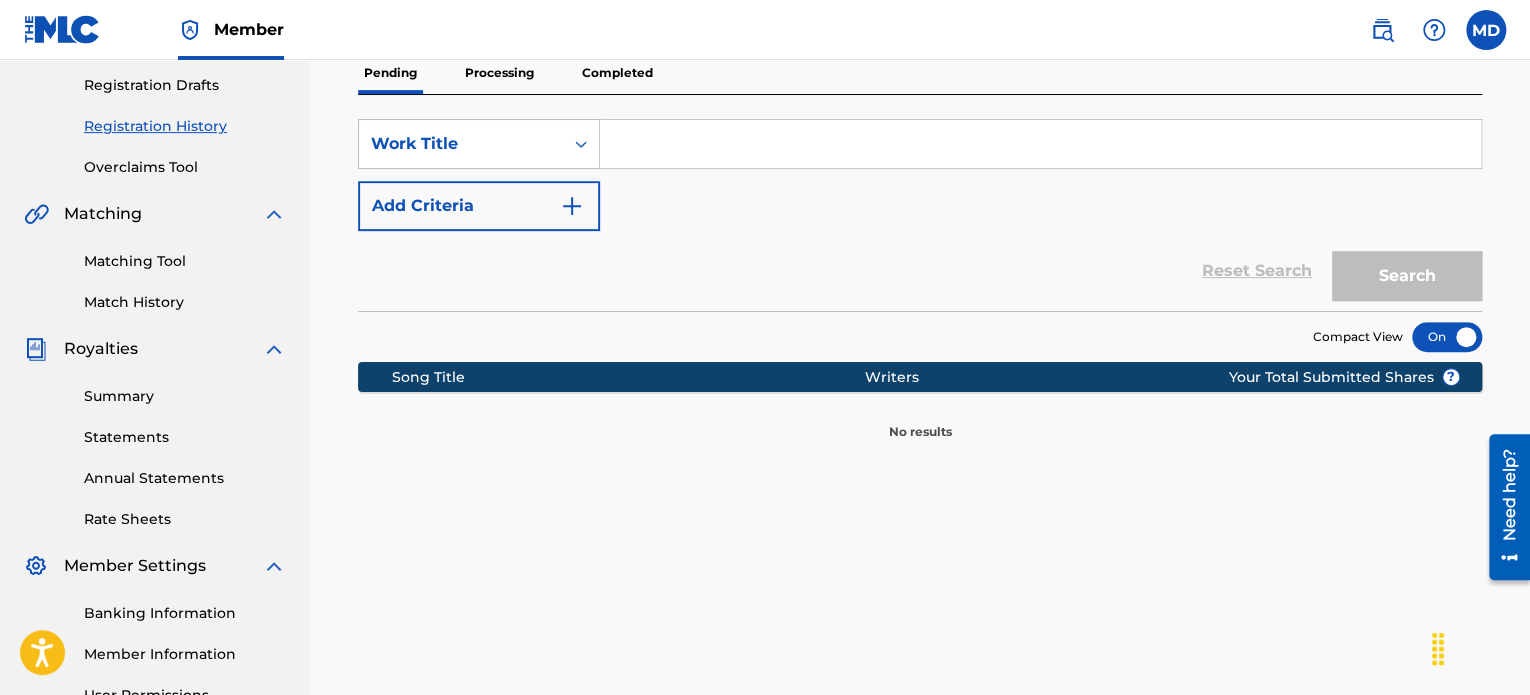 scroll, scrollTop: 333, scrollLeft: 0, axis: vertical 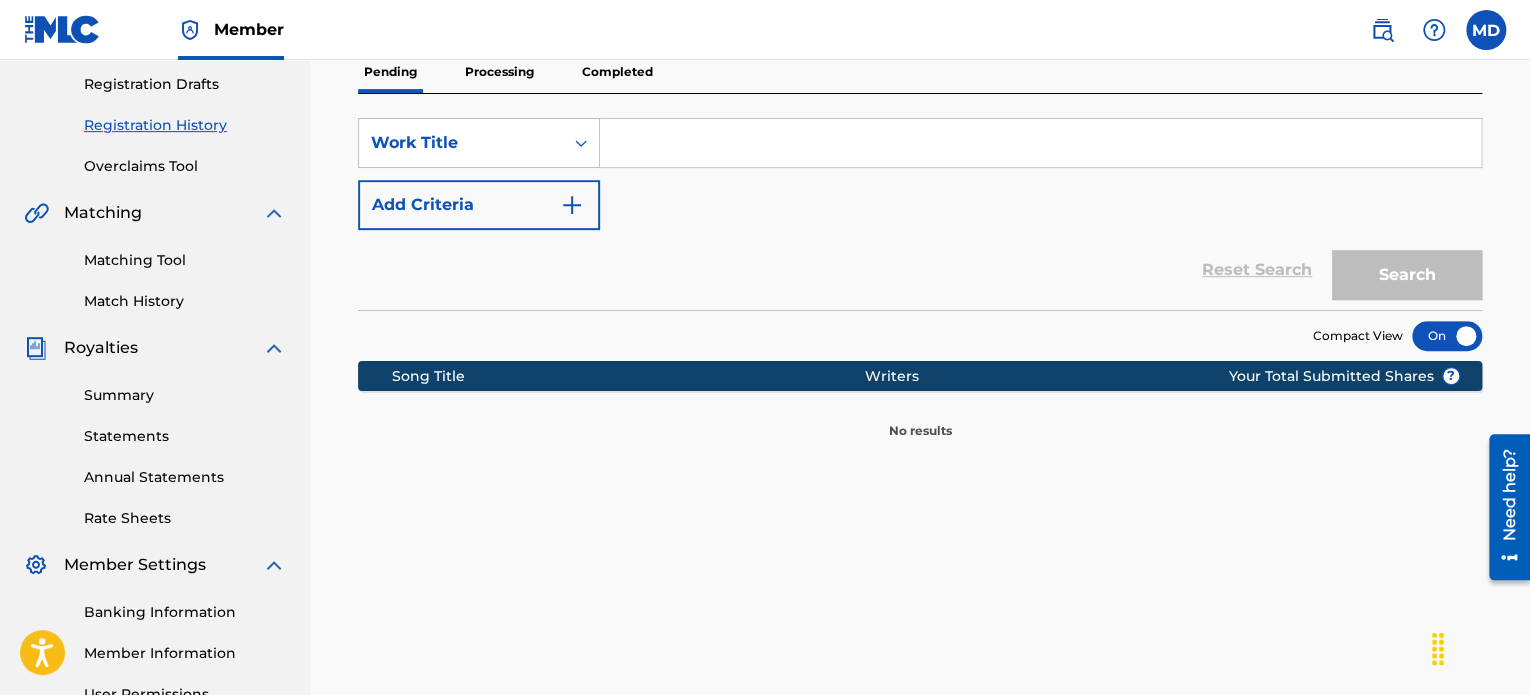 click on "Processing" at bounding box center [499, 72] 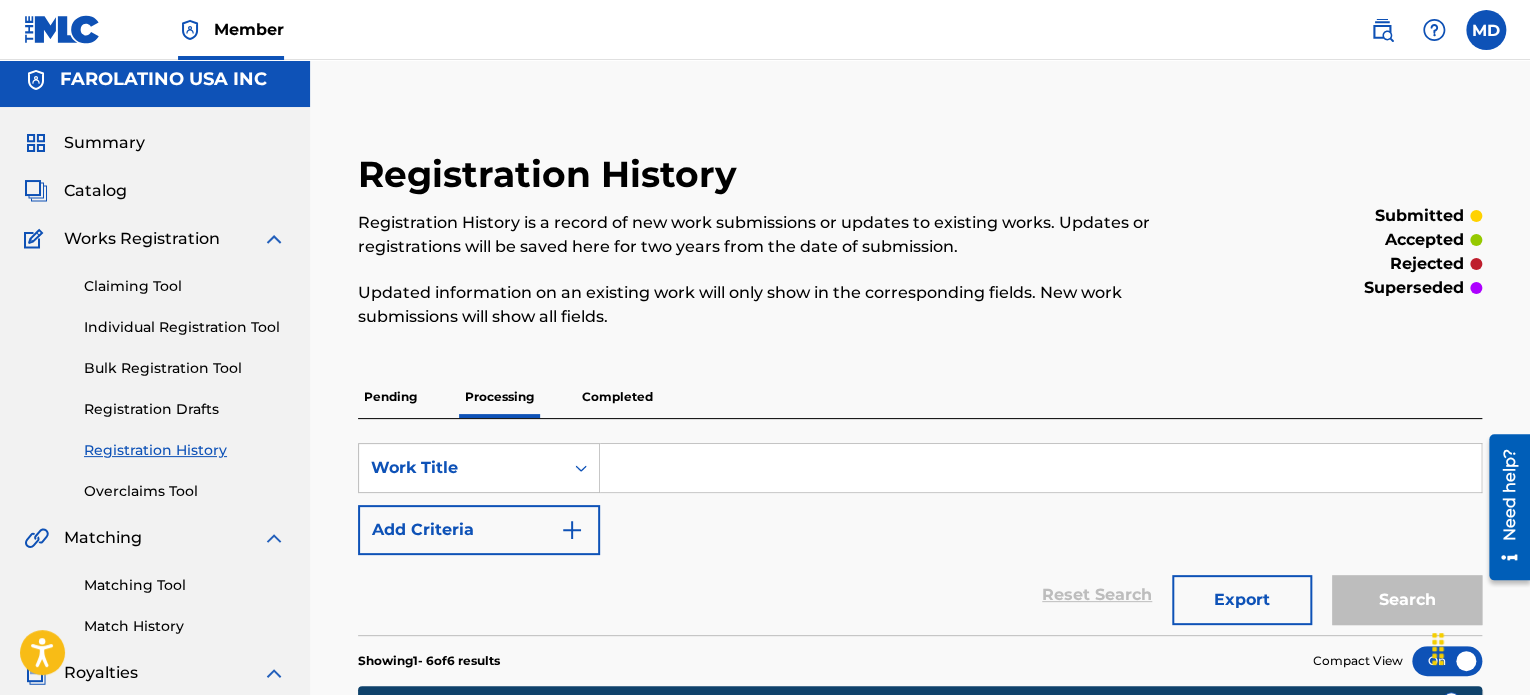scroll, scrollTop: 0, scrollLeft: 0, axis: both 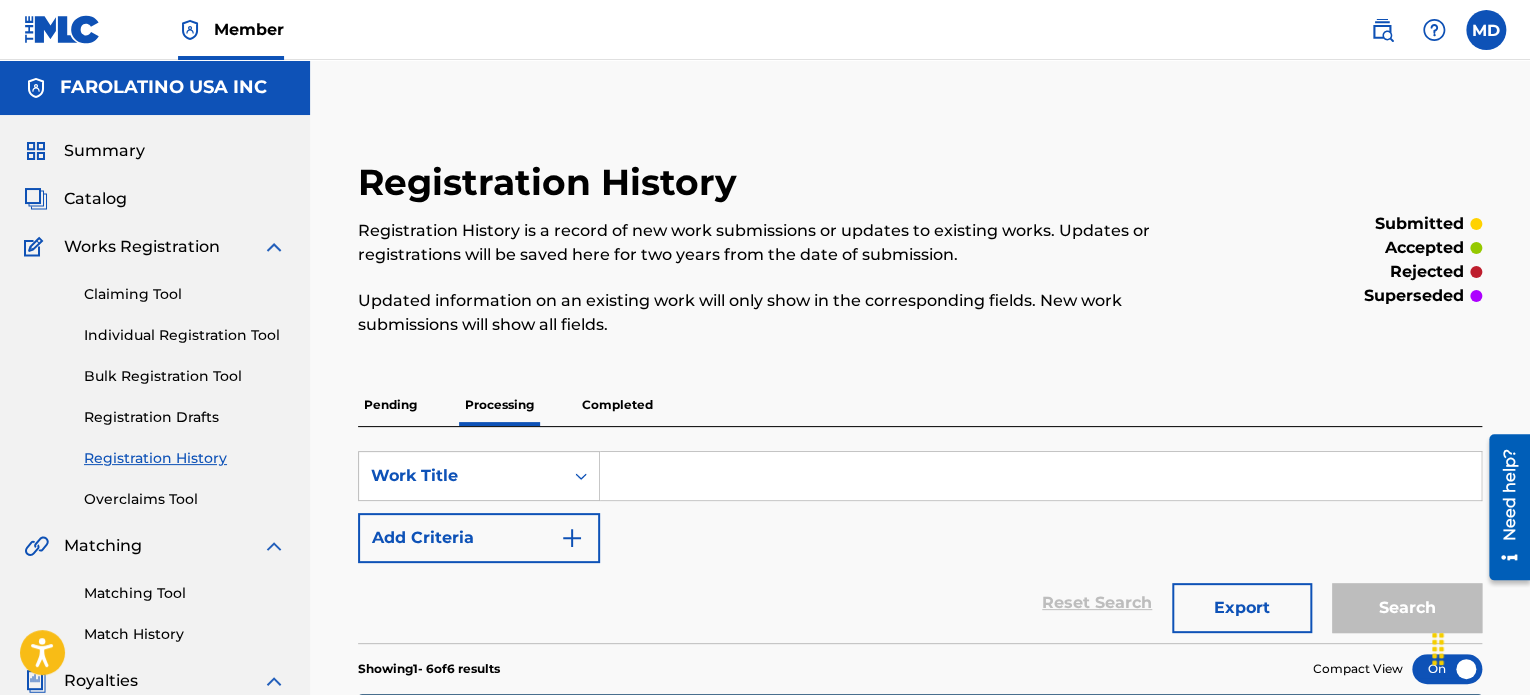 click on "Summary" at bounding box center (104, 151) 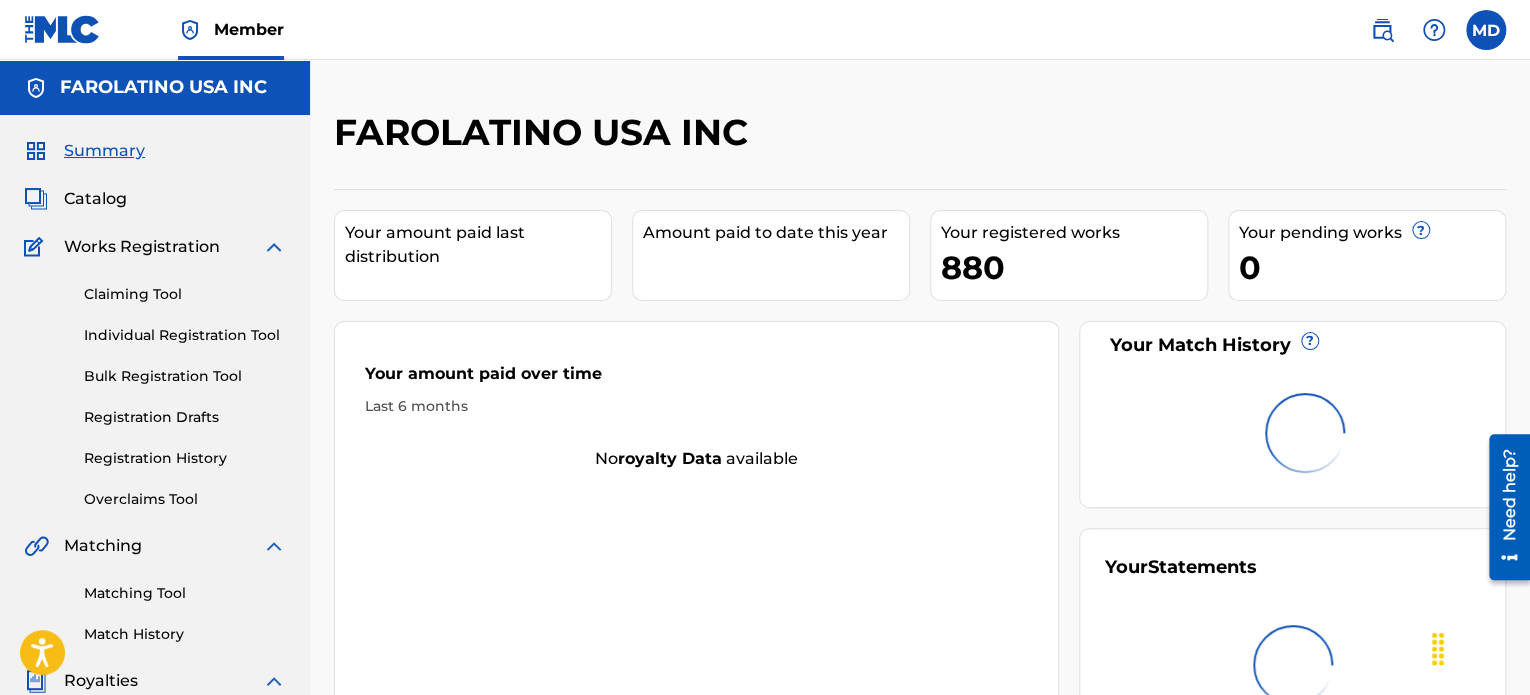 click on "Catalog" at bounding box center (95, 199) 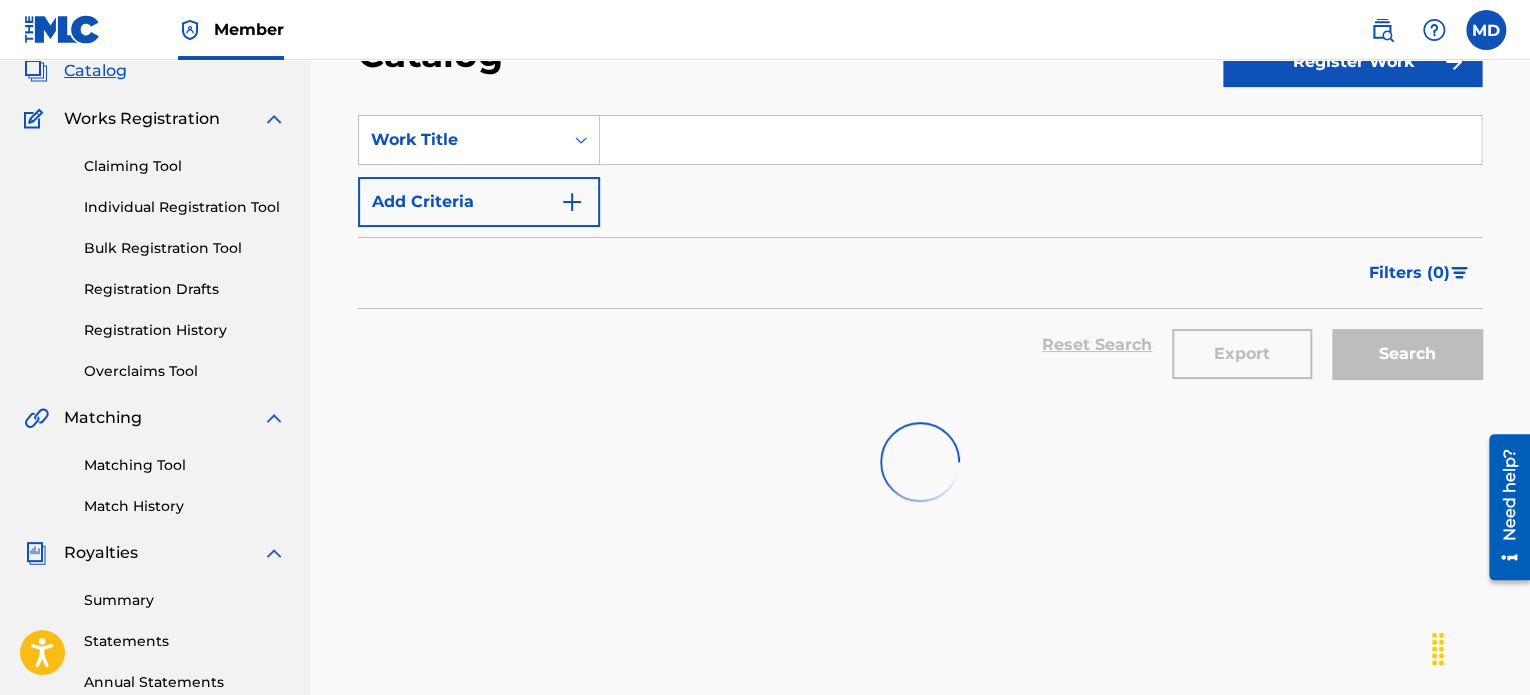 scroll, scrollTop: 166, scrollLeft: 0, axis: vertical 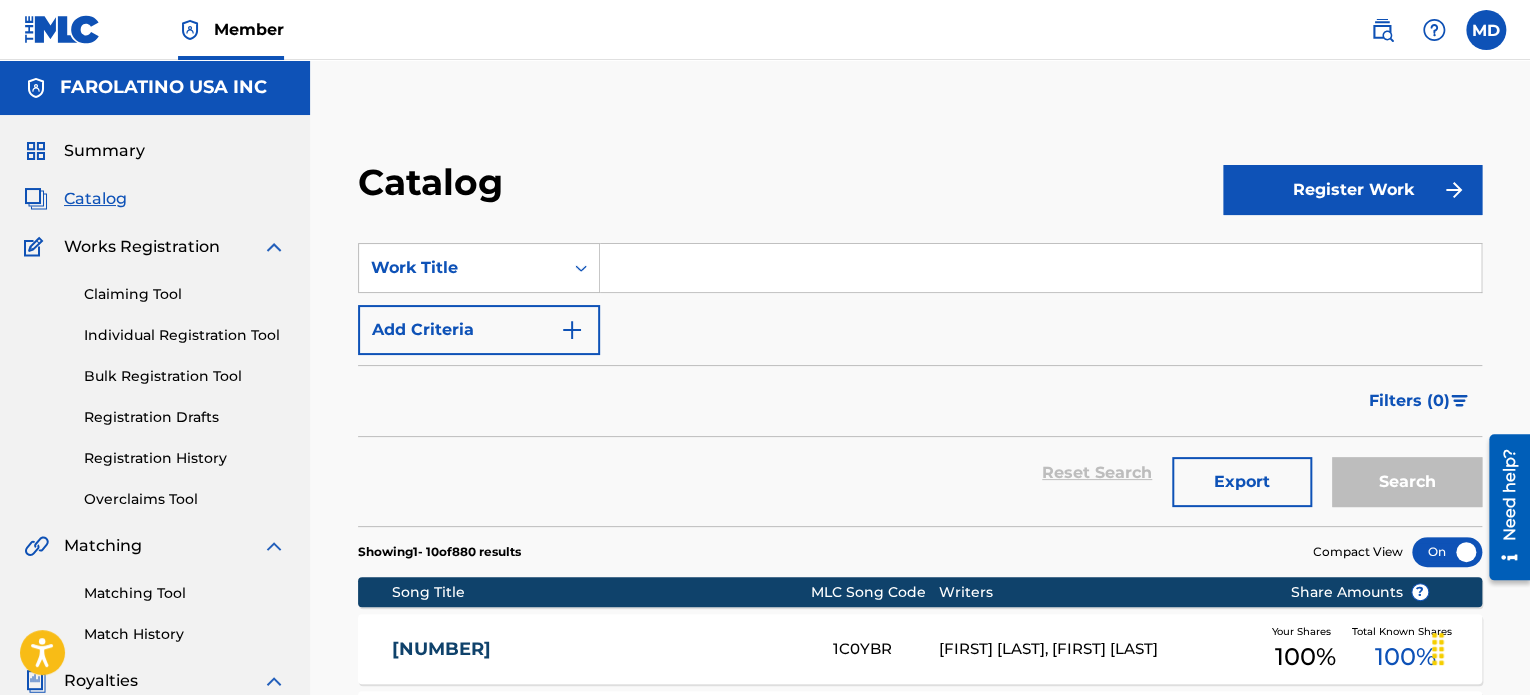 click at bounding box center (1040, 268) 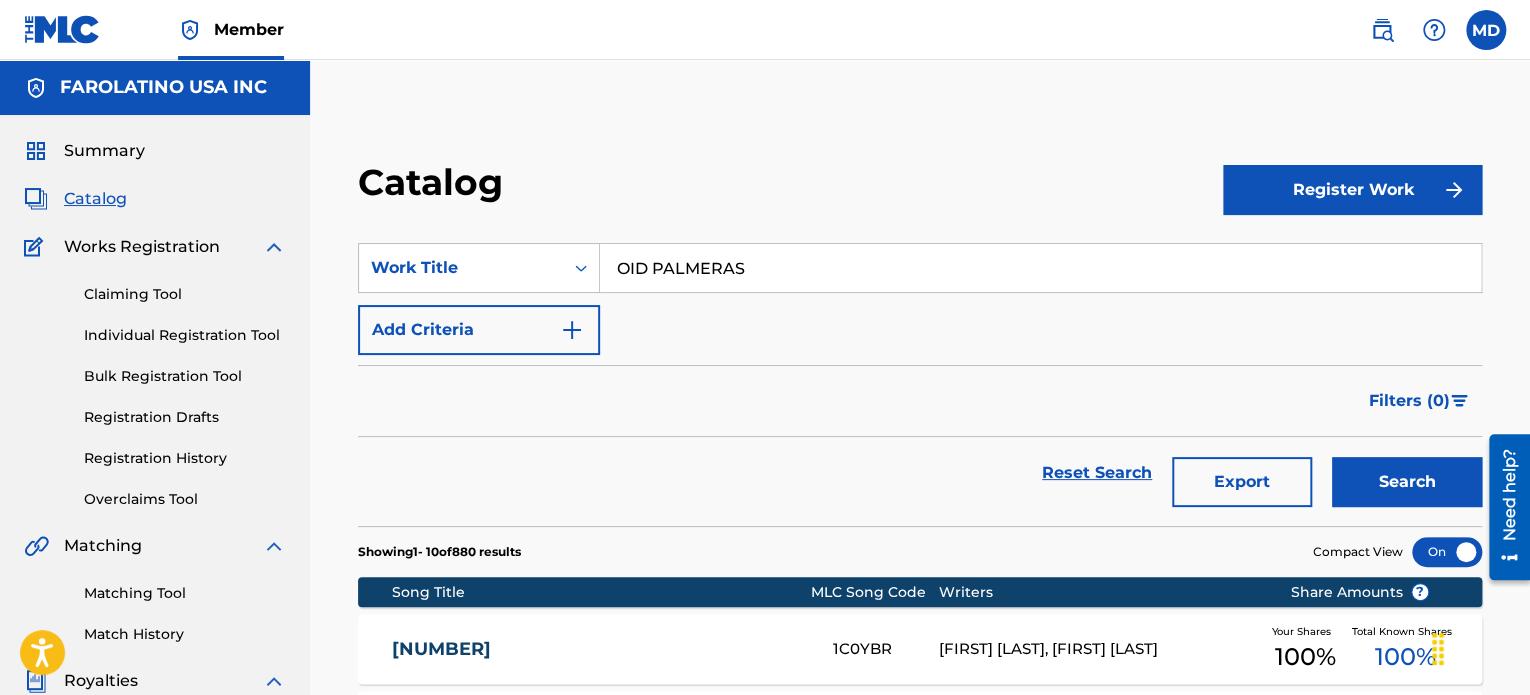 type on "OID PALMERAS" 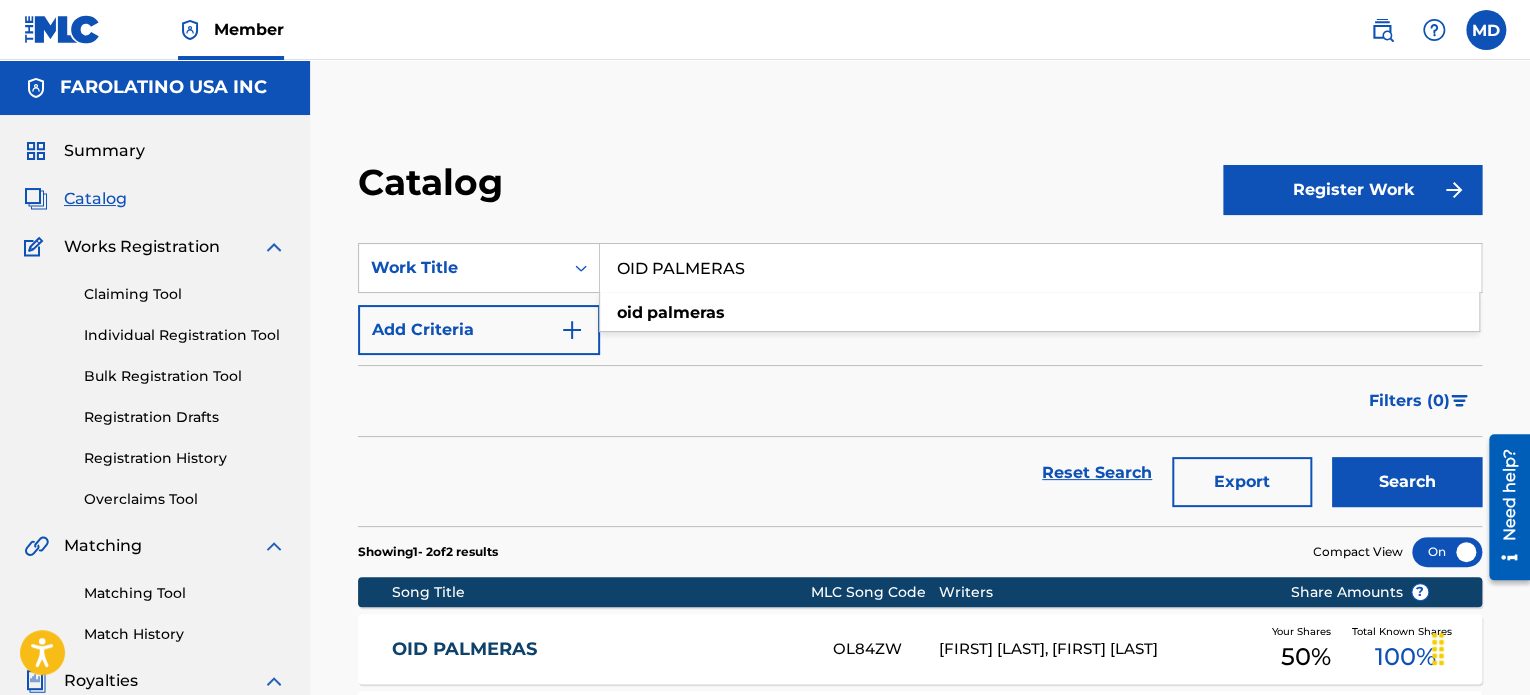 click on "Reset Search Export Search" at bounding box center (920, 481) 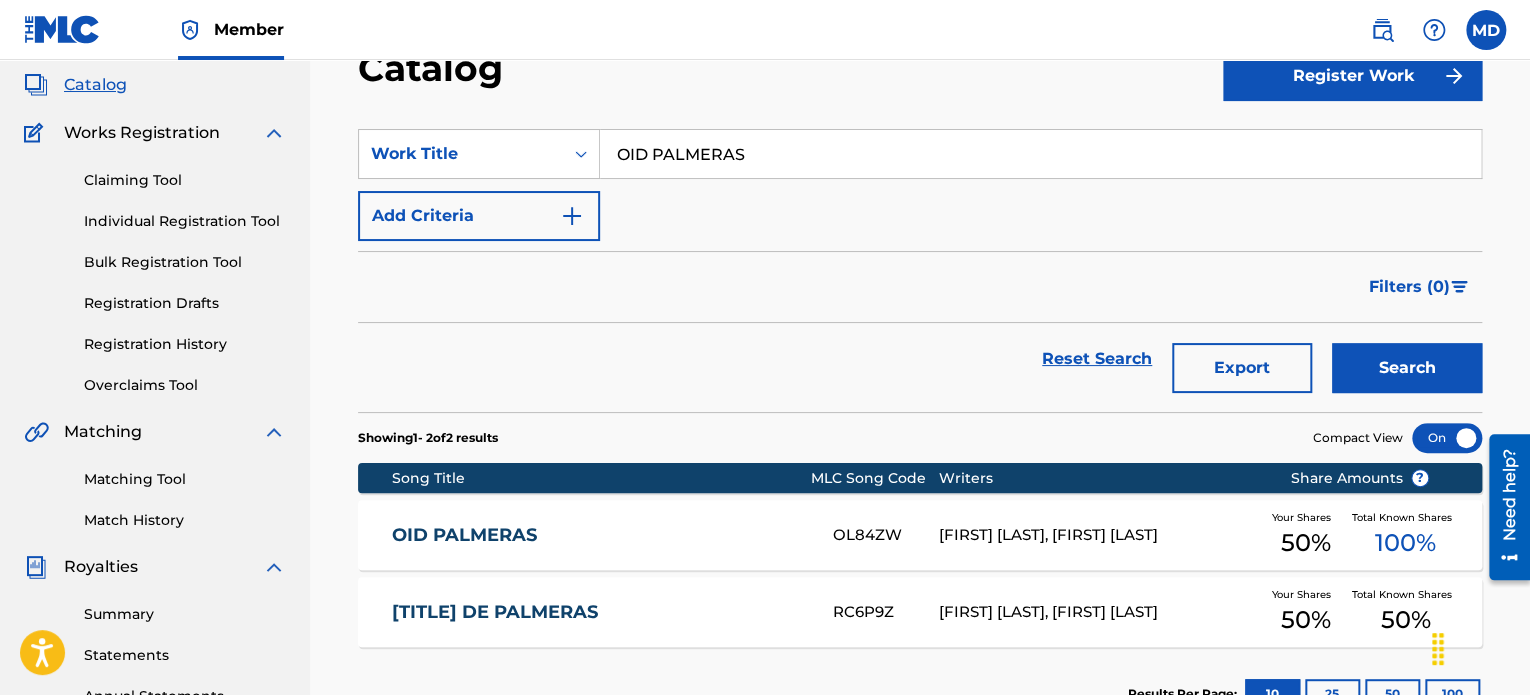 scroll, scrollTop: 166, scrollLeft: 0, axis: vertical 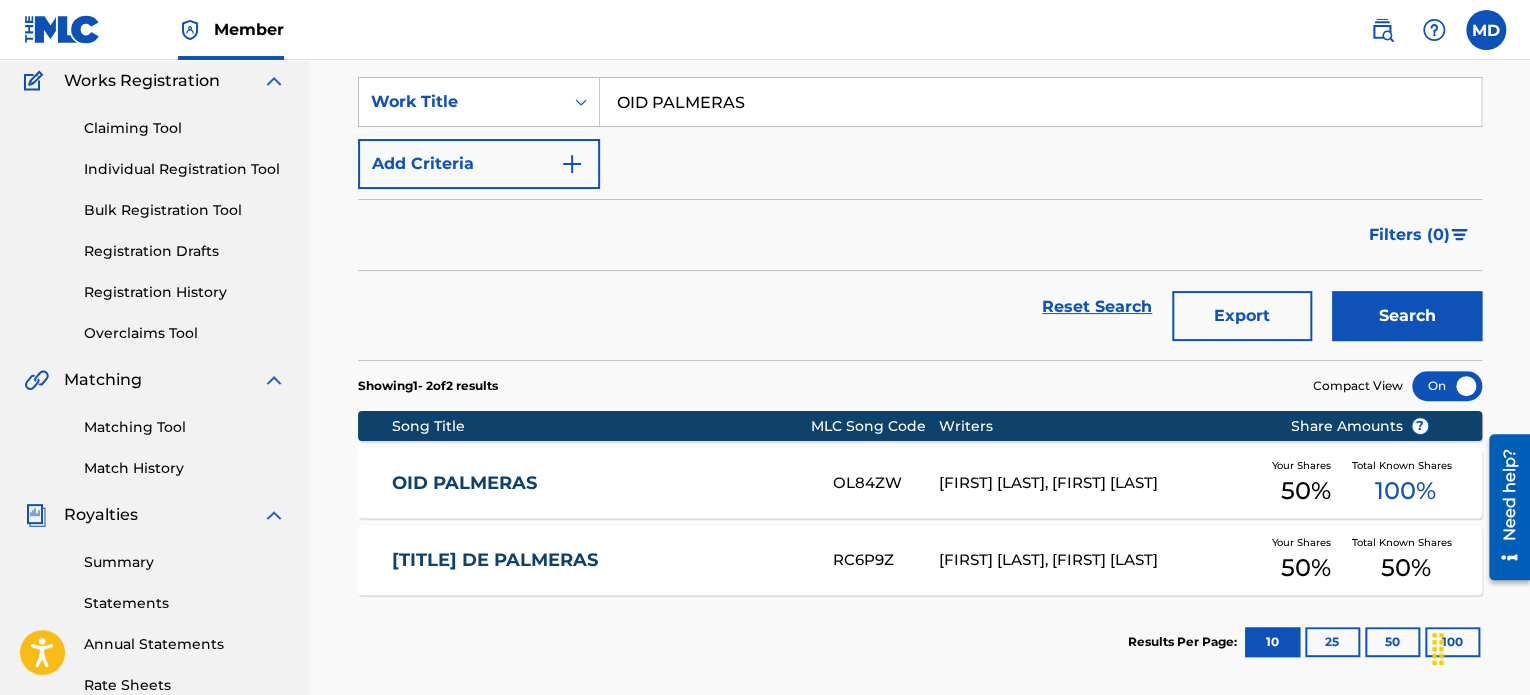 click on "OID PALMERAS" at bounding box center [599, 483] 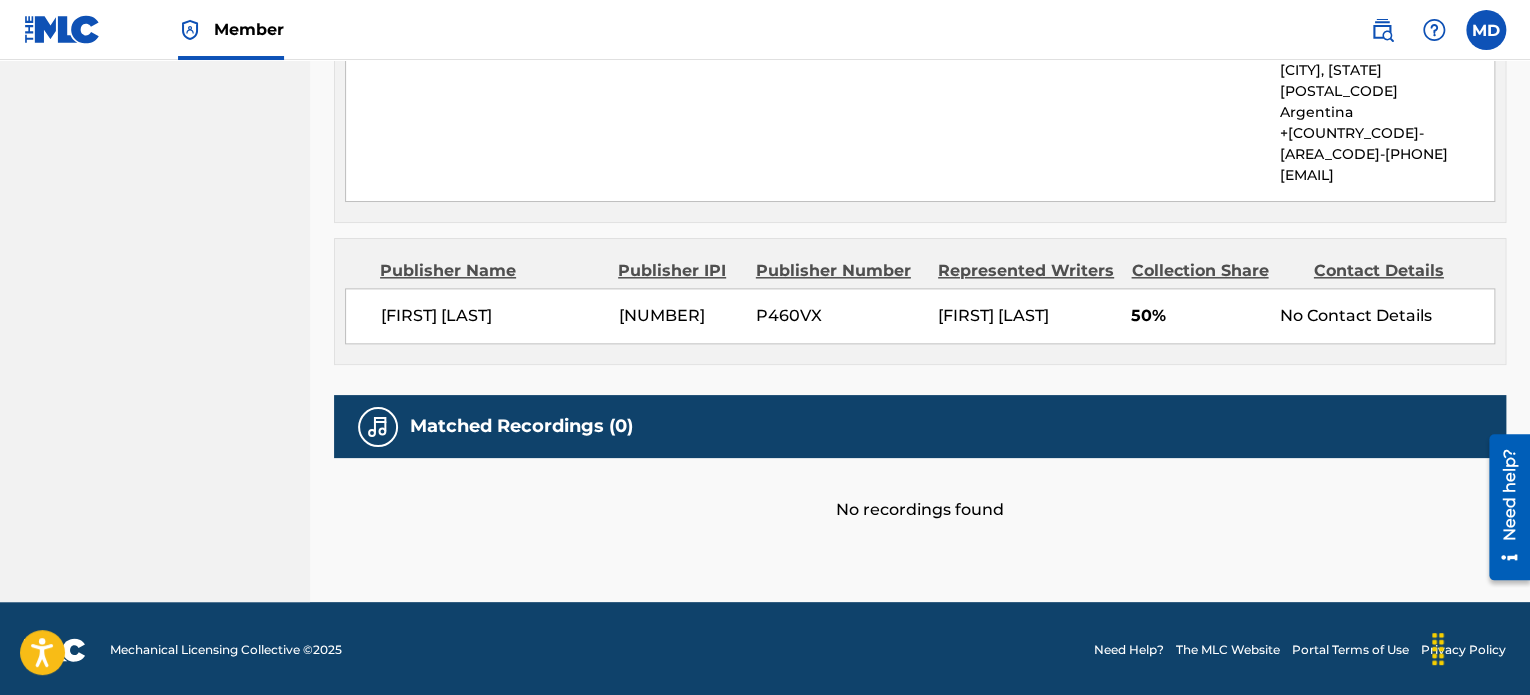 scroll, scrollTop: 0, scrollLeft: 0, axis: both 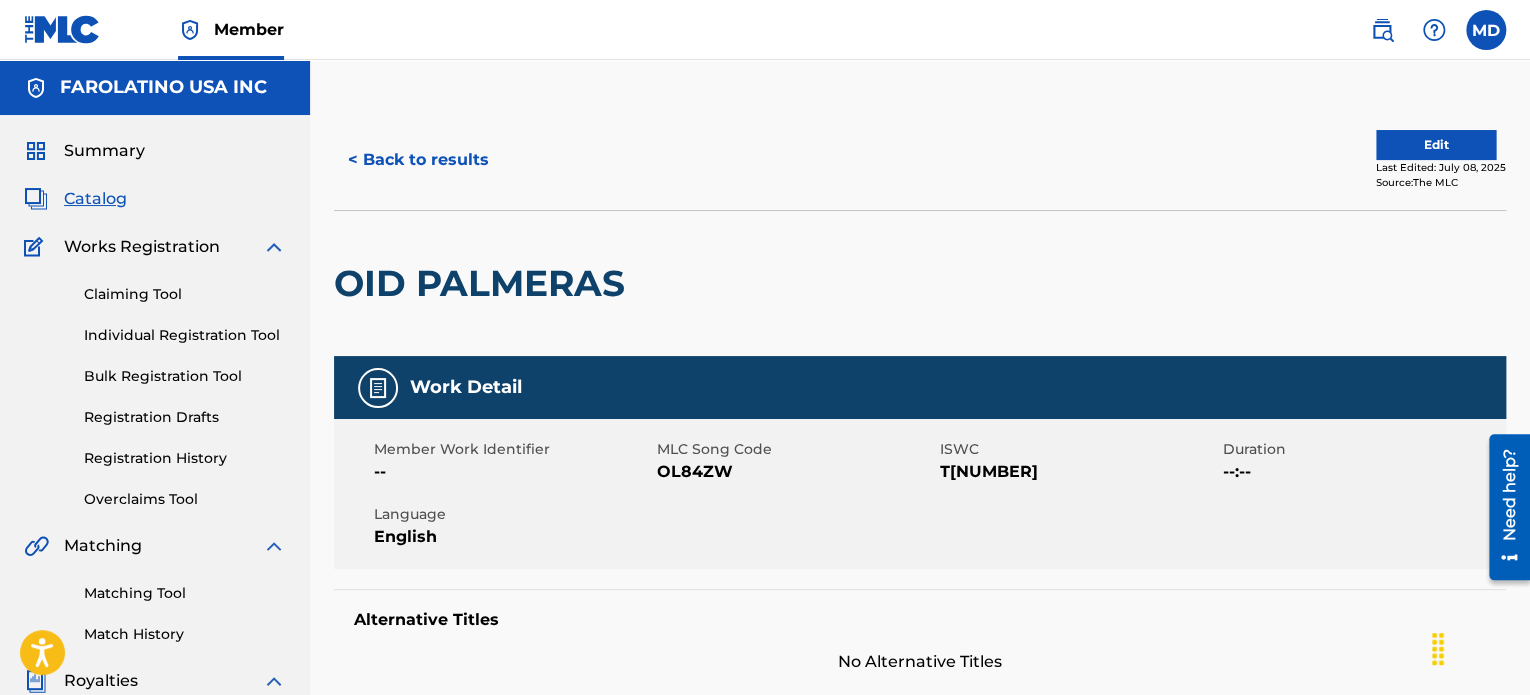 click on "Edit" at bounding box center (1436, 145) 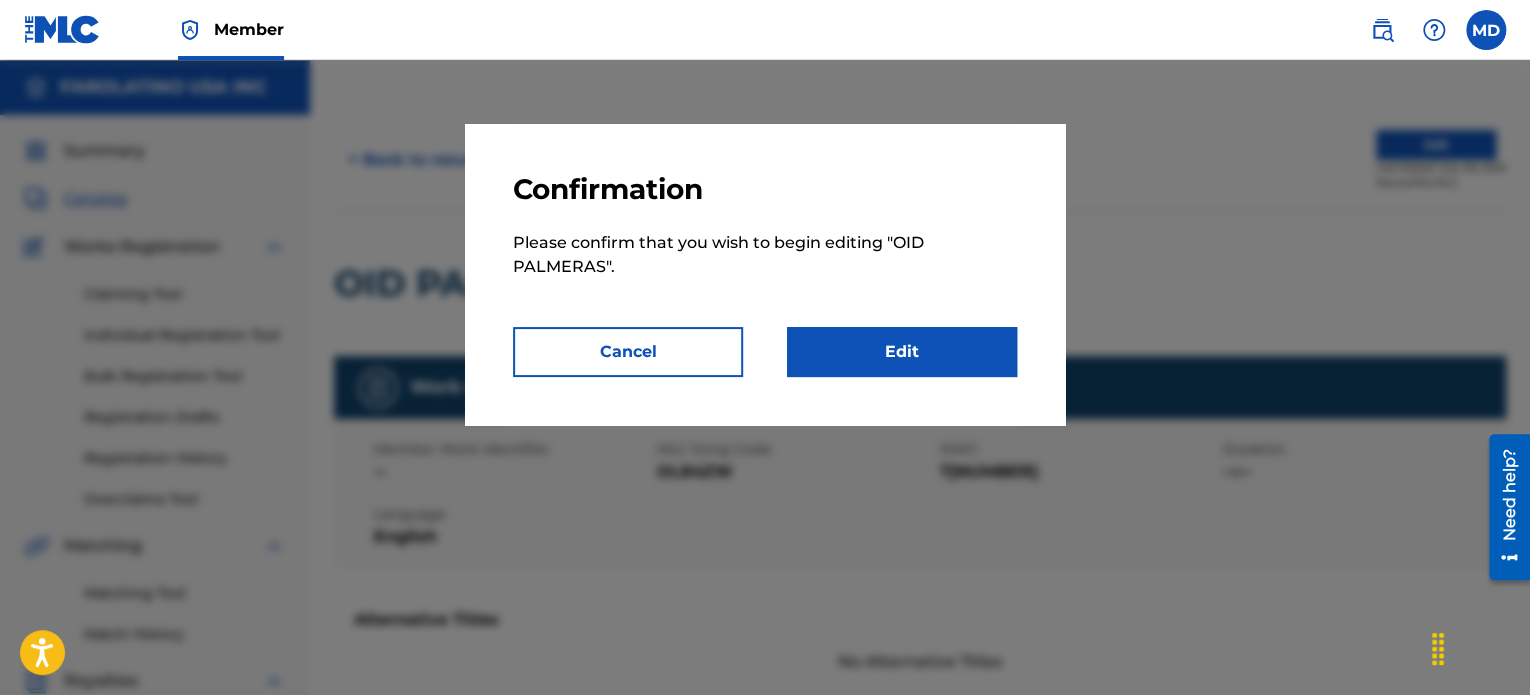 click on "Edit" at bounding box center [902, 352] 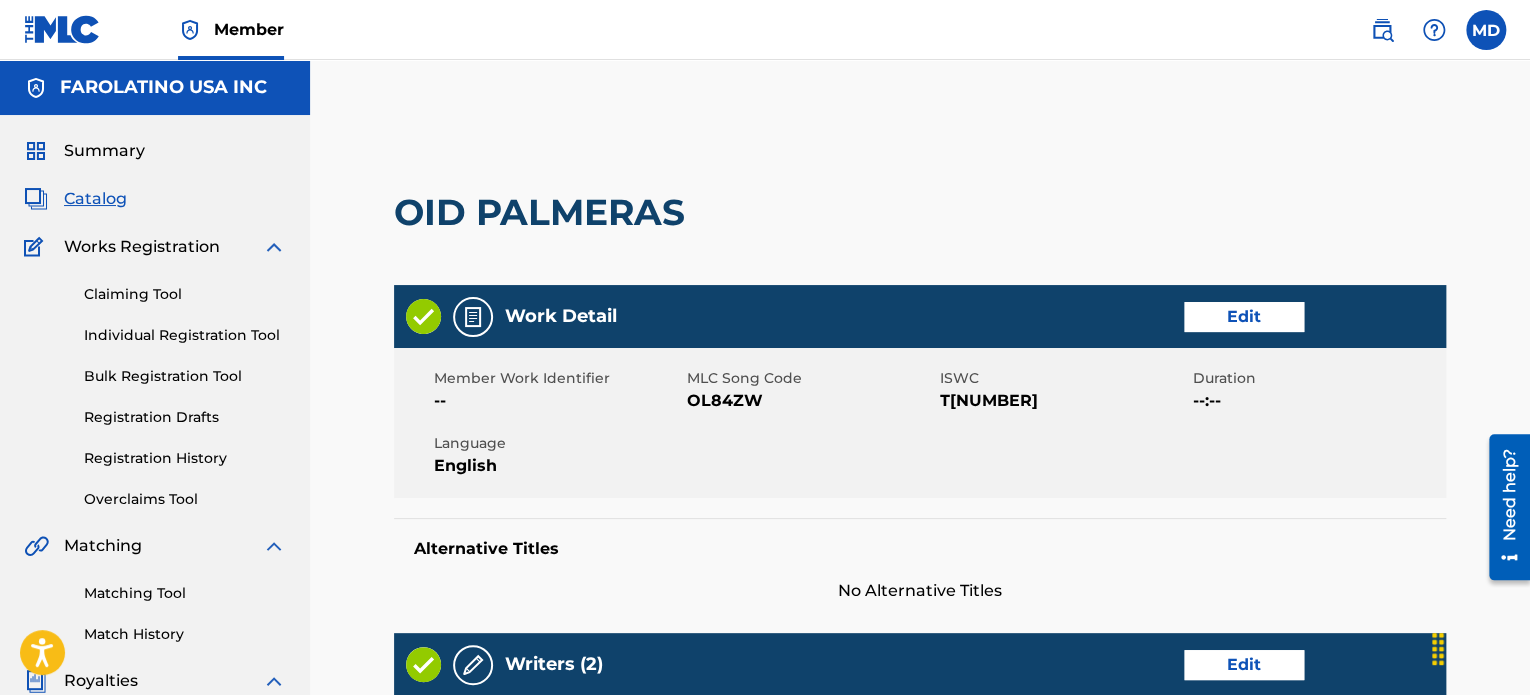 click on "Edit" at bounding box center [1244, 317] 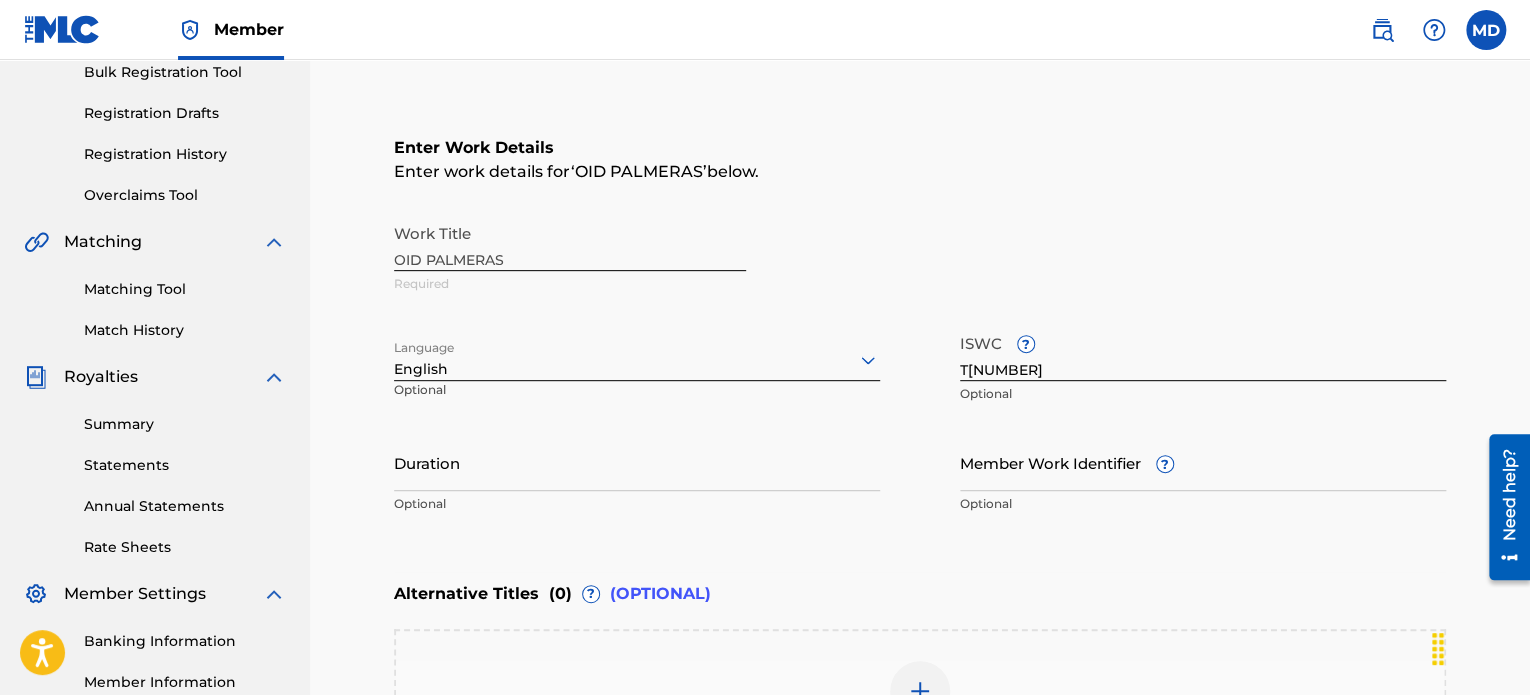 scroll, scrollTop: 333, scrollLeft: 0, axis: vertical 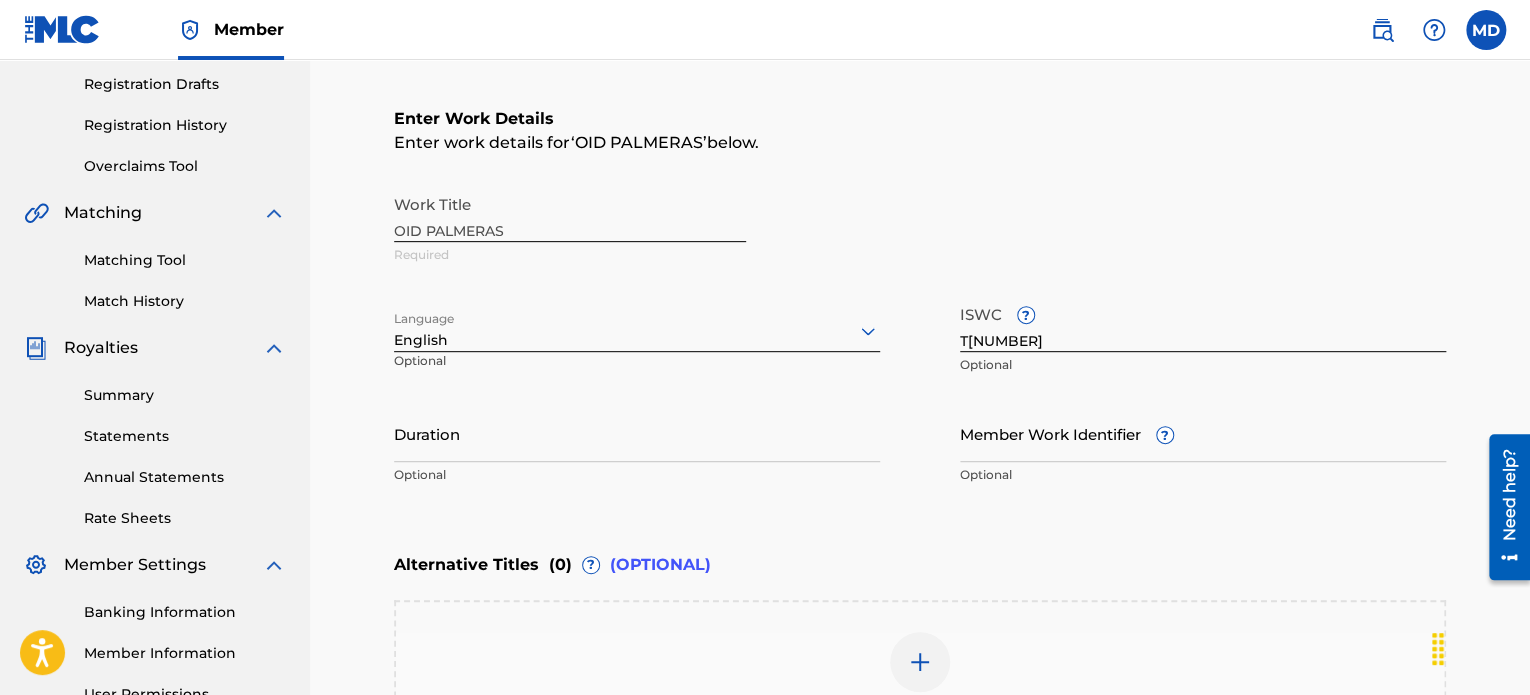 click on "English" at bounding box center (637, 331) 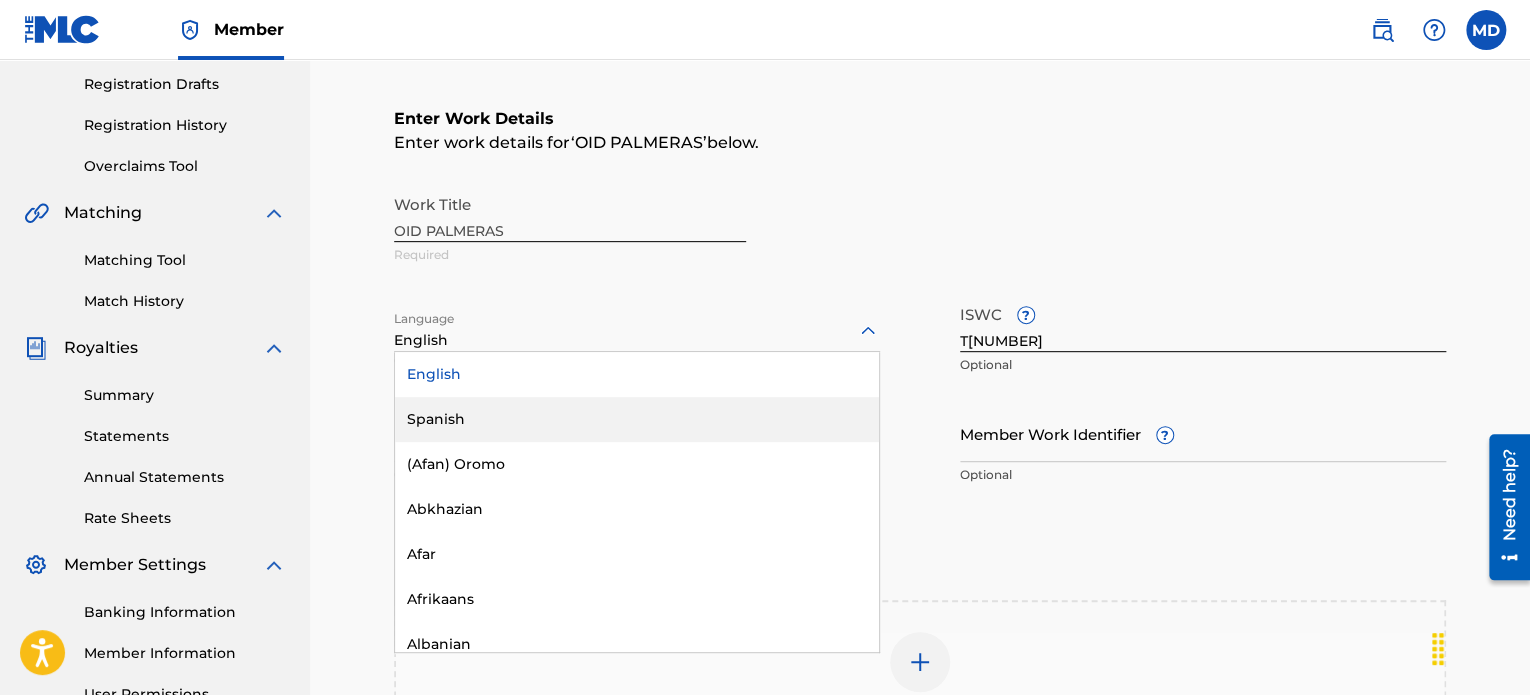 click on "(Afan) Oromo" at bounding box center (637, 464) 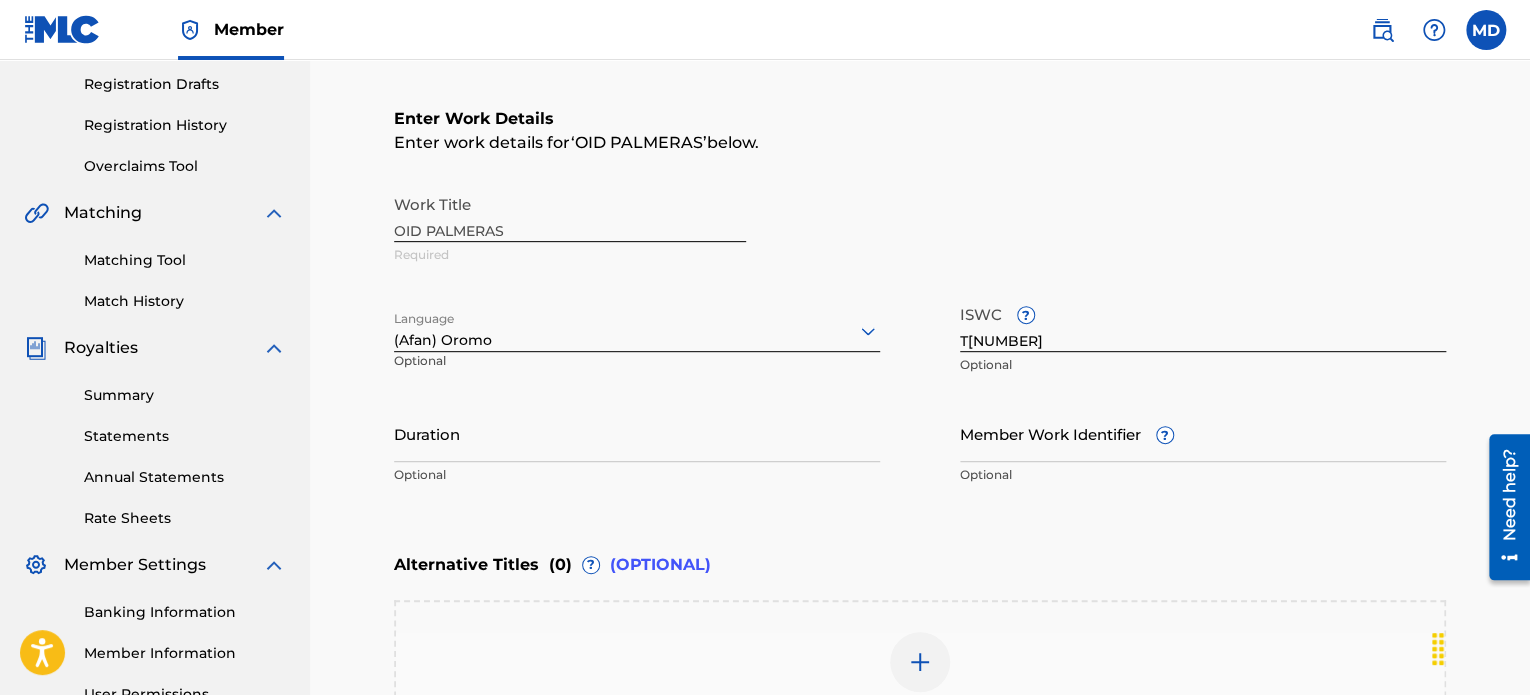 click on "Optional" at bounding box center [468, 368] 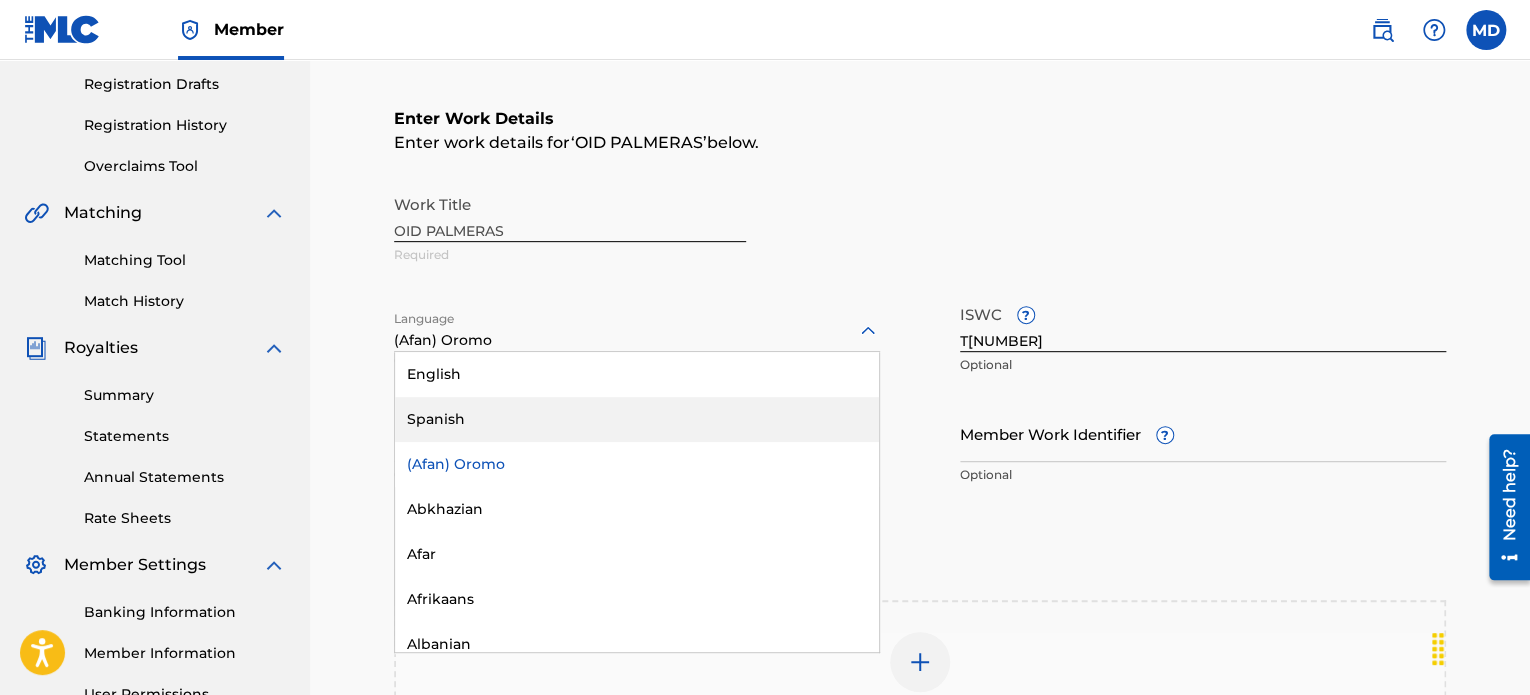 click on "Spanish" at bounding box center [637, 419] 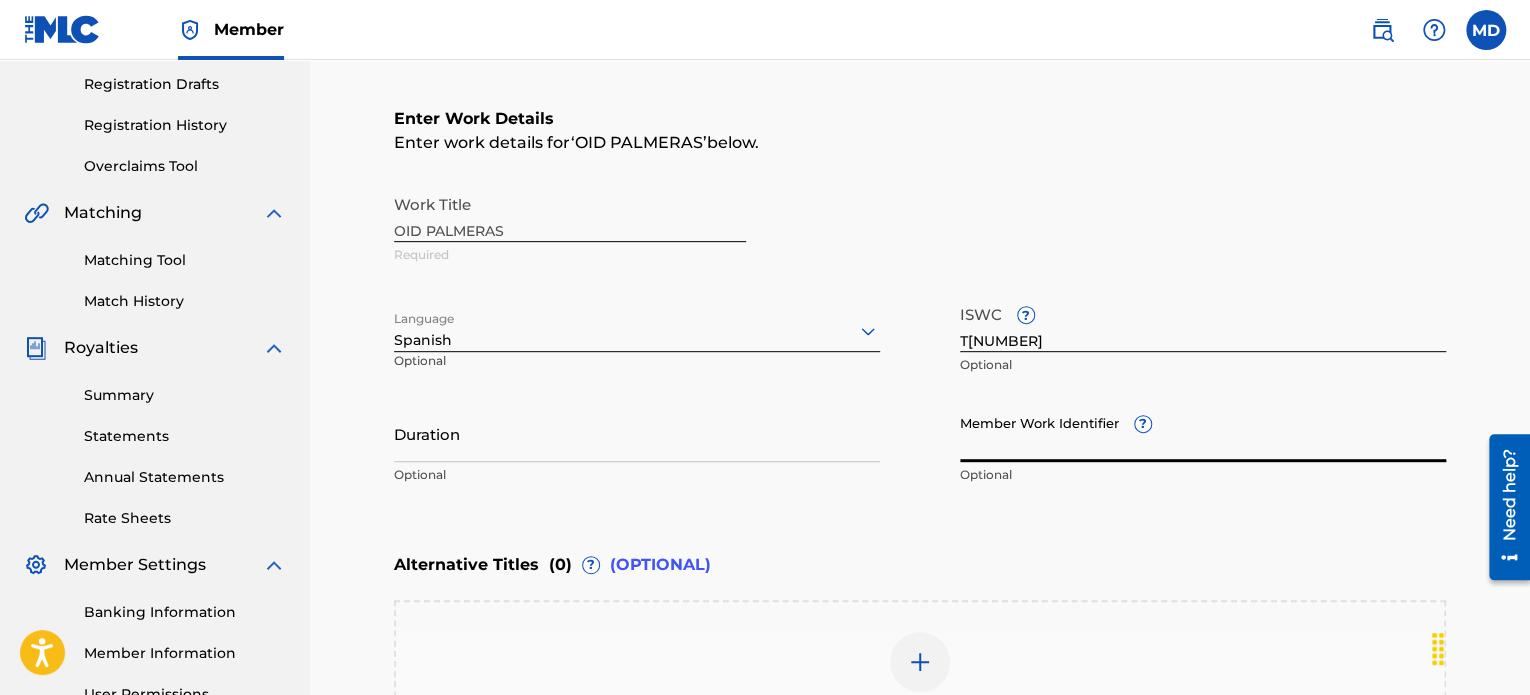 click on "Member Work Identifier   ?" at bounding box center (1203, 433) 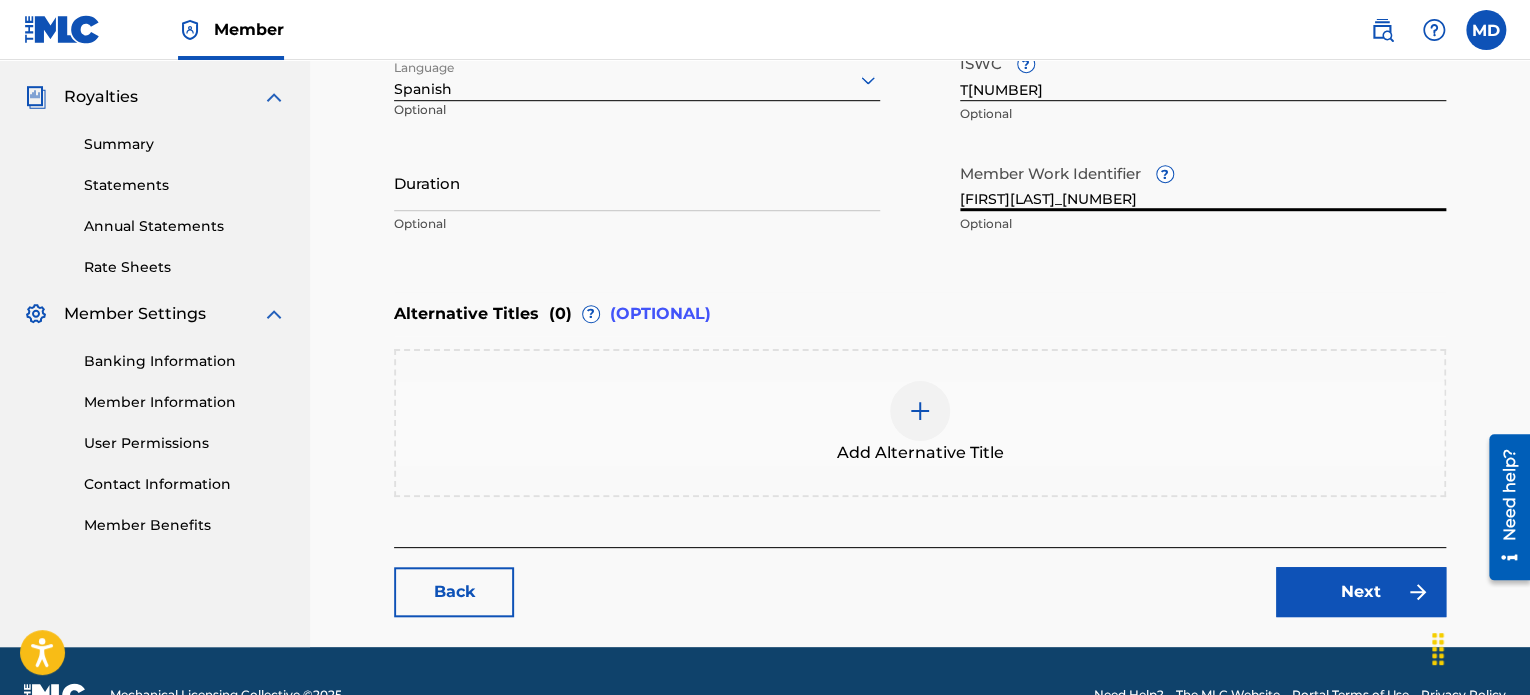scroll, scrollTop: 630, scrollLeft: 0, axis: vertical 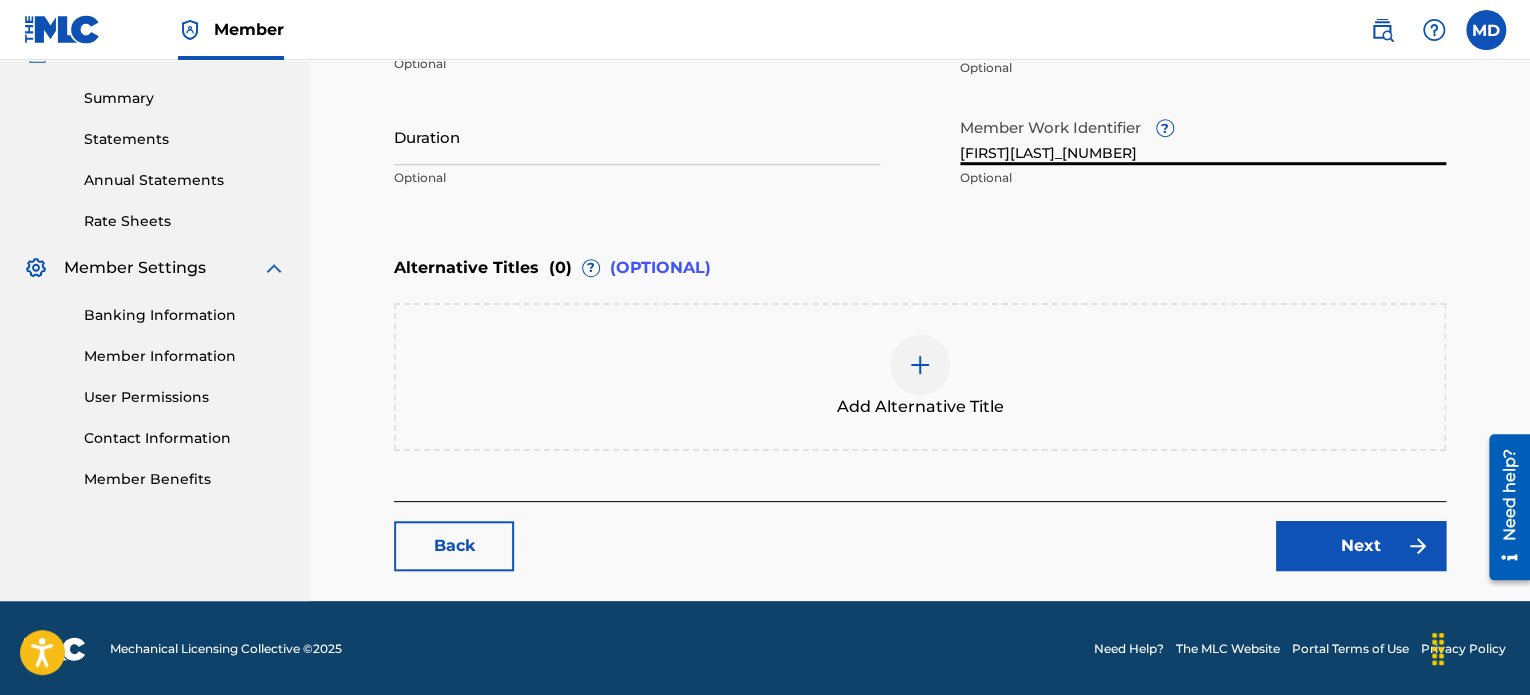 type on "[FIRST][LAST]_[NUMBER]" 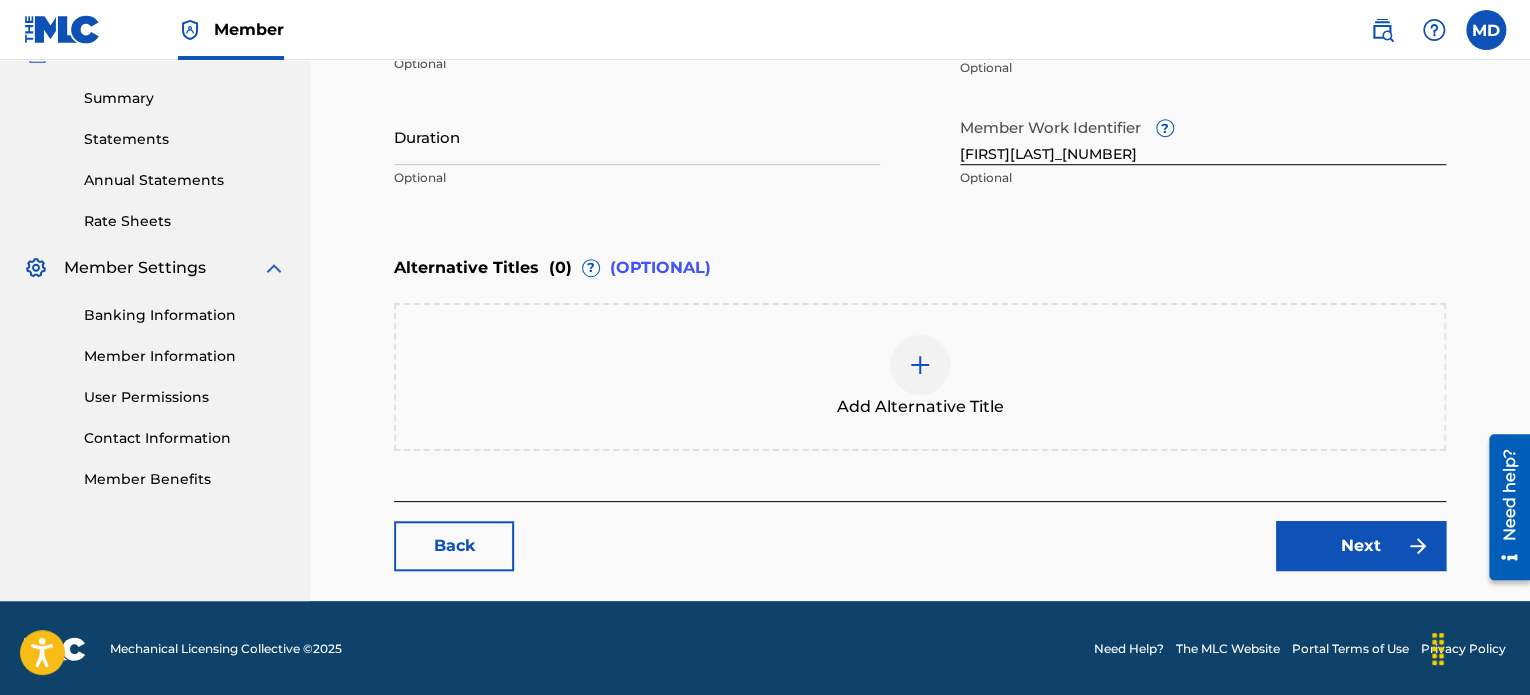 click on "Next" at bounding box center [1361, 546] 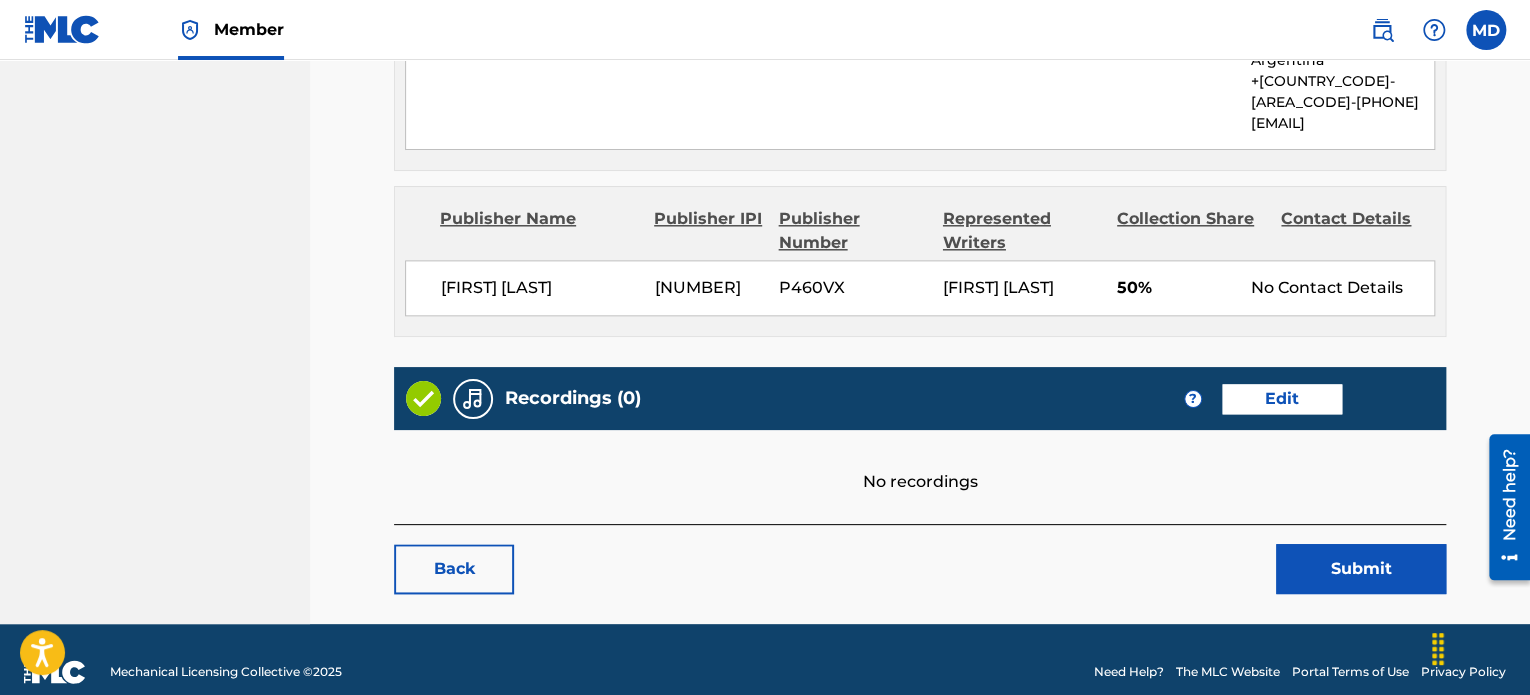 scroll, scrollTop: 1122, scrollLeft: 0, axis: vertical 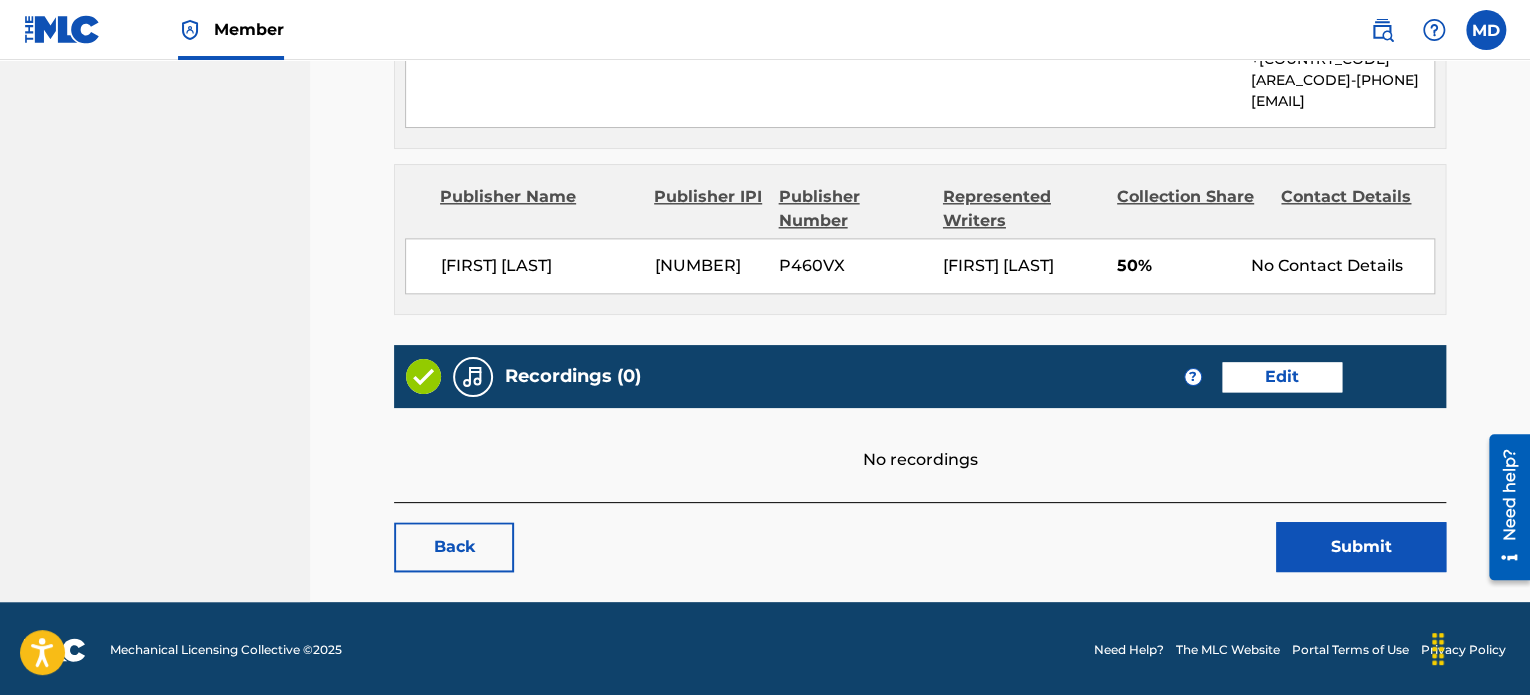 click on "Edit" at bounding box center [1282, 377] 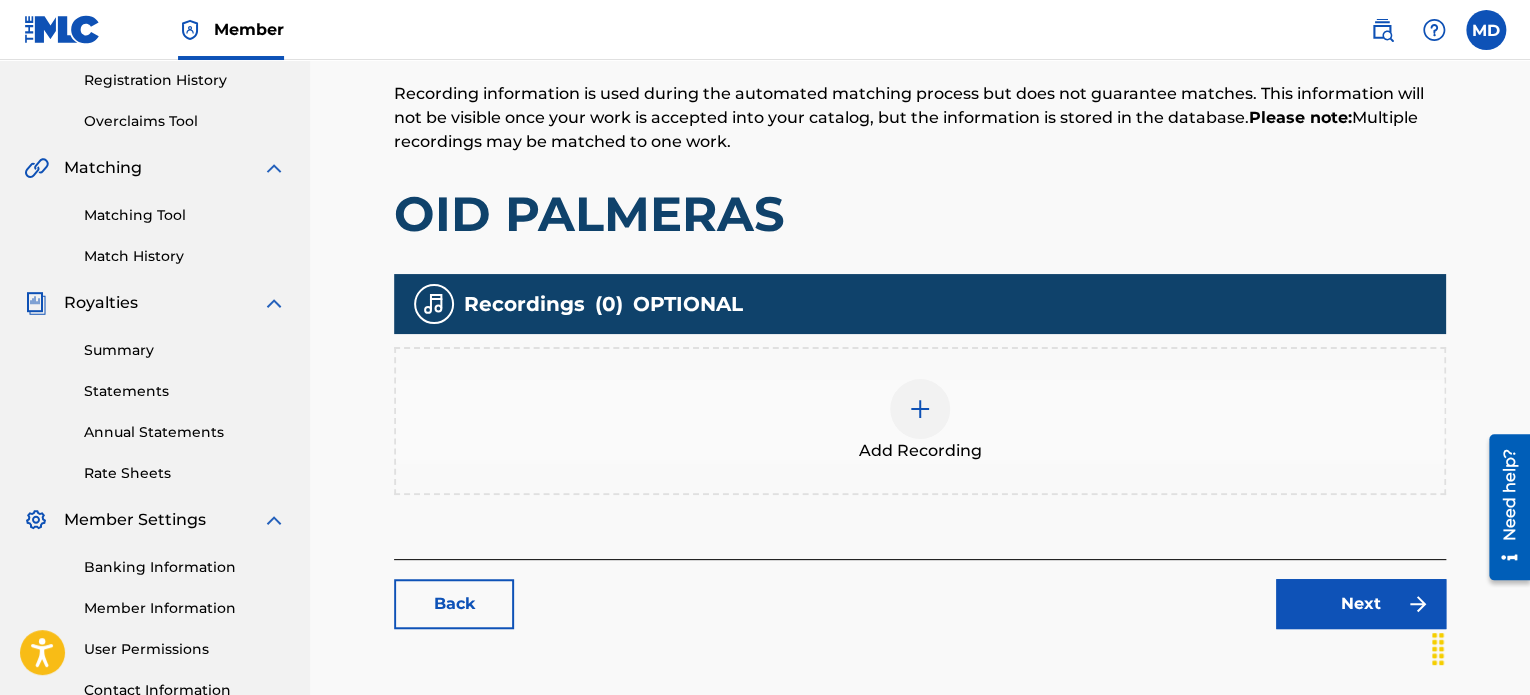 scroll, scrollTop: 544, scrollLeft: 0, axis: vertical 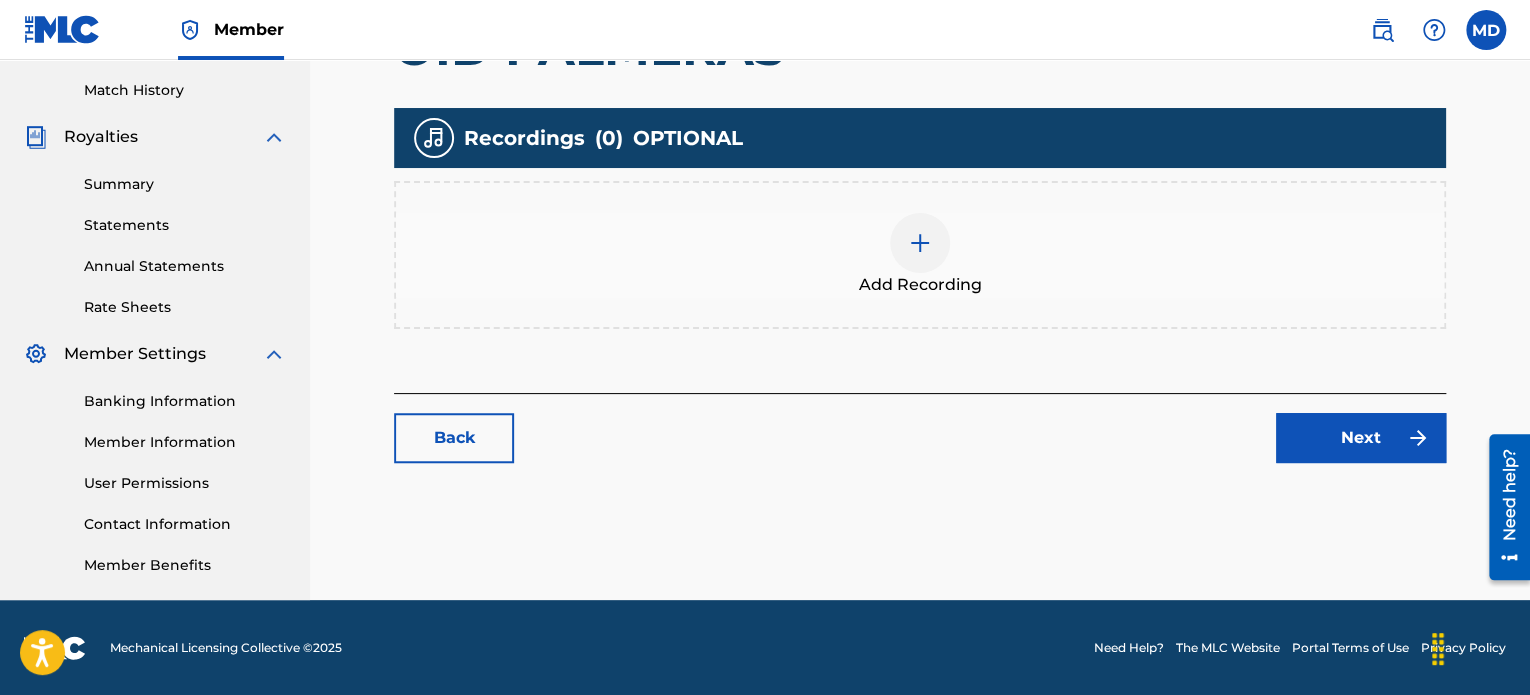 click on "Back" at bounding box center [454, 438] 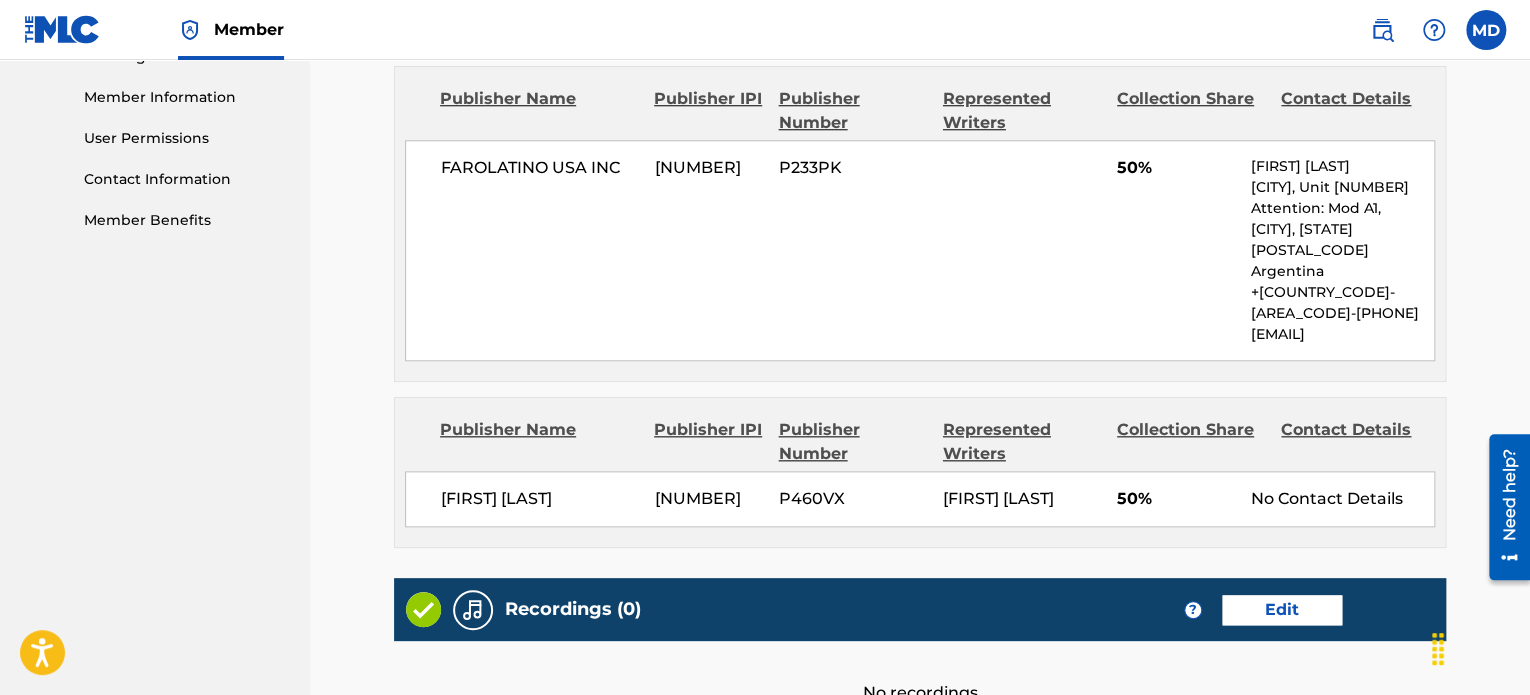 scroll, scrollTop: 1122, scrollLeft: 0, axis: vertical 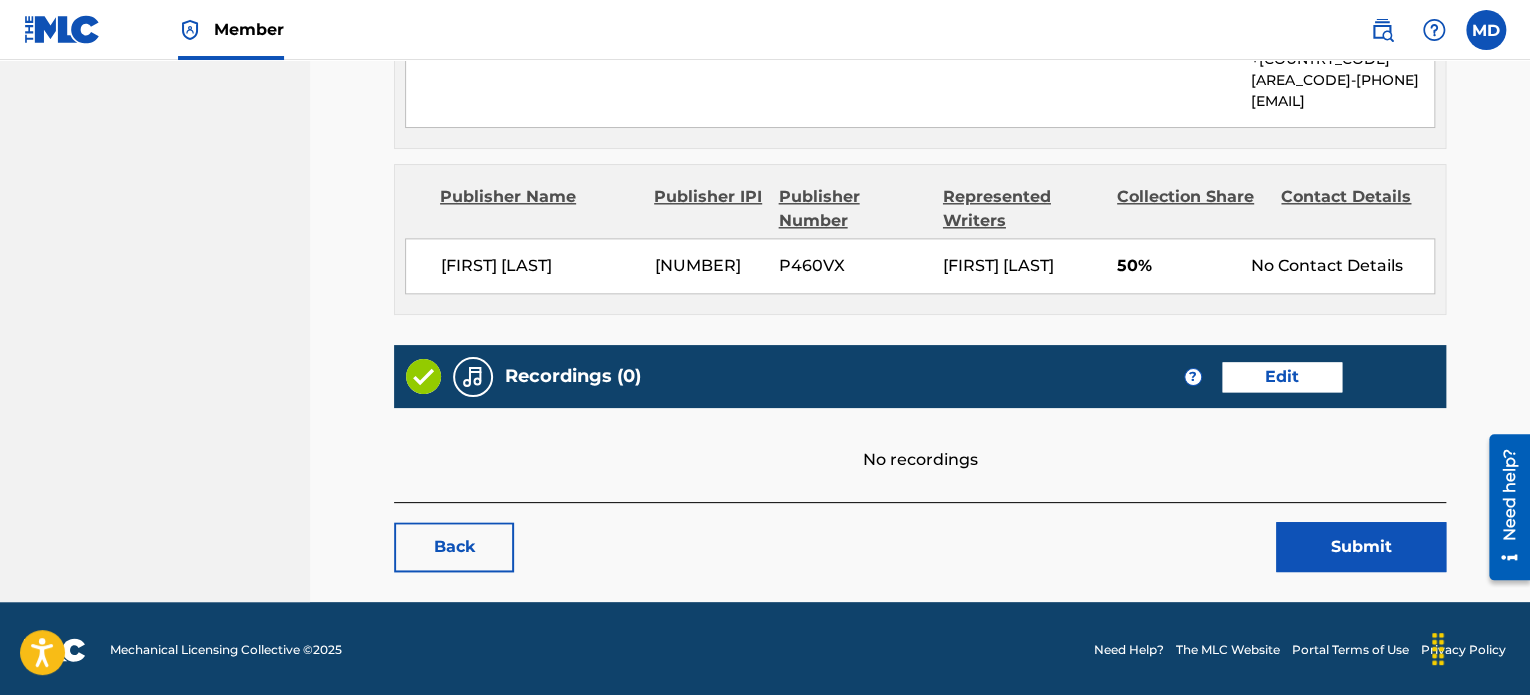 click on "Submit" at bounding box center (1361, 547) 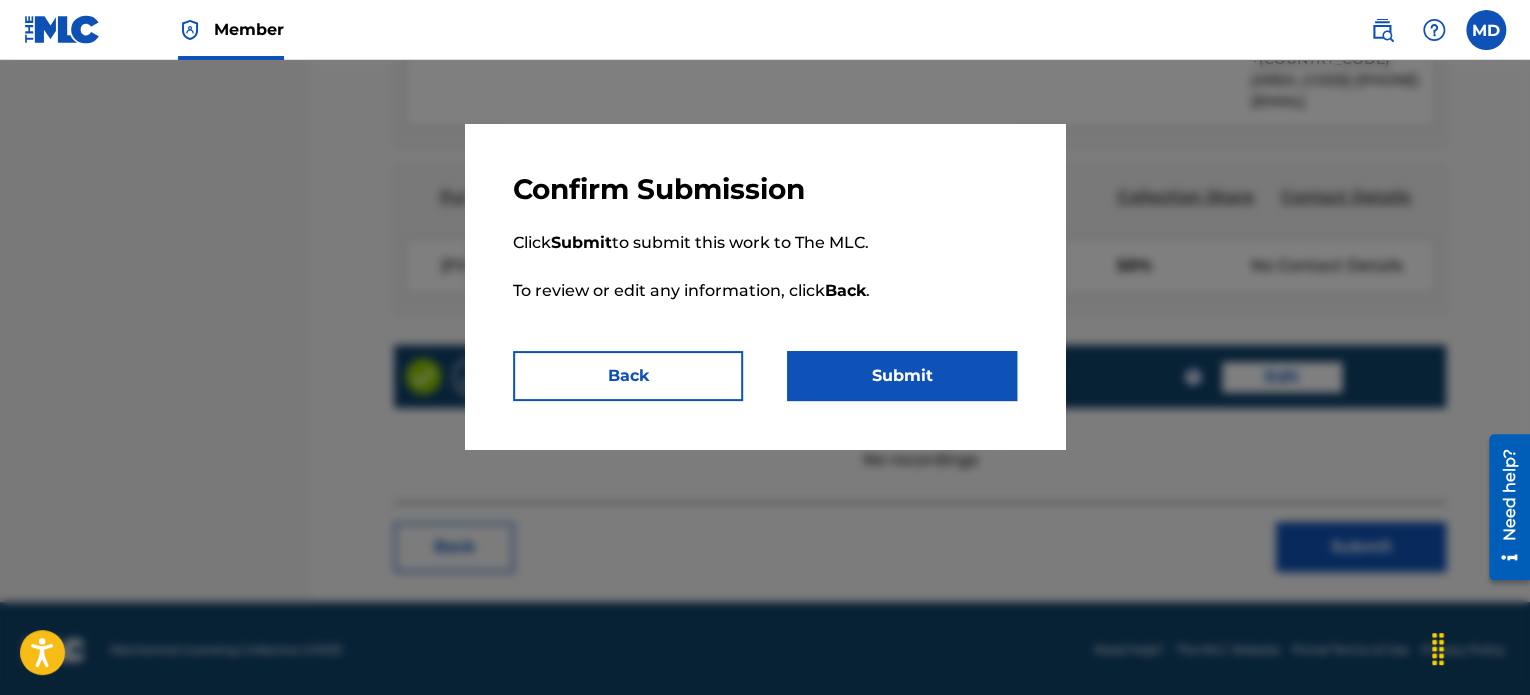 click on "Submit" at bounding box center [902, 376] 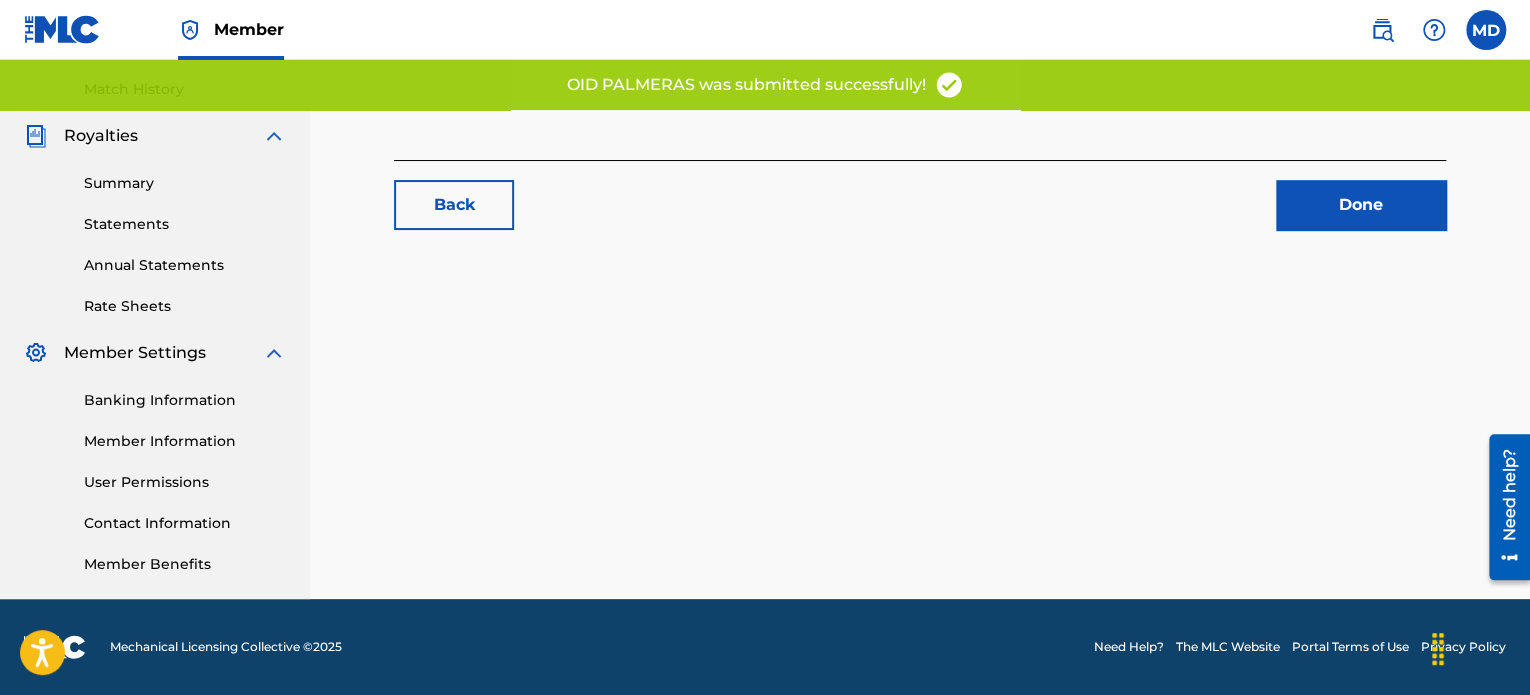scroll, scrollTop: 0, scrollLeft: 0, axis: both 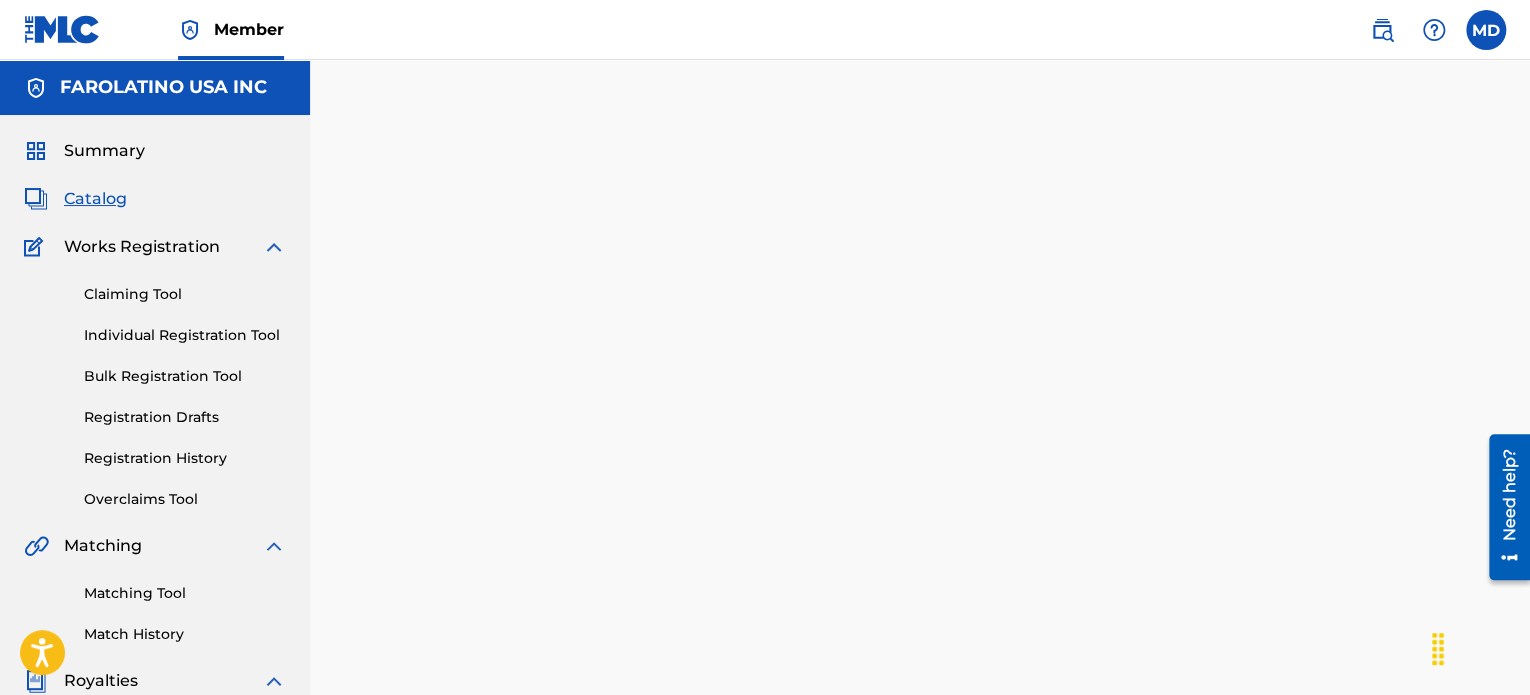 drag, startPoint x: 96, startPoint y: 199, endPoint x: 254, endPoint y: 234, distance: 161.83015 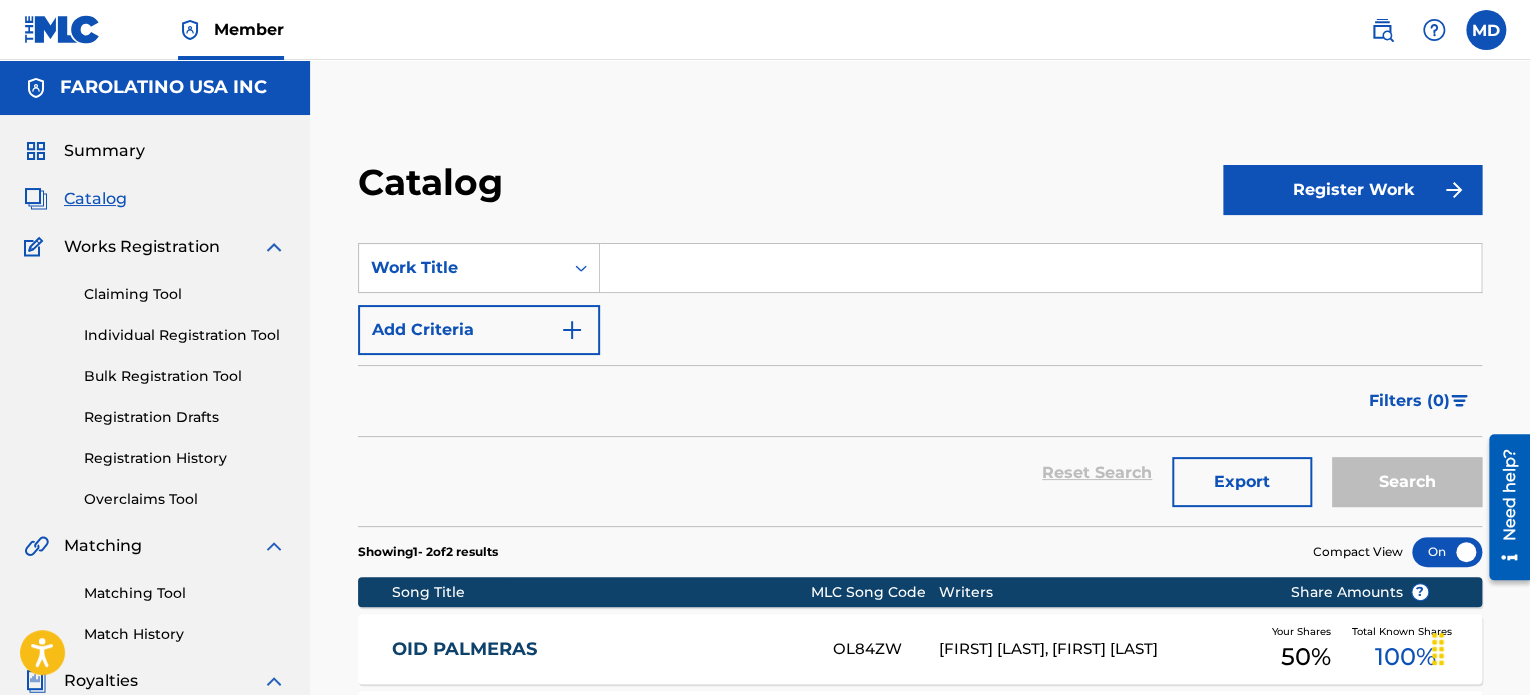 drag, startPoint x: 656, startPoint y: 244, endPoint x: 660, endPoint y: 260, distance: 16.492422 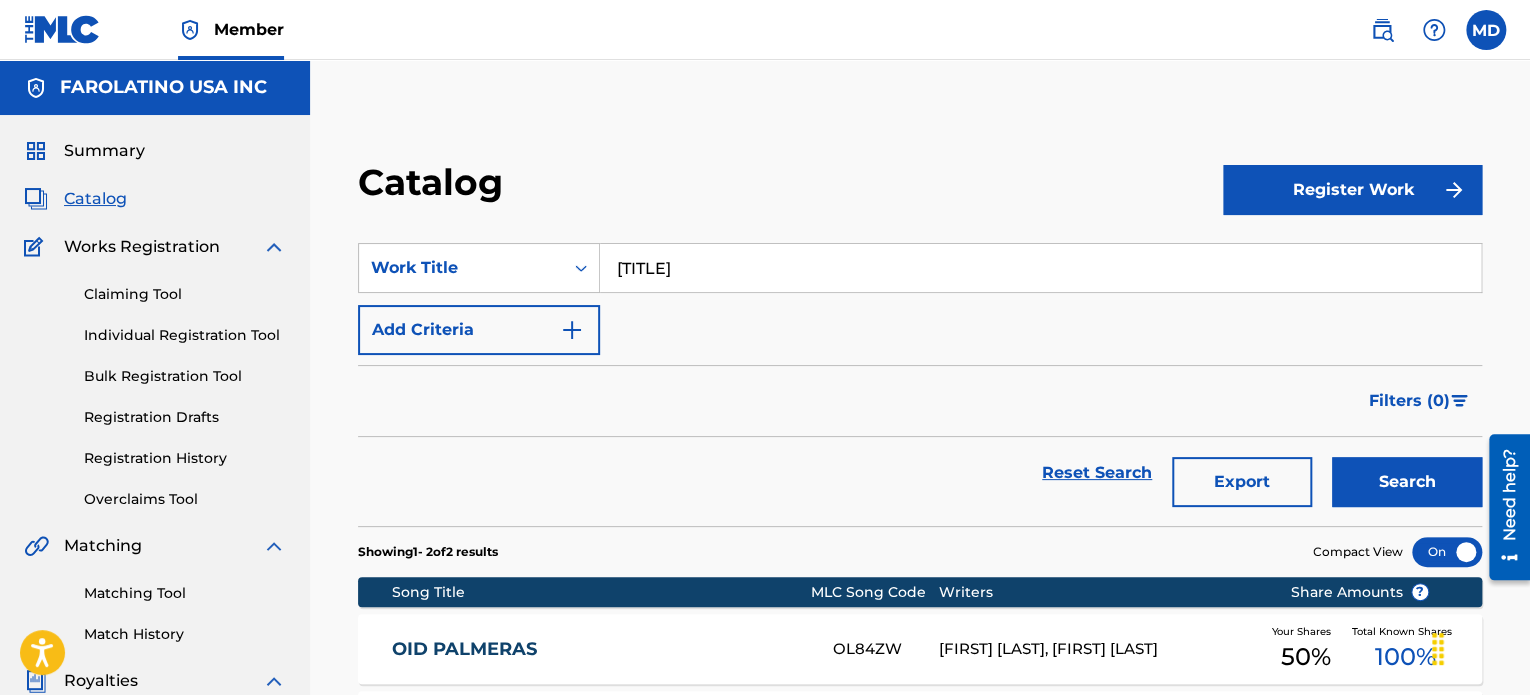 type on "[TITLE]" 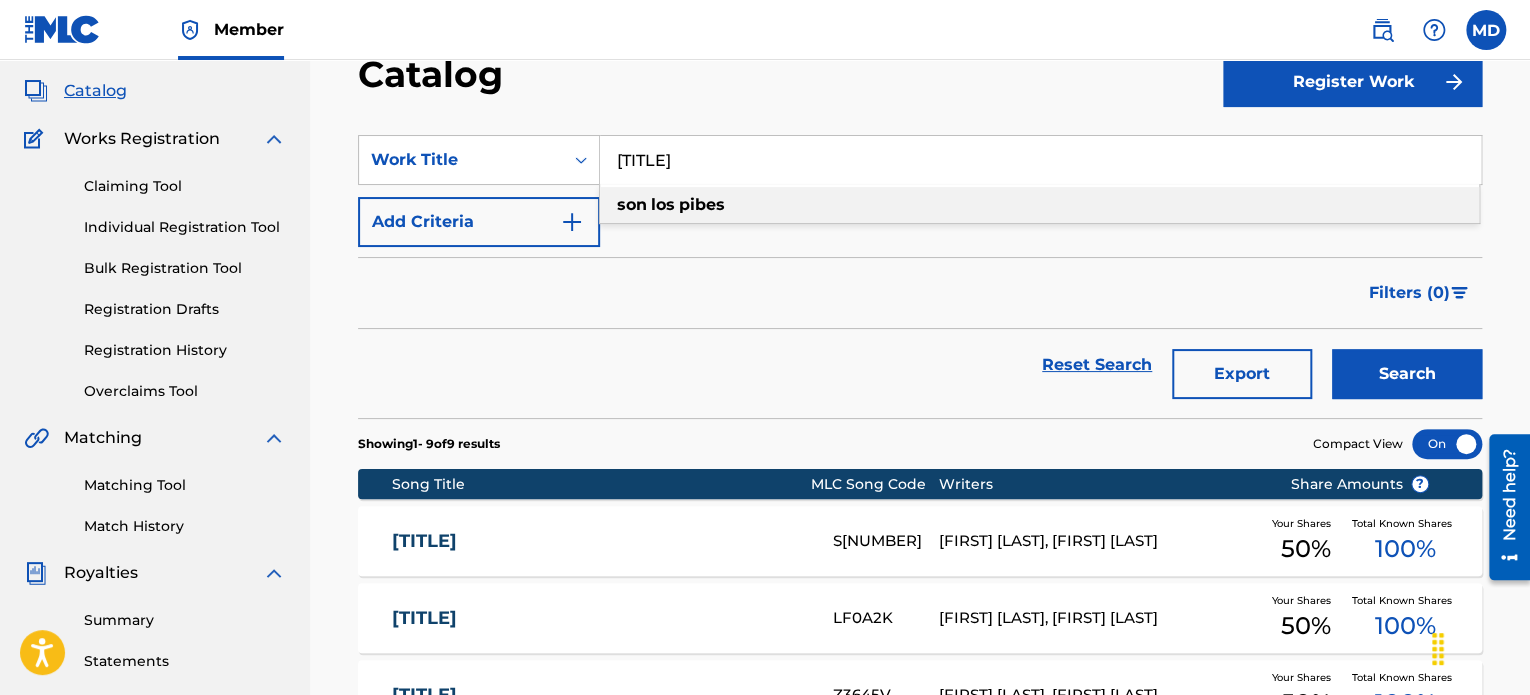 scroll, scrollTop: 166, scrollLeft: 0, axis: vertical 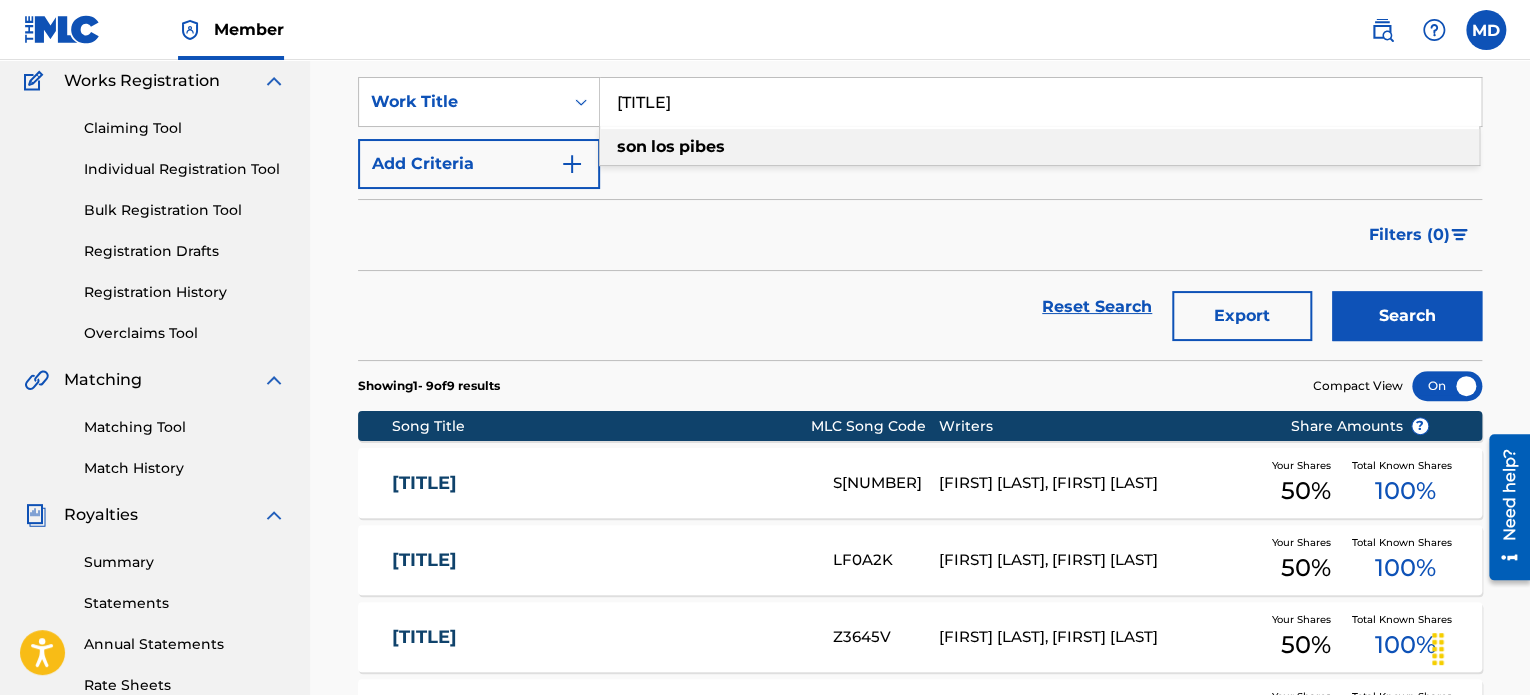 click on "SON LOS PIBES S47GGW [FIRST] [LAST], [FIRST] [LAST] Your Shares 50 % Total Known Shares 100 %" at bounding box center (920, 483) 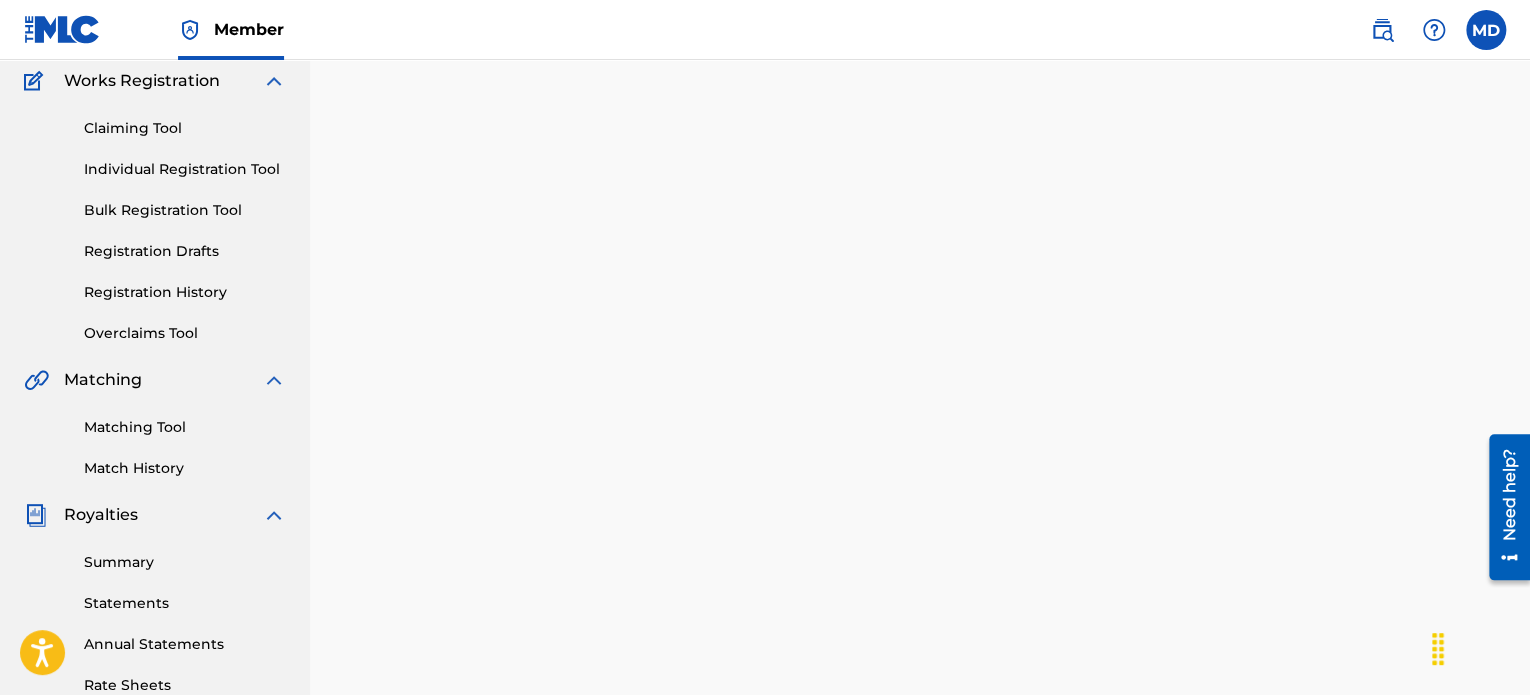 scroll, scrollTop: 0, scrollLeft: 0, axis: both 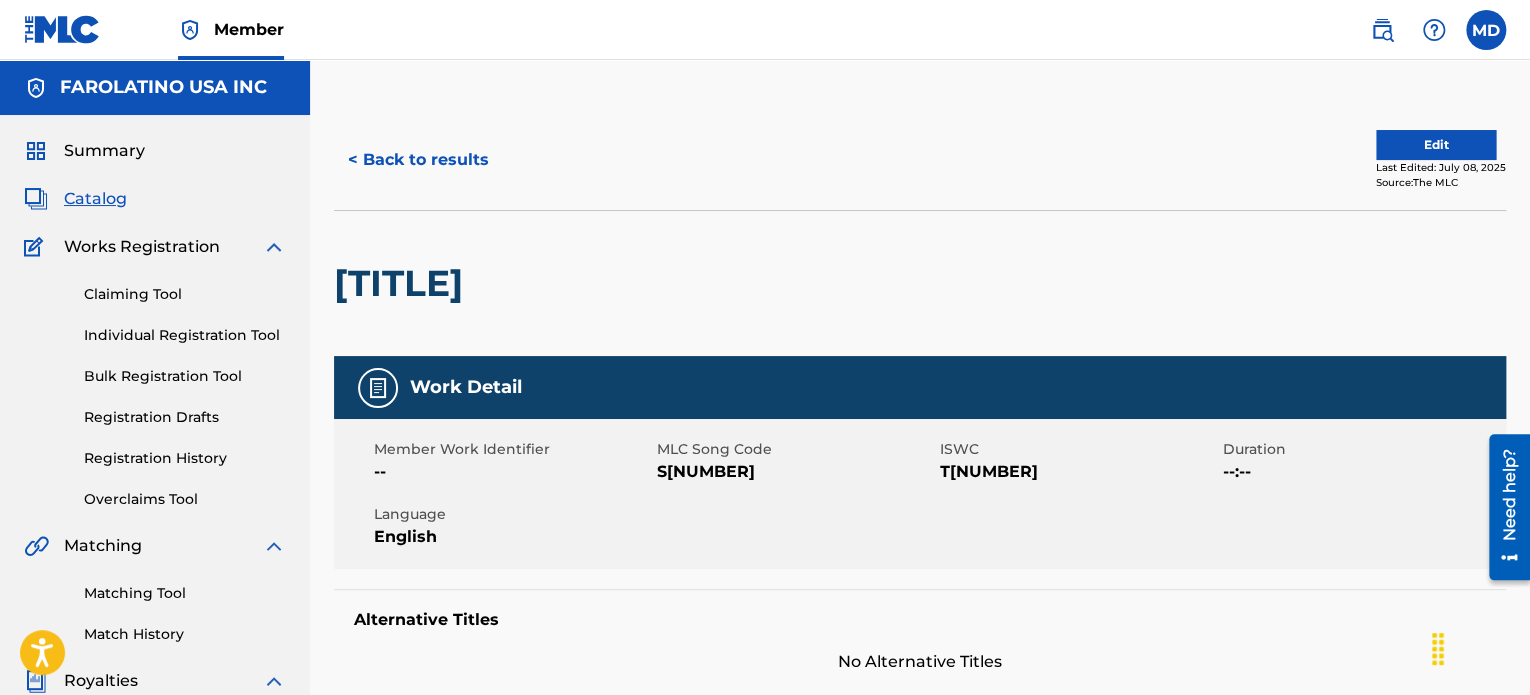 click on "Last Edited:   [MONTH] [DAY], [YEAR] Source:  The MLC" at bounding box center (920, 160) 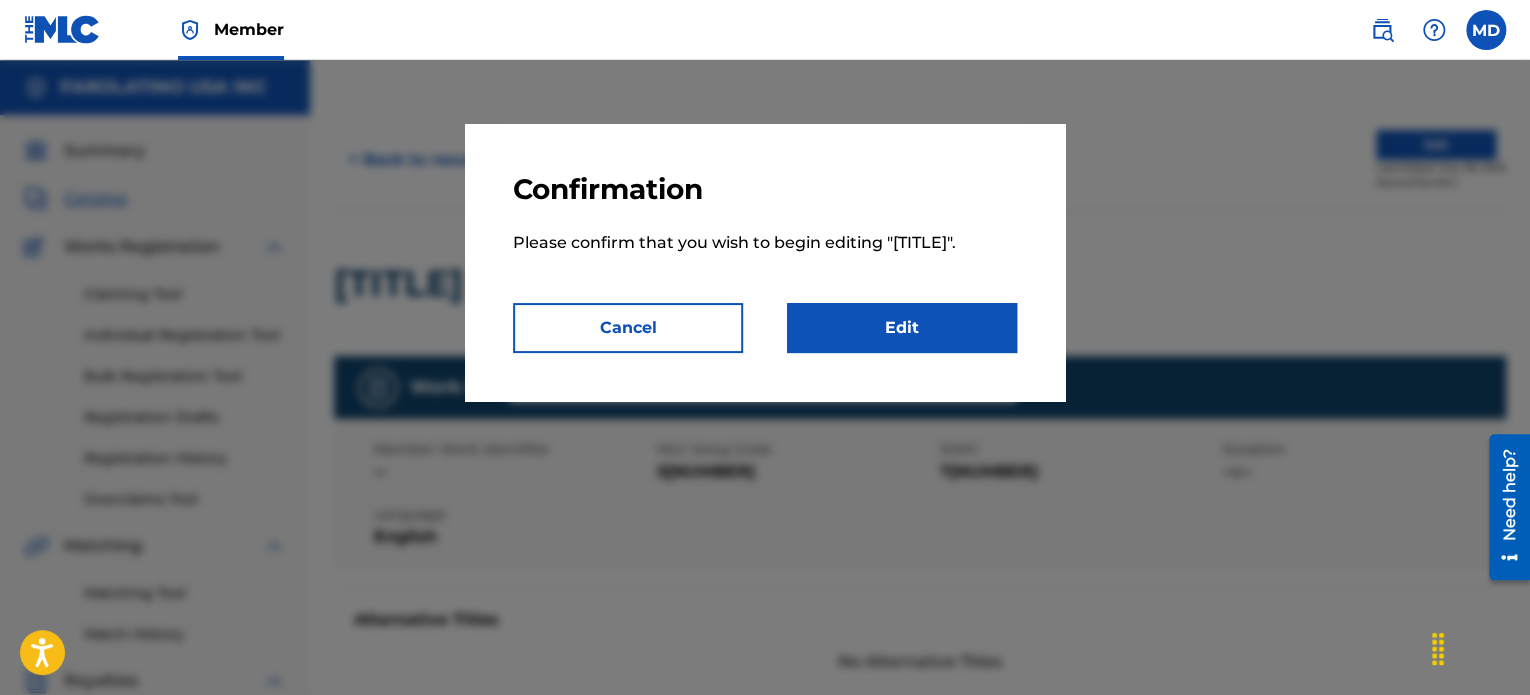 click on "Edit" at bounding box center [902, 328] 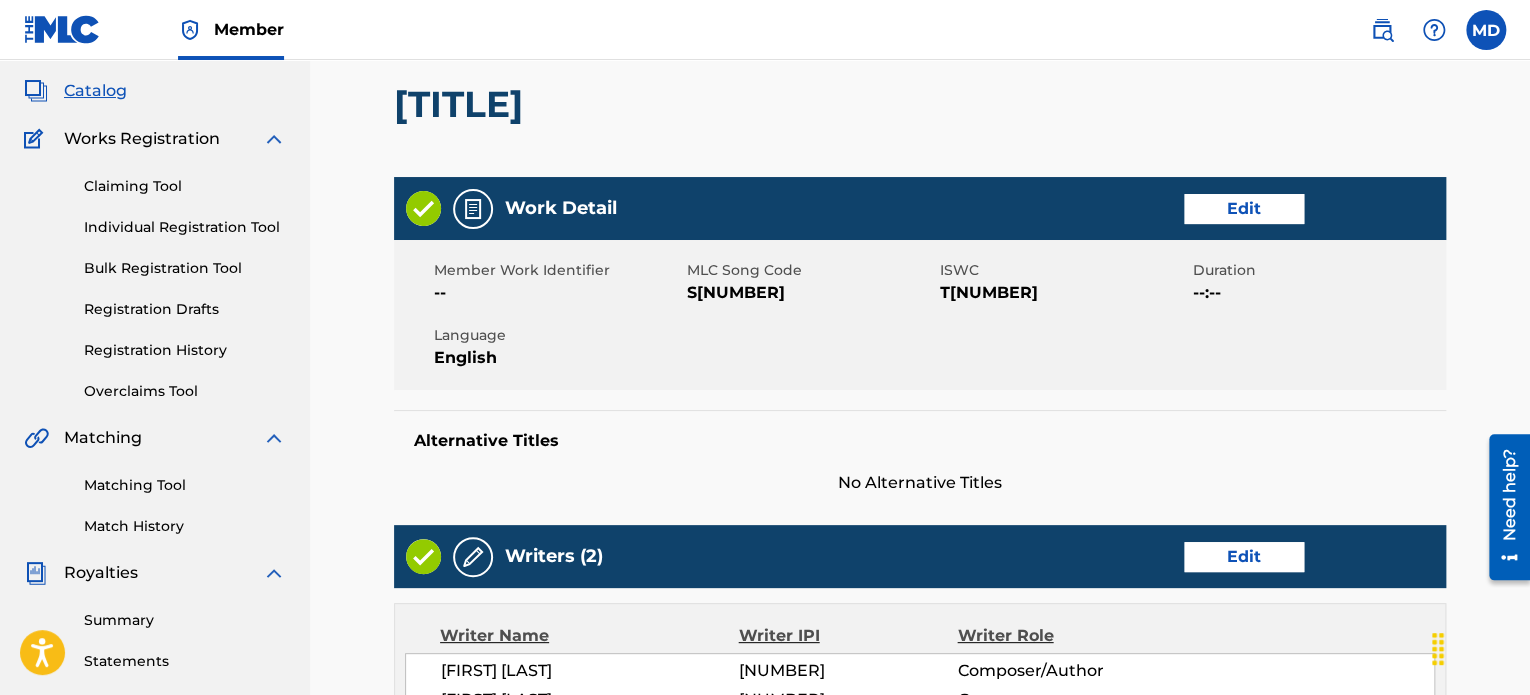 scroll, scrollTop: 167, scrollLeft: 0, axis: vertical 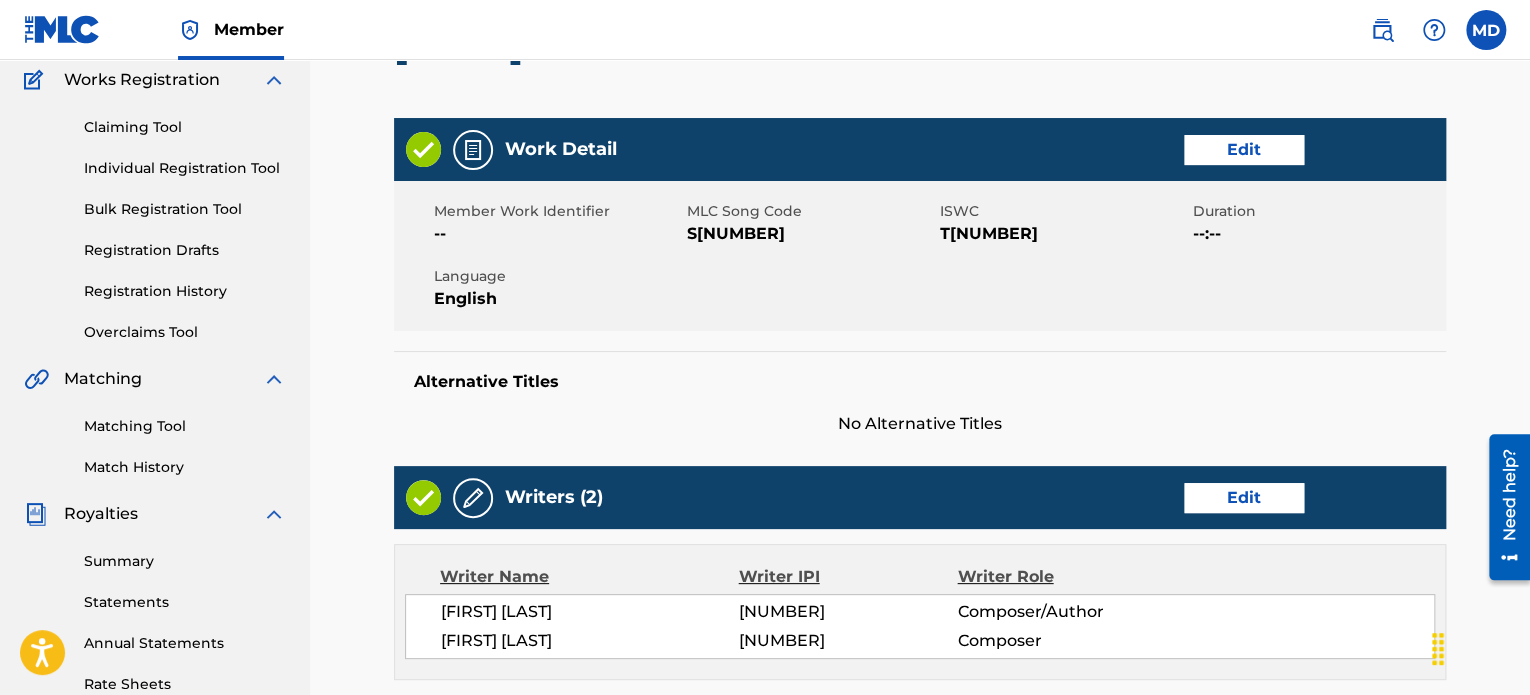 click on "Edit" at bounding box center (1244, 150) 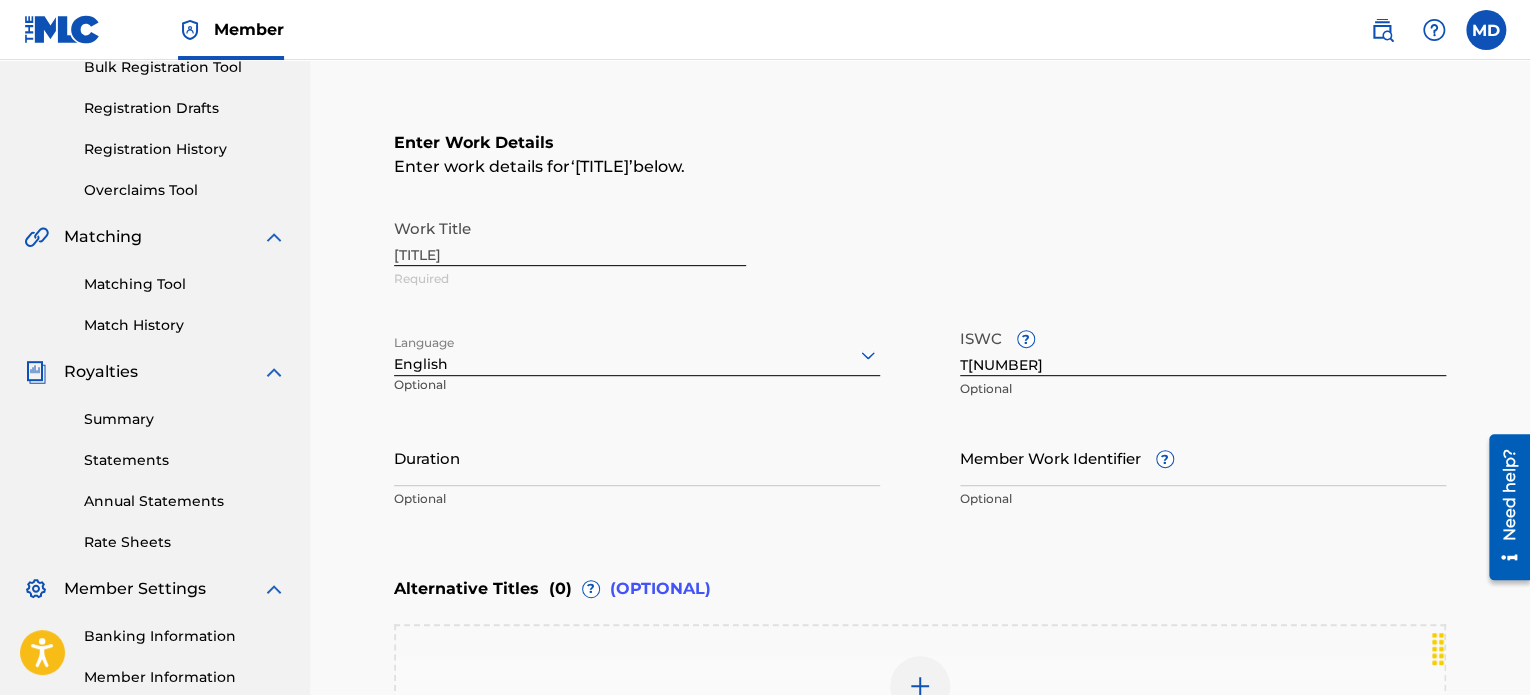 scroll, scrollTop: 500, scrollLeft: 0, axis: vertical 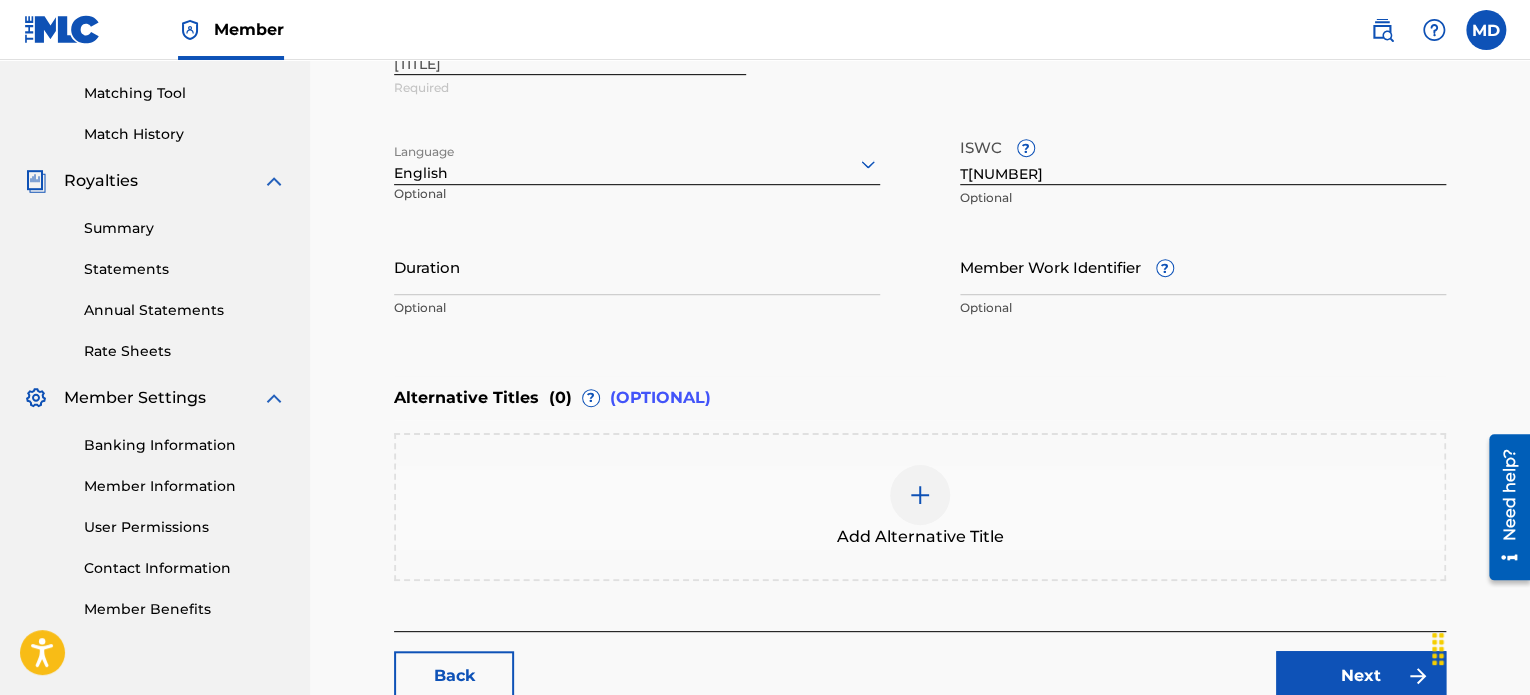 click on "Optional" at bounding box center [474, 201] 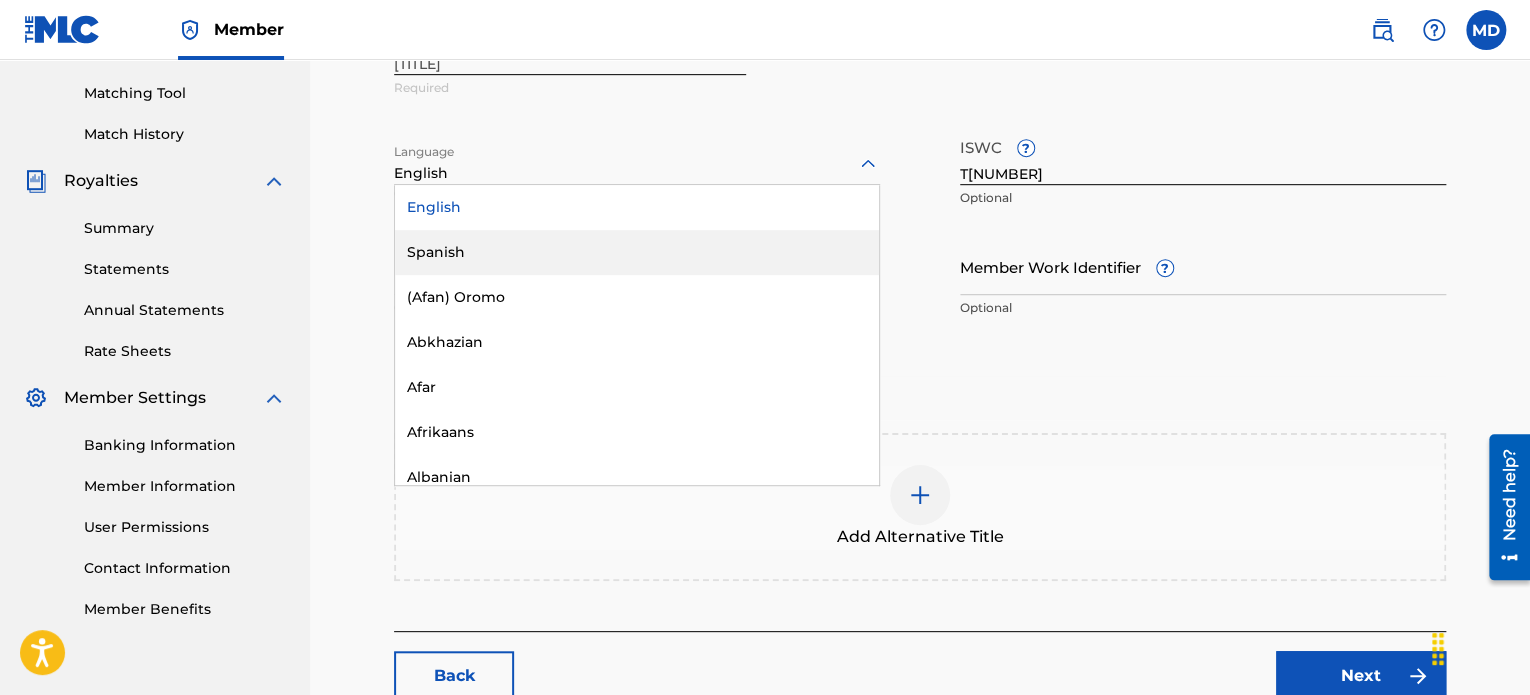 click on "Spanish" at bounding box center [637, 252] 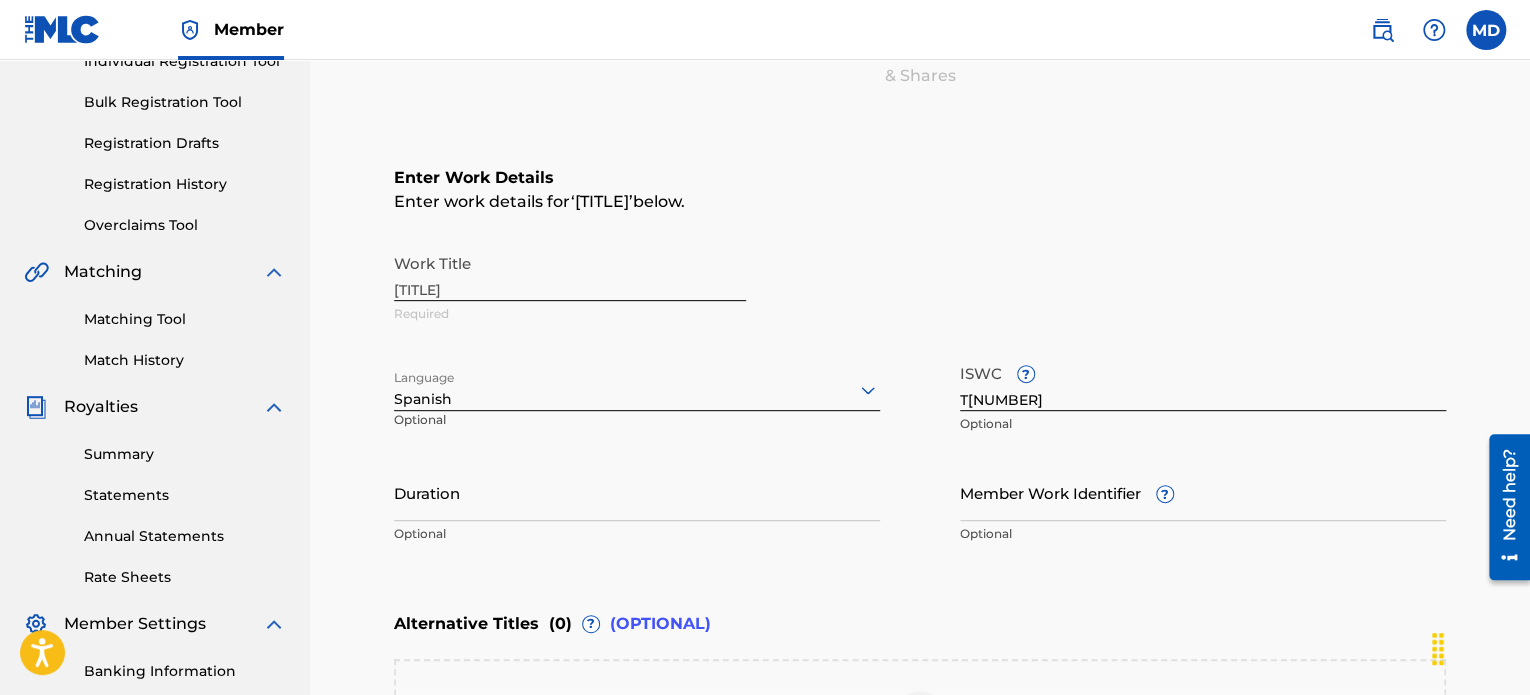 scroll, scrollTop: 0, scrollLeft: 0, axis: both 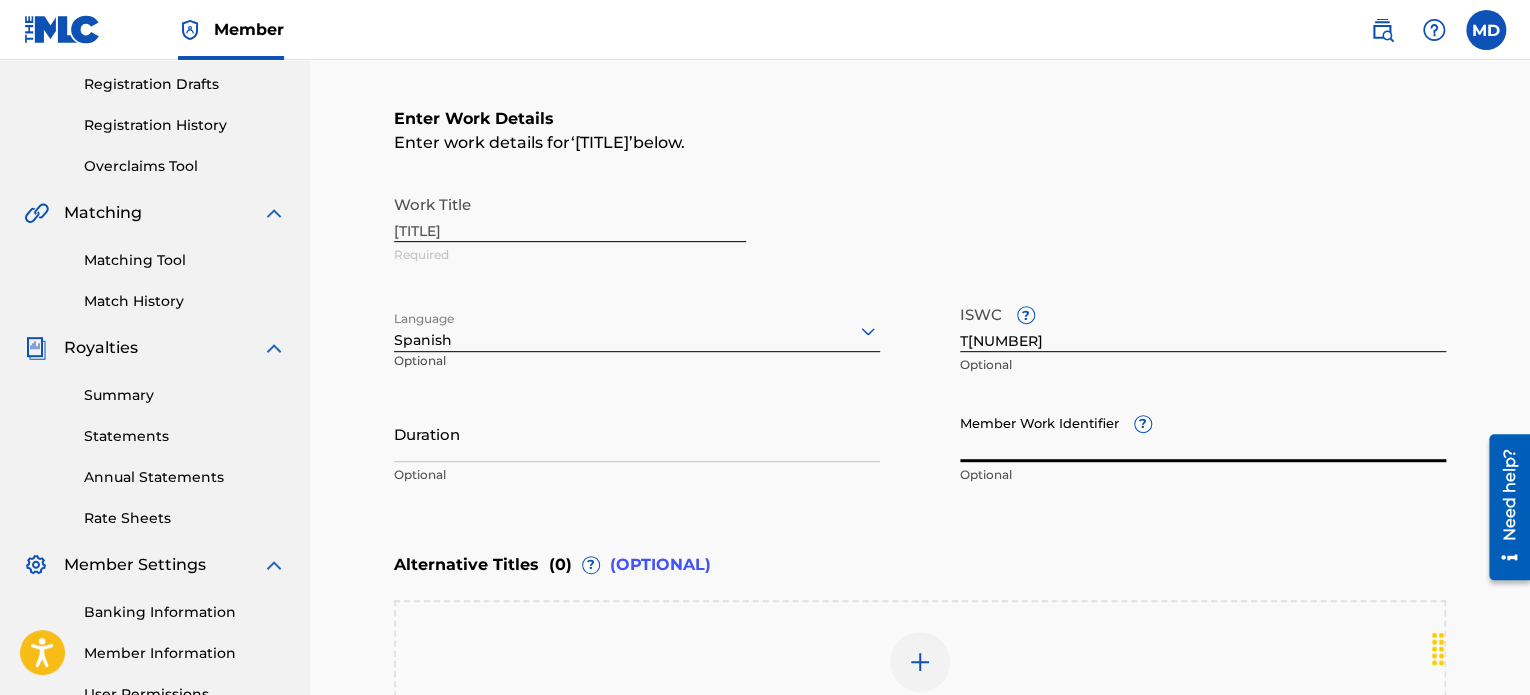 click on "Member Work Identifier   ?" at bounding box center [1203, 433] 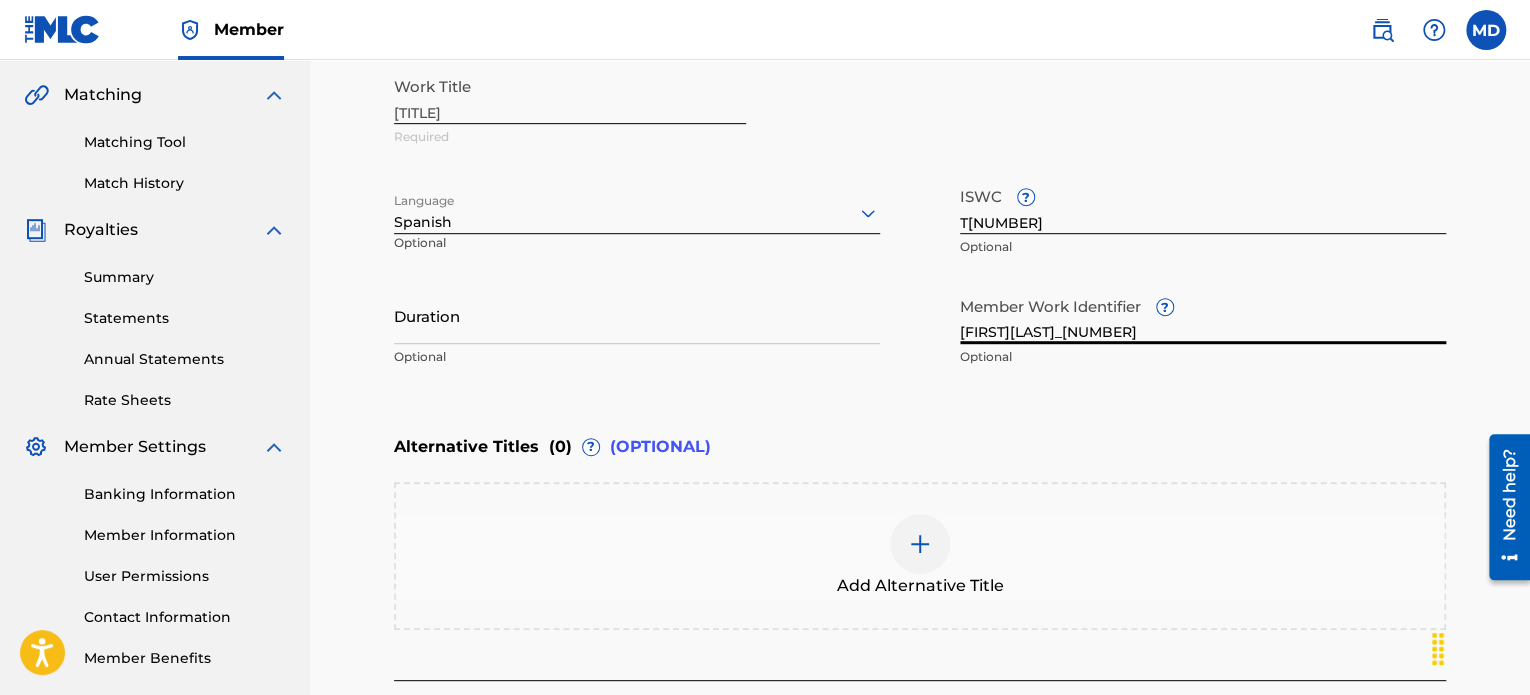 scroll, scrollTop: 630, scrollLeft: 0, axis: vertical 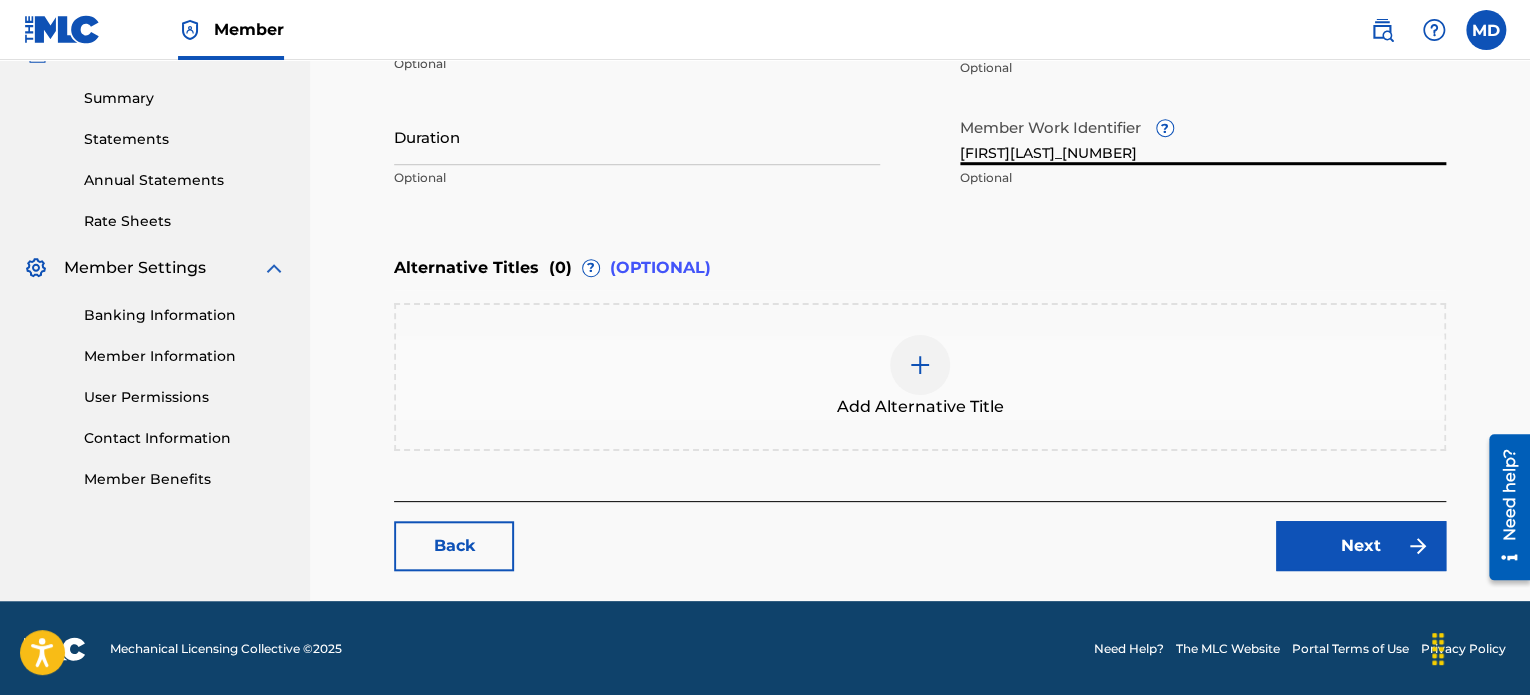 type on "[FIRST][LAST]_[NUMBER]" 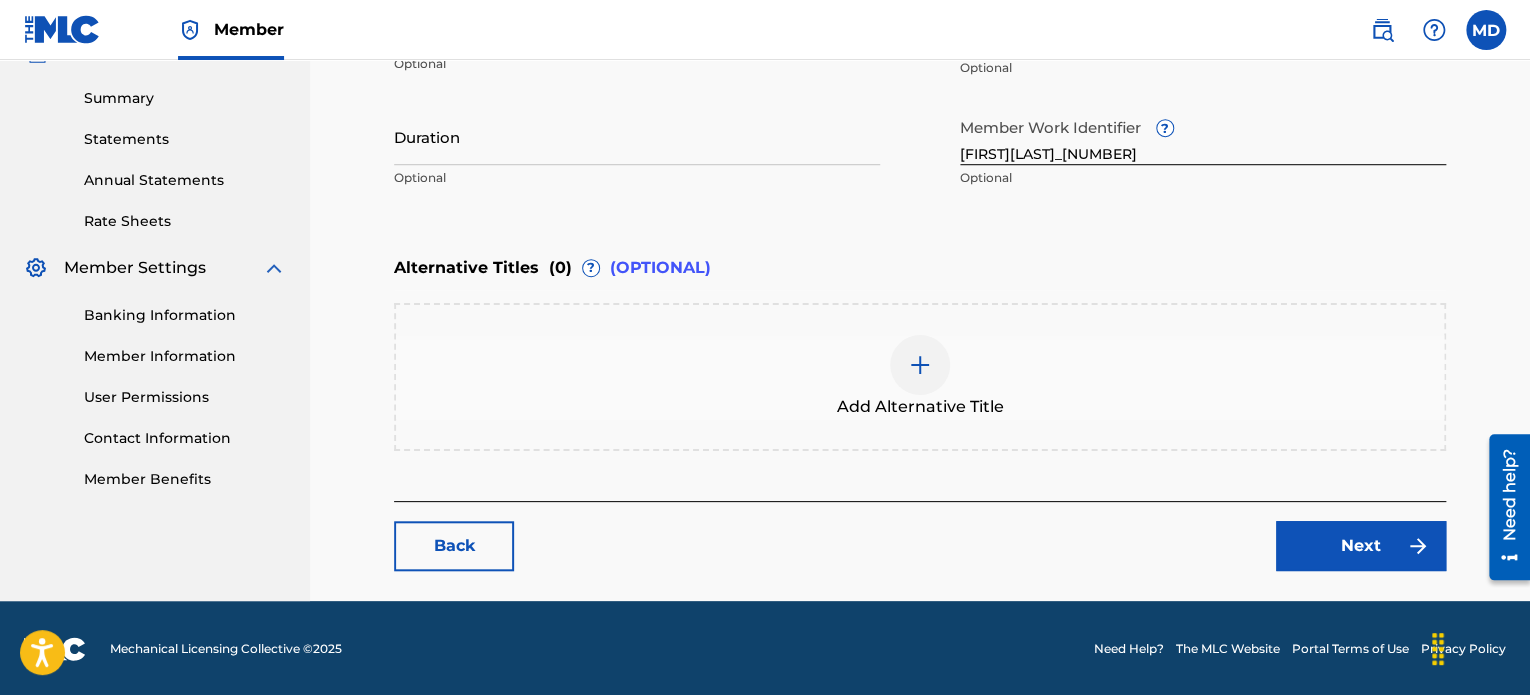 click on "Next" at bounding box center (1361, 546) 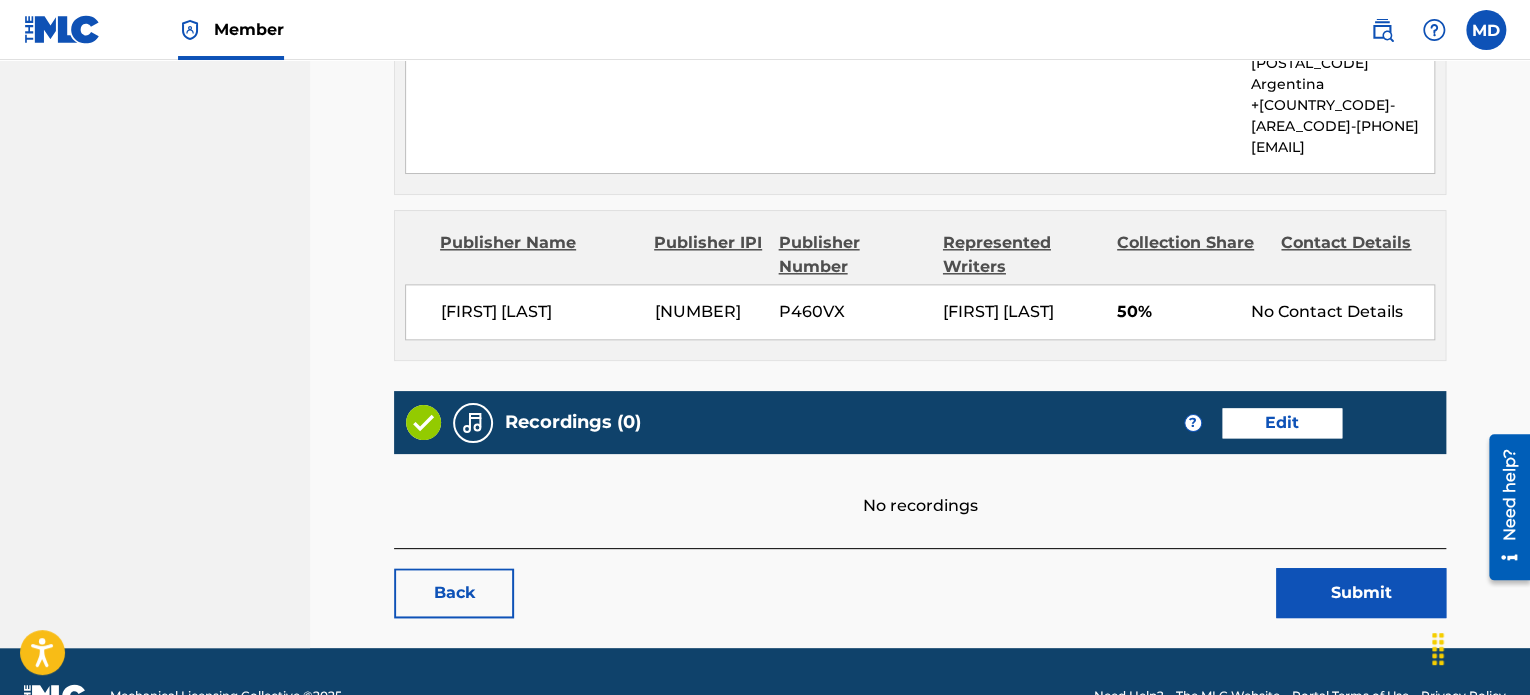 scroll, scrollTop: 1122, scrollLeft: 0, axis: vertical 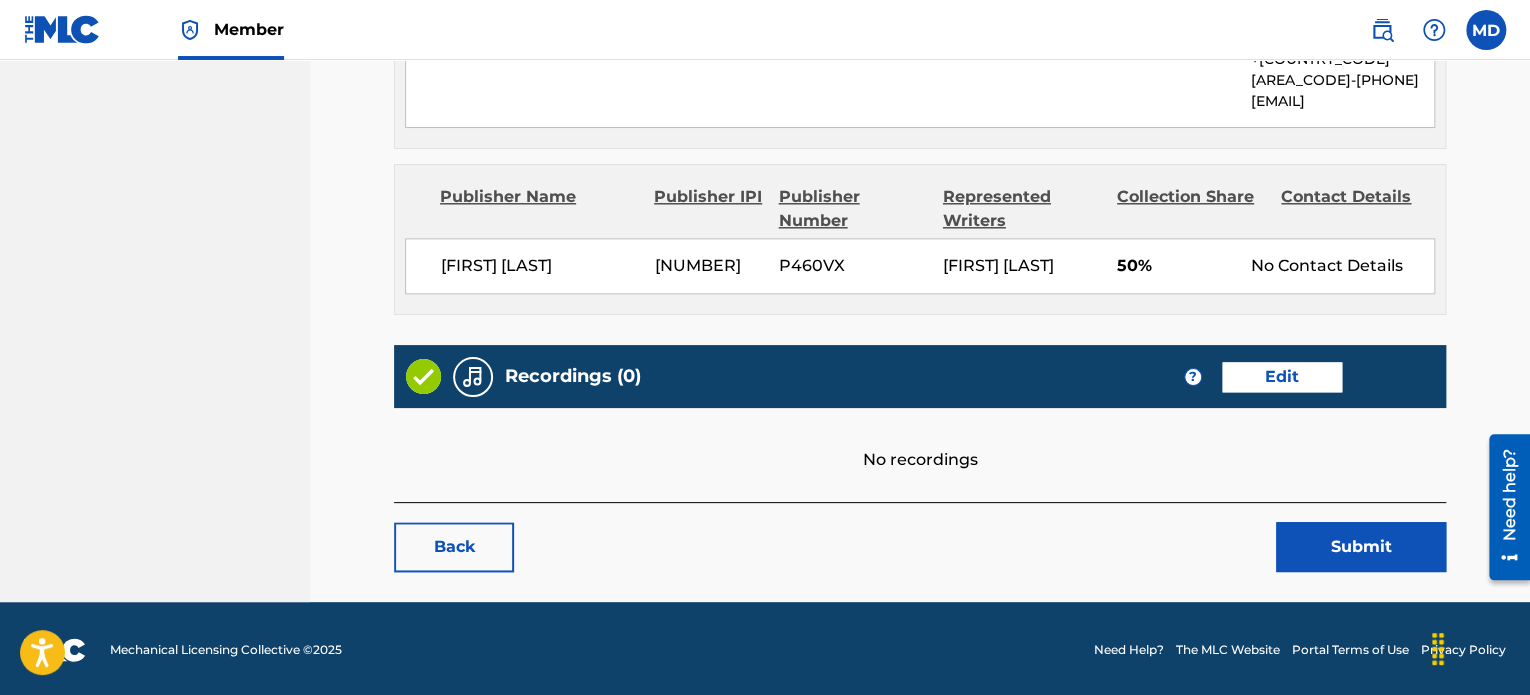 click on "Submit" at bounding box center (1361, 547) 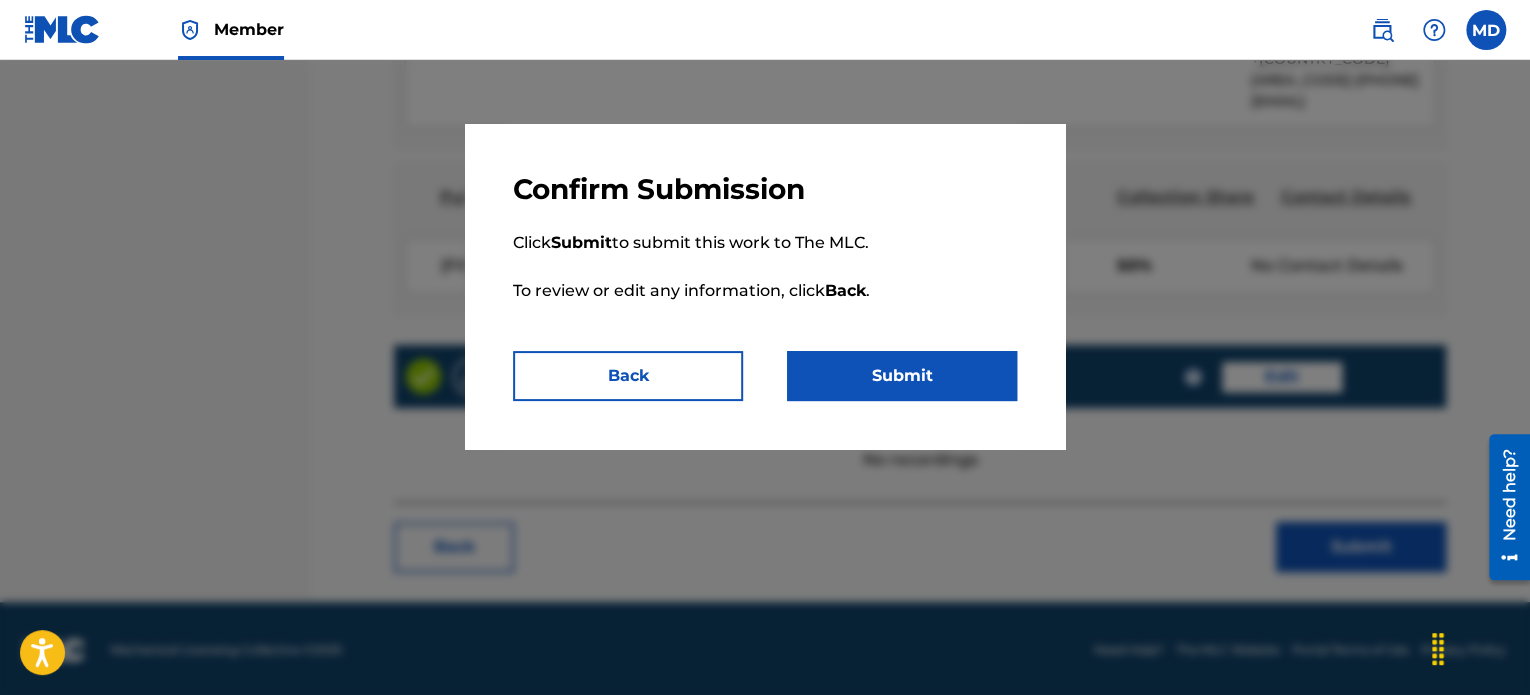 click on "Submit" at bounding box center [902, 376] 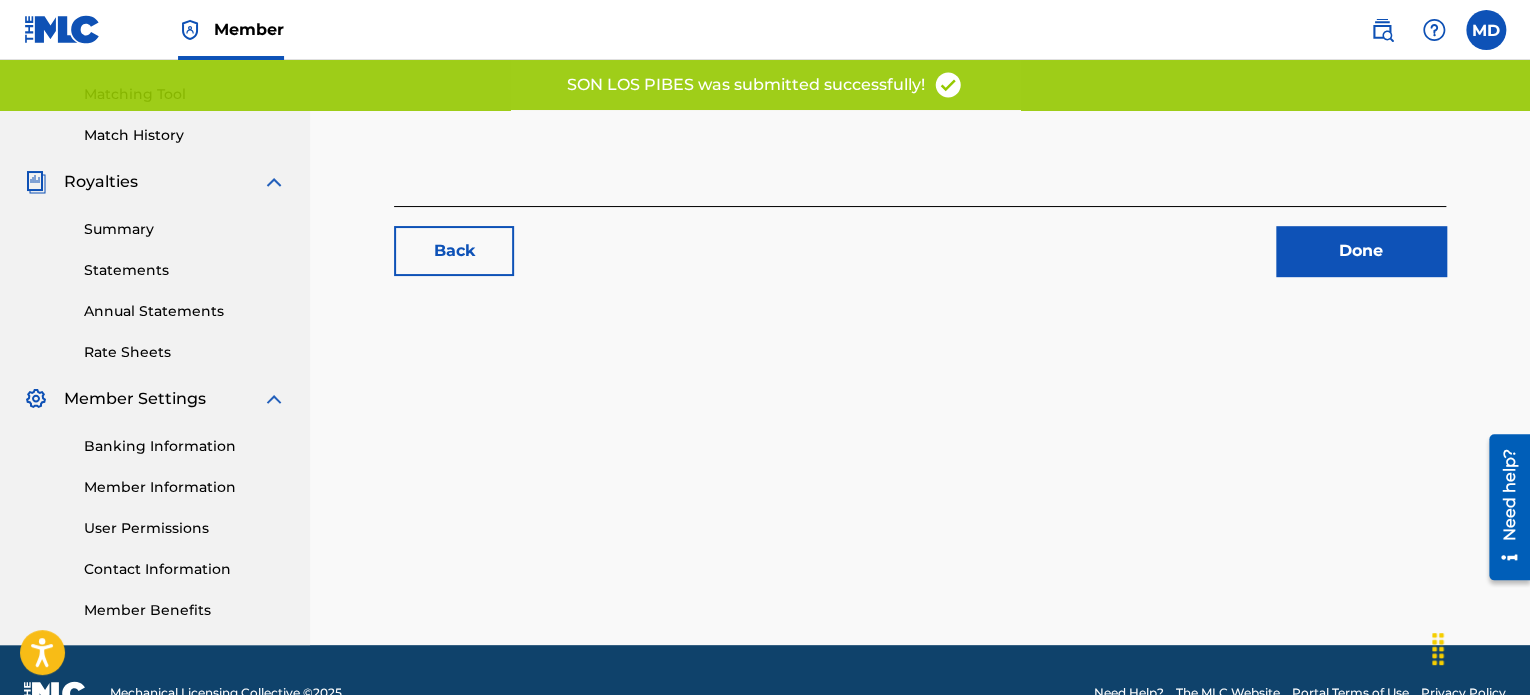 scroll, scrollTop: 544, scrollLeft: 0, axis: vertical 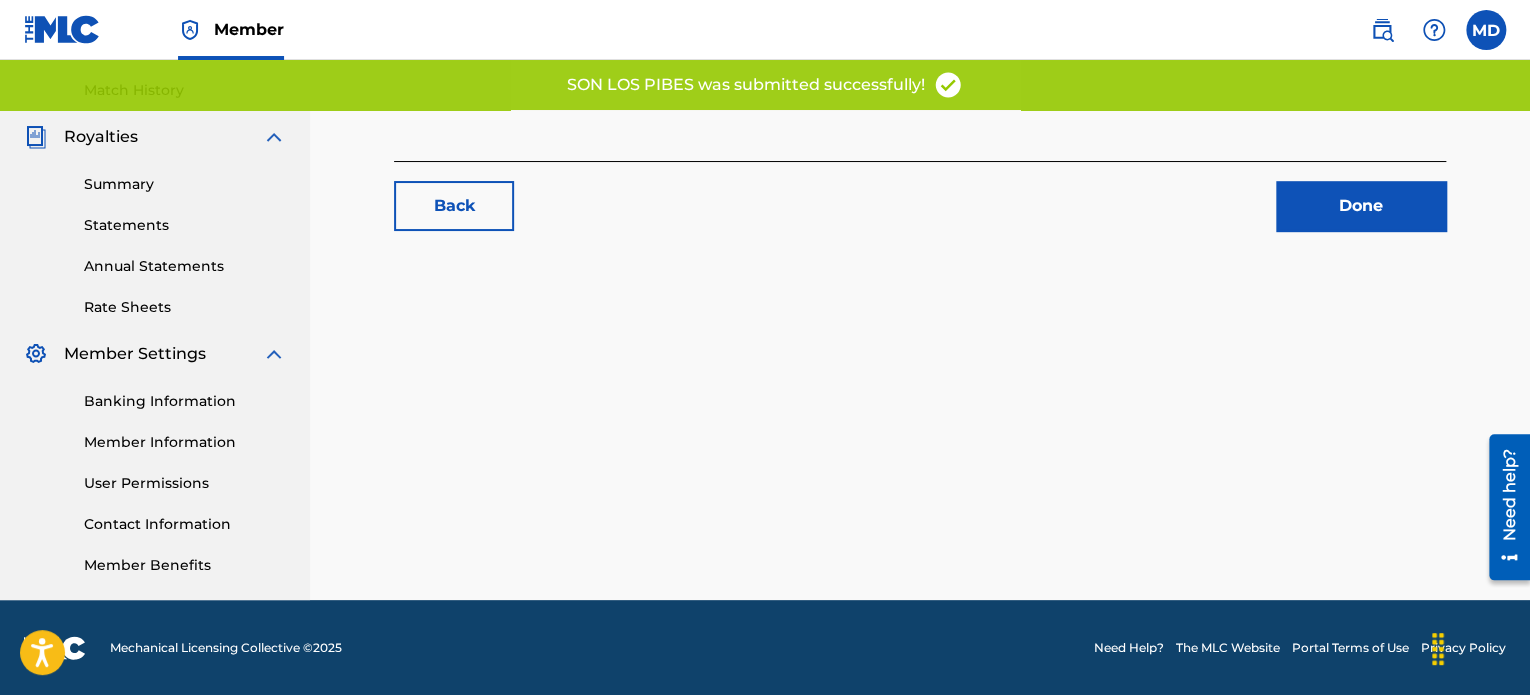 click on "Done" at bounding box center (1361, 206) 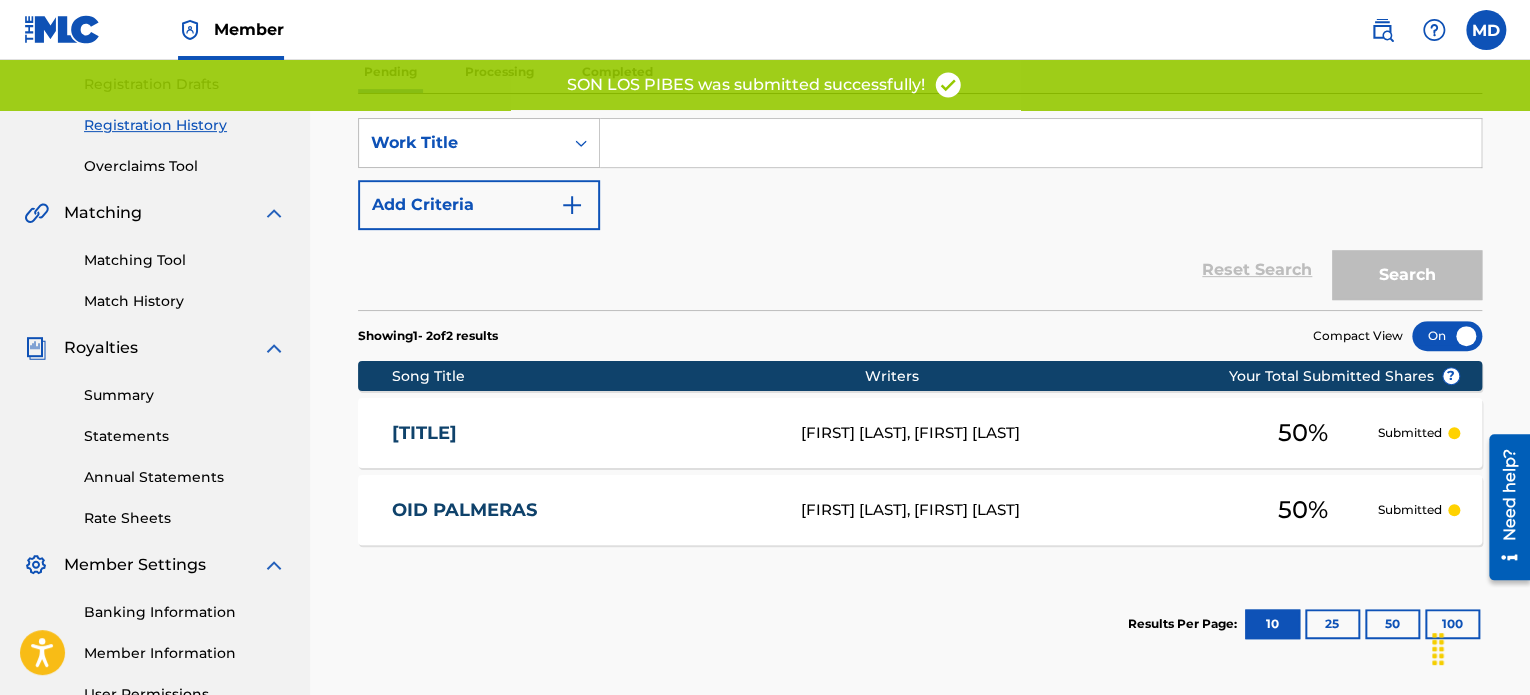 scroll, scrollTop: 0, scrollLeft: 0, axis: both 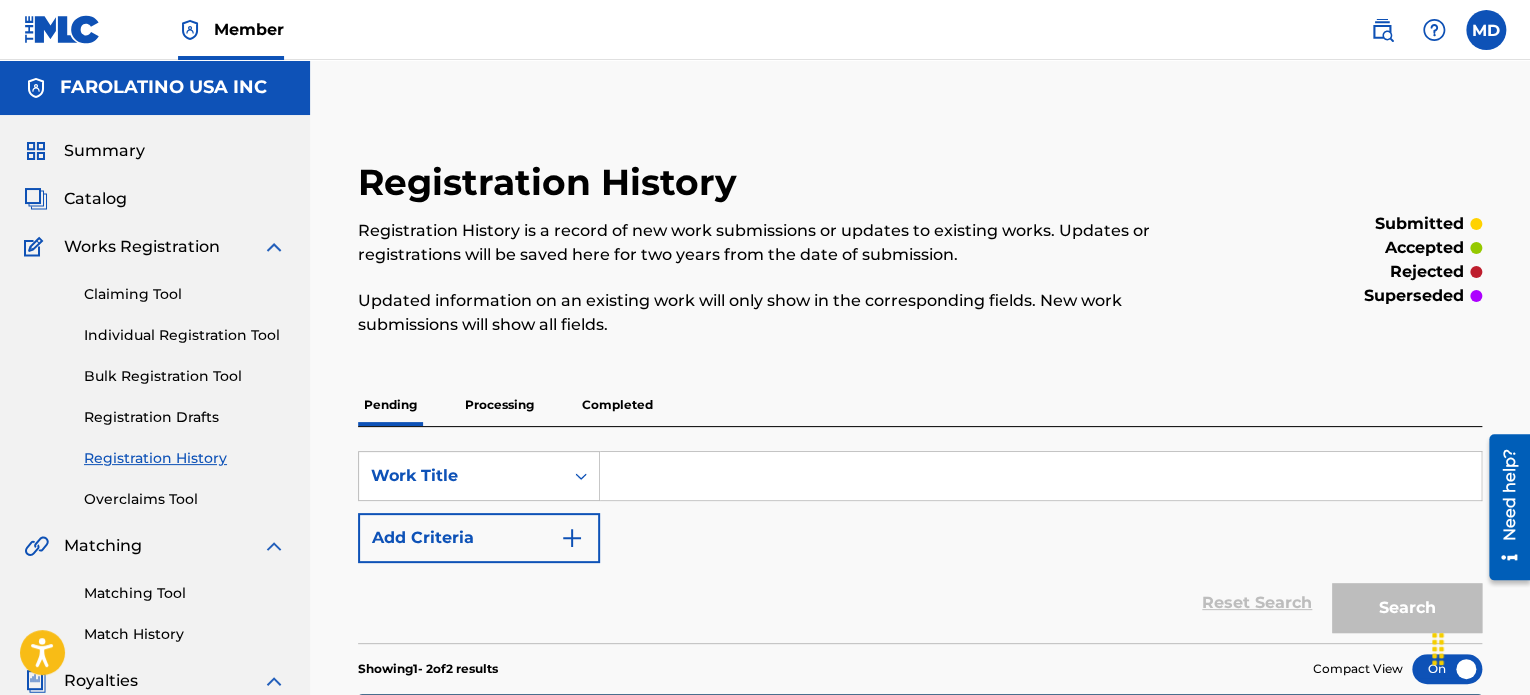 click on "Registration History" at bounding box center [185, 458] 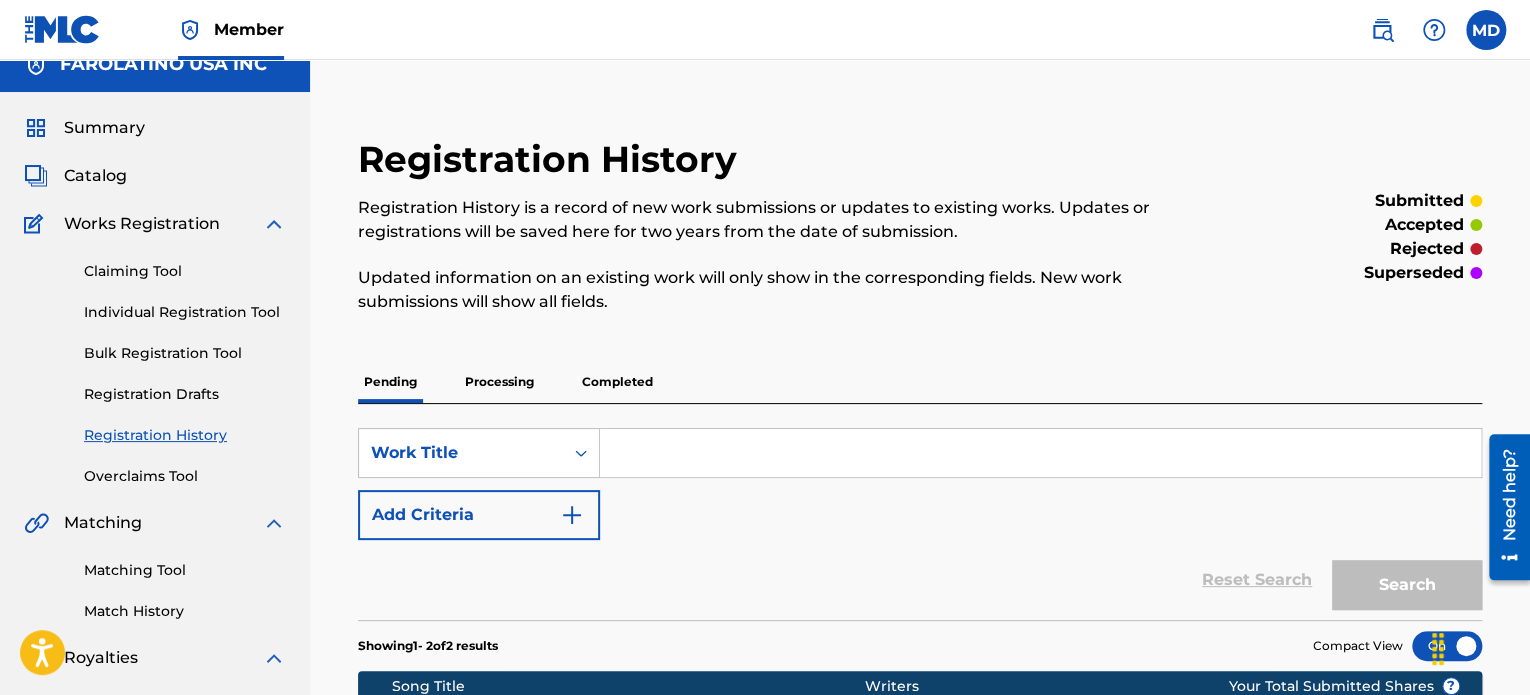 scroll, scrollTop: 0, scrollLeft: 0, axis: both 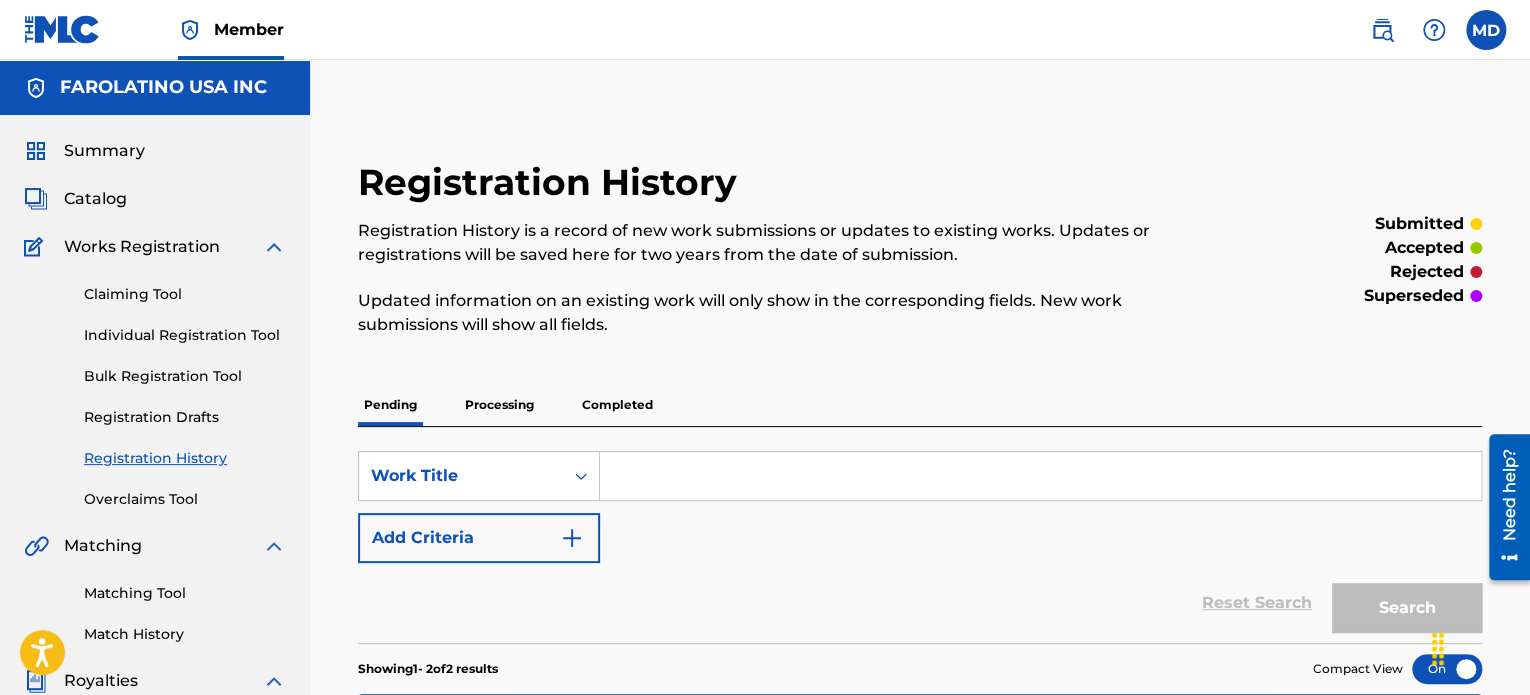 click on "Claiming Tool" at bounding box center [185, 294] 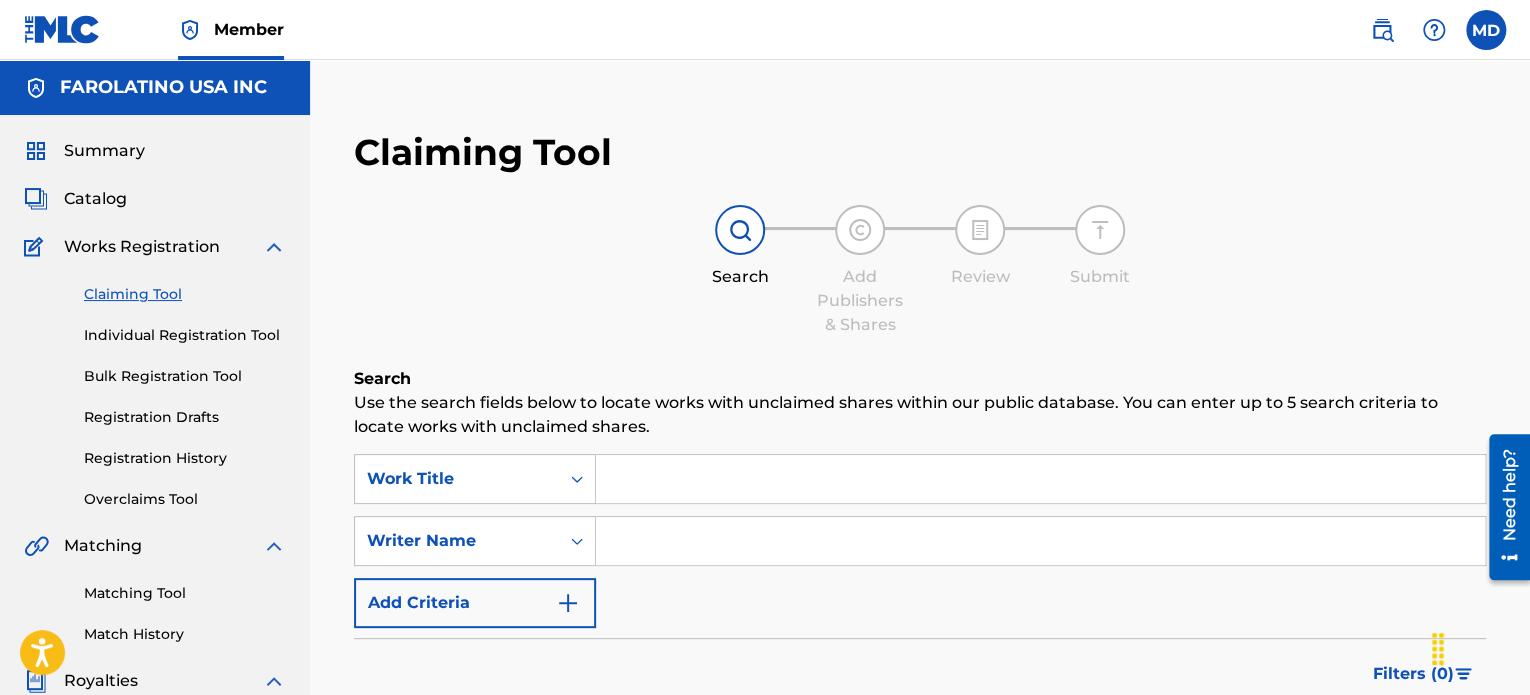 click on "Registration History" at bounding box center (185, 458) 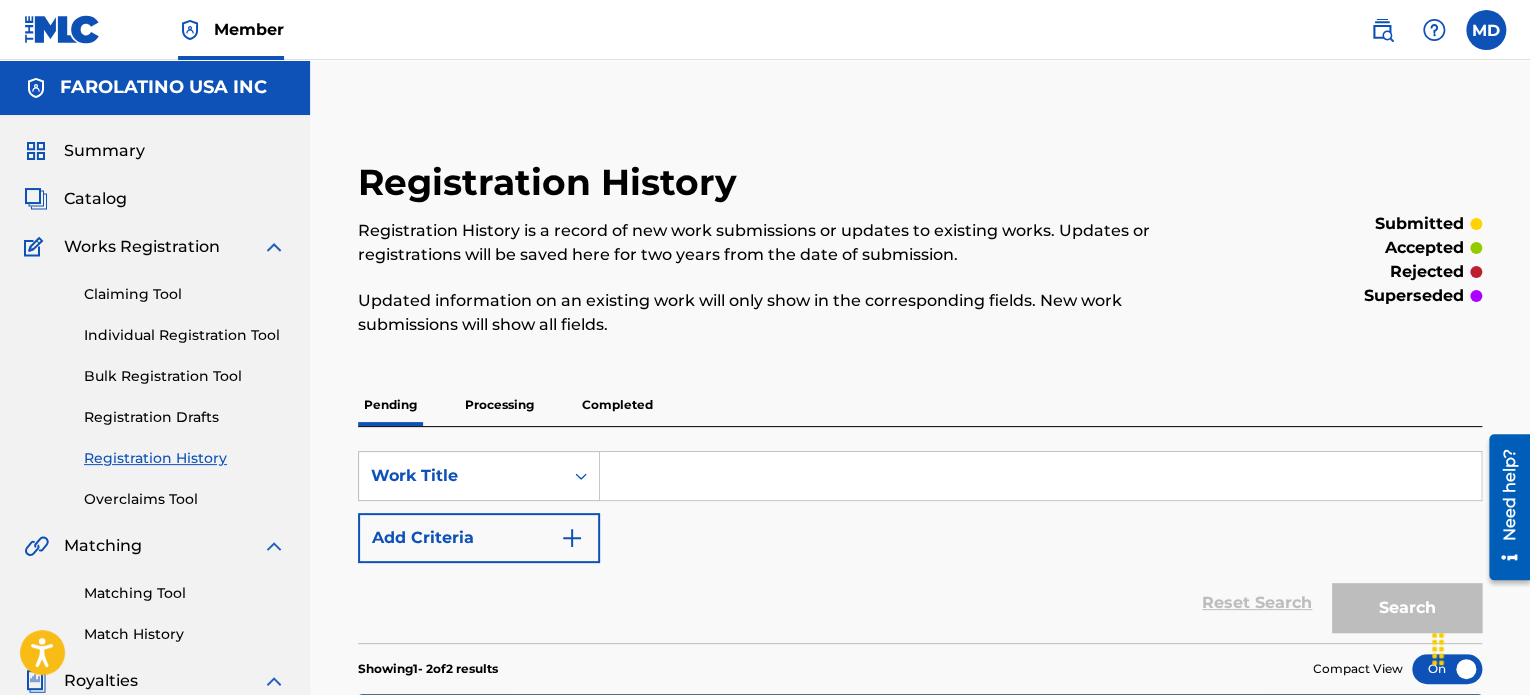 click at bounding box center [1040, 476] 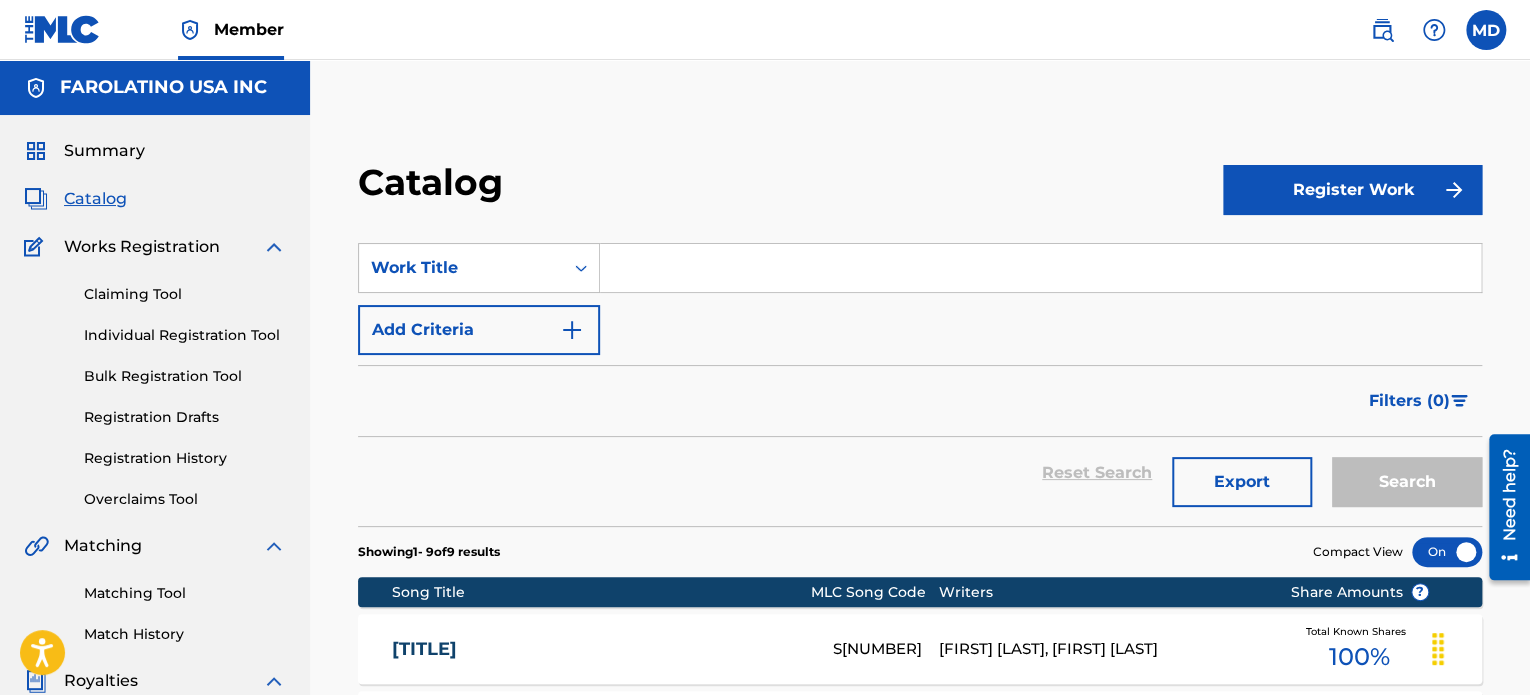 click at bounding box center (1040, 268) 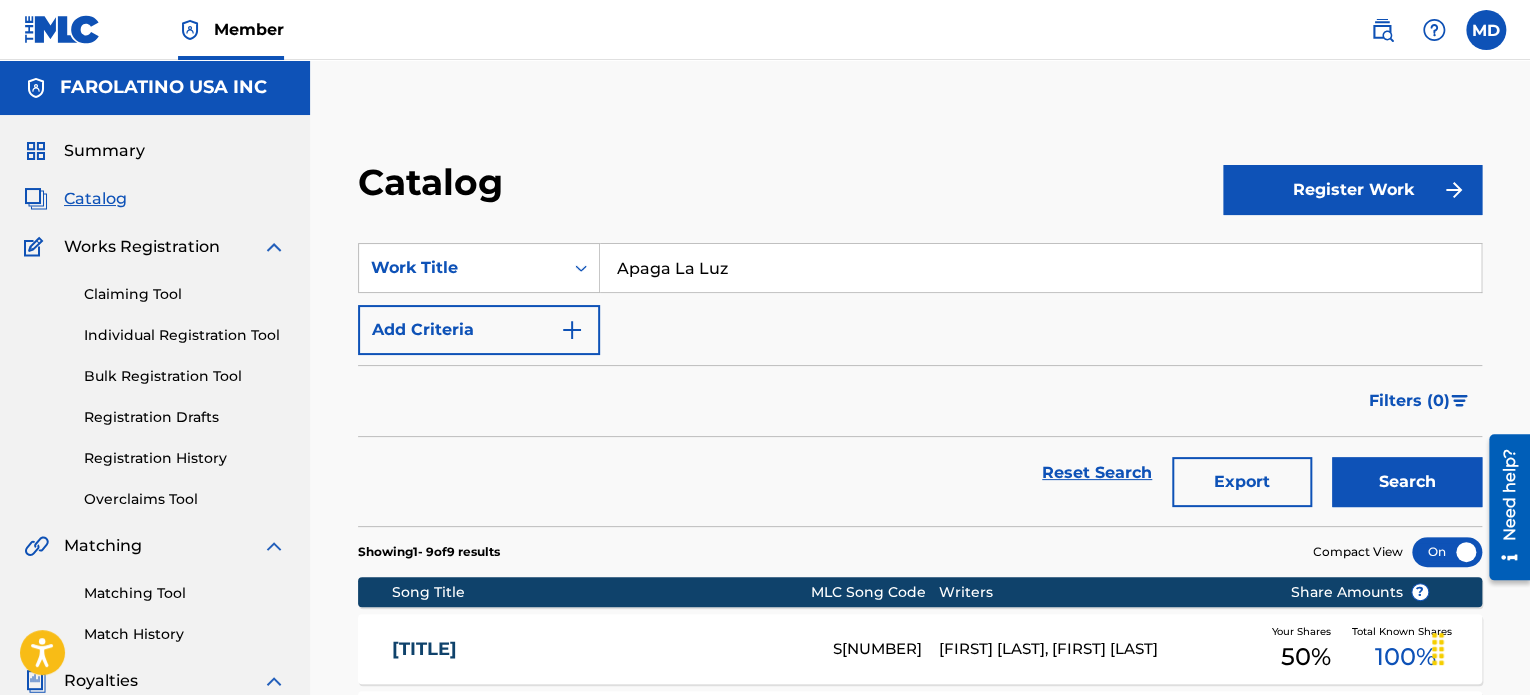 type on "Apaga La Luz" 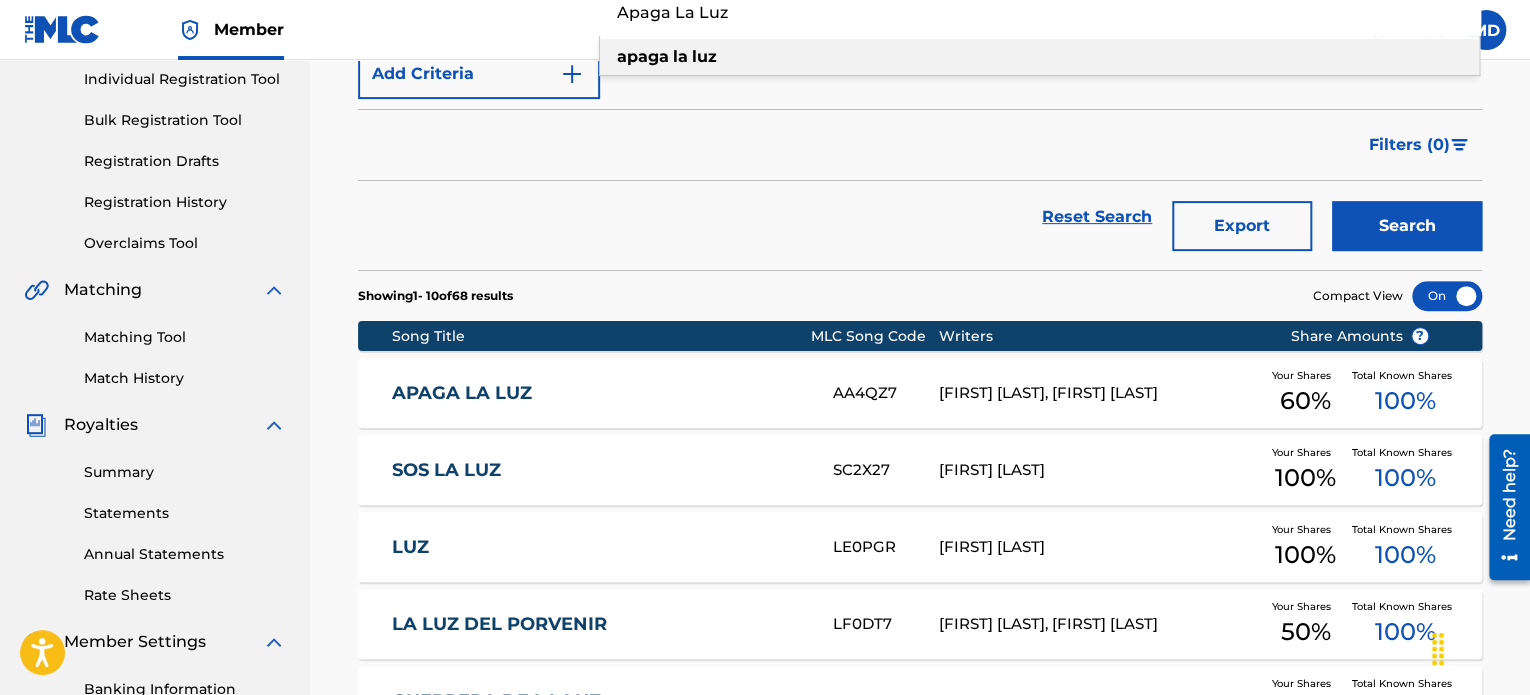 scroll, scrollTop: 333, scrollLeft: 0, axis: vertical 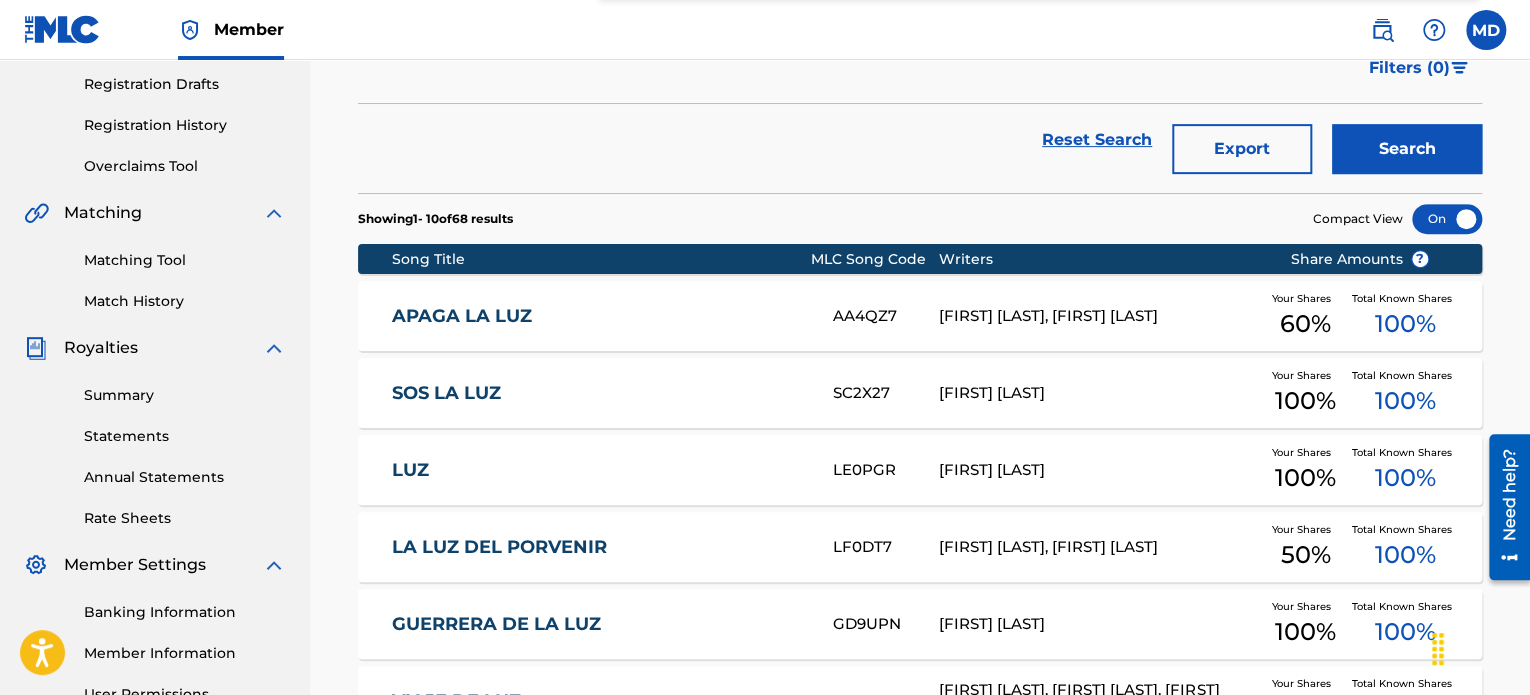 click on "APAGA LA LUZ AA4QZ7 [FIRST] [LAST], [FIRST] [LAST] Your Shares 60 % Total Known Shares 100 %" at bounding box center [920, 316] 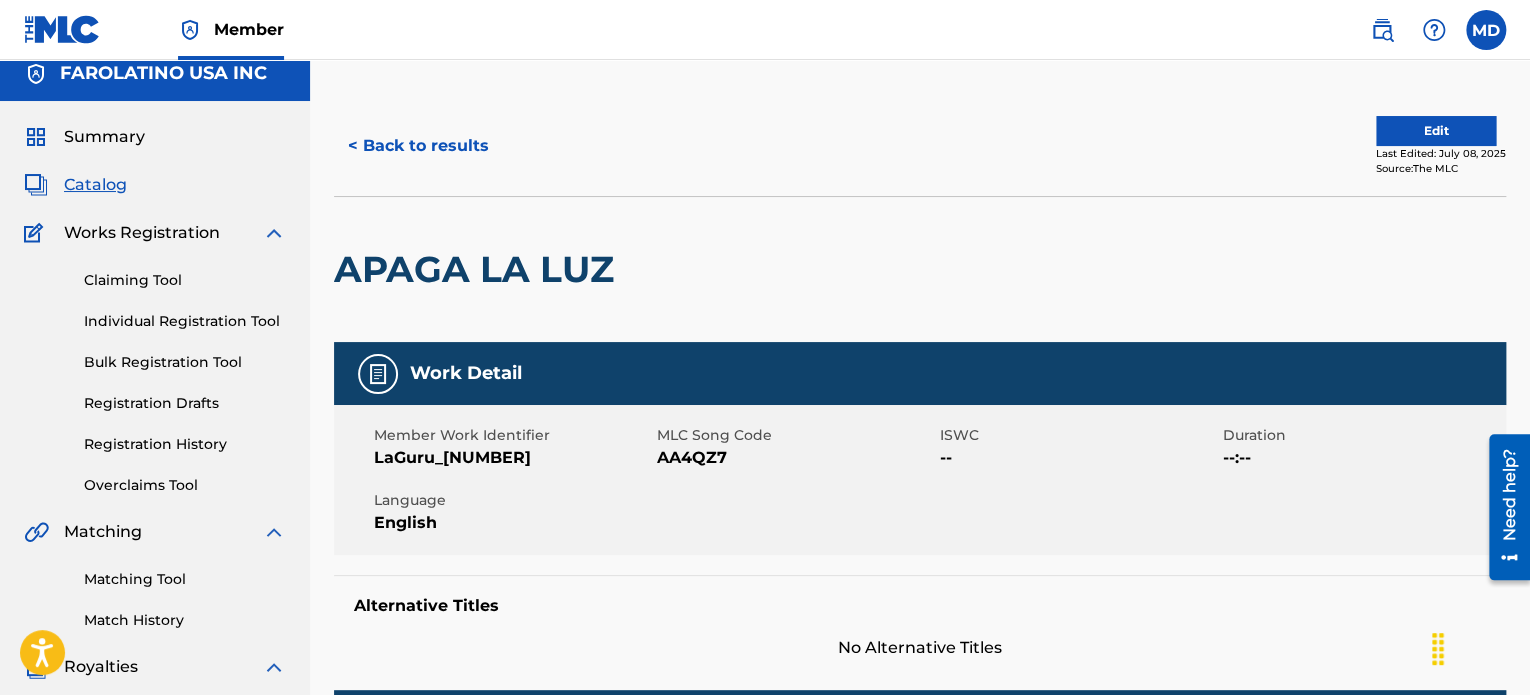 scroll, scrollTop: 0, scrollLeft: 0, axis: both 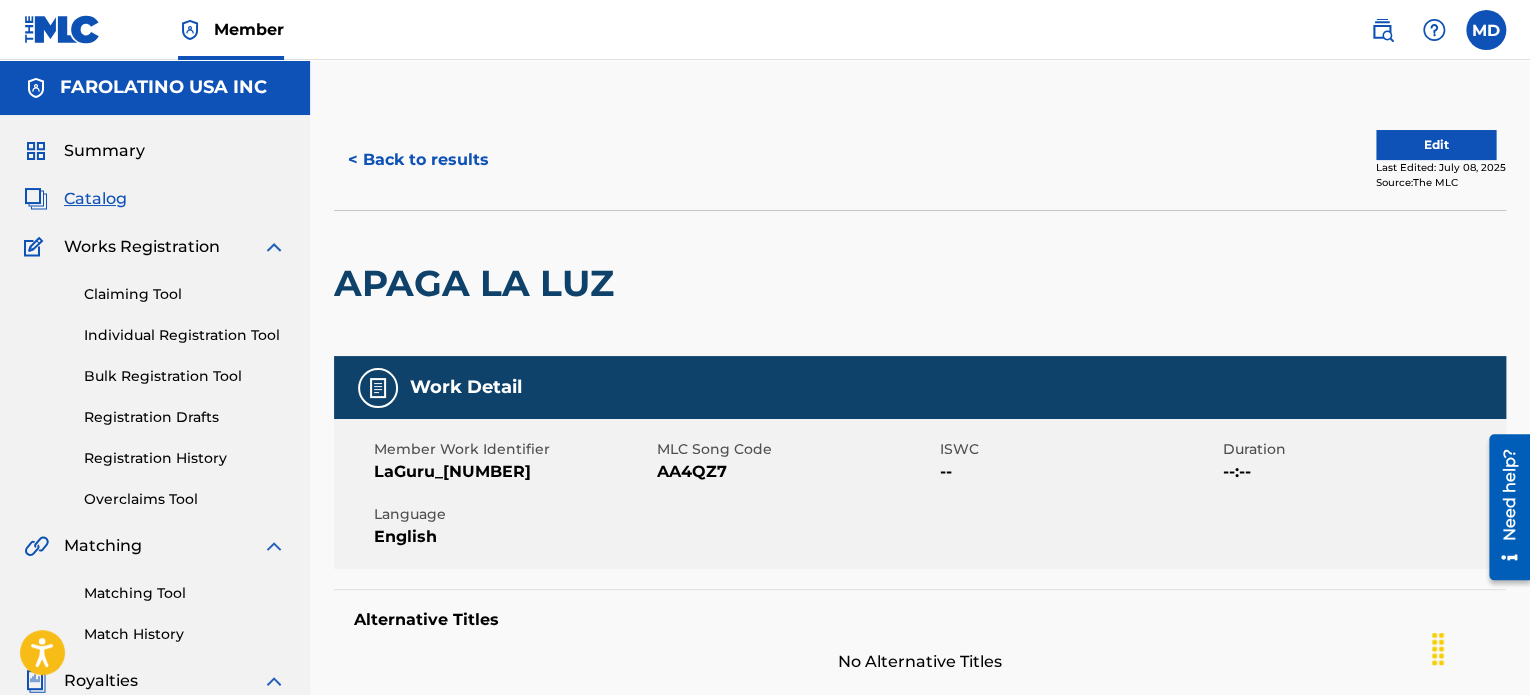 click on "< Back to results" at bounding box center (418, 160) 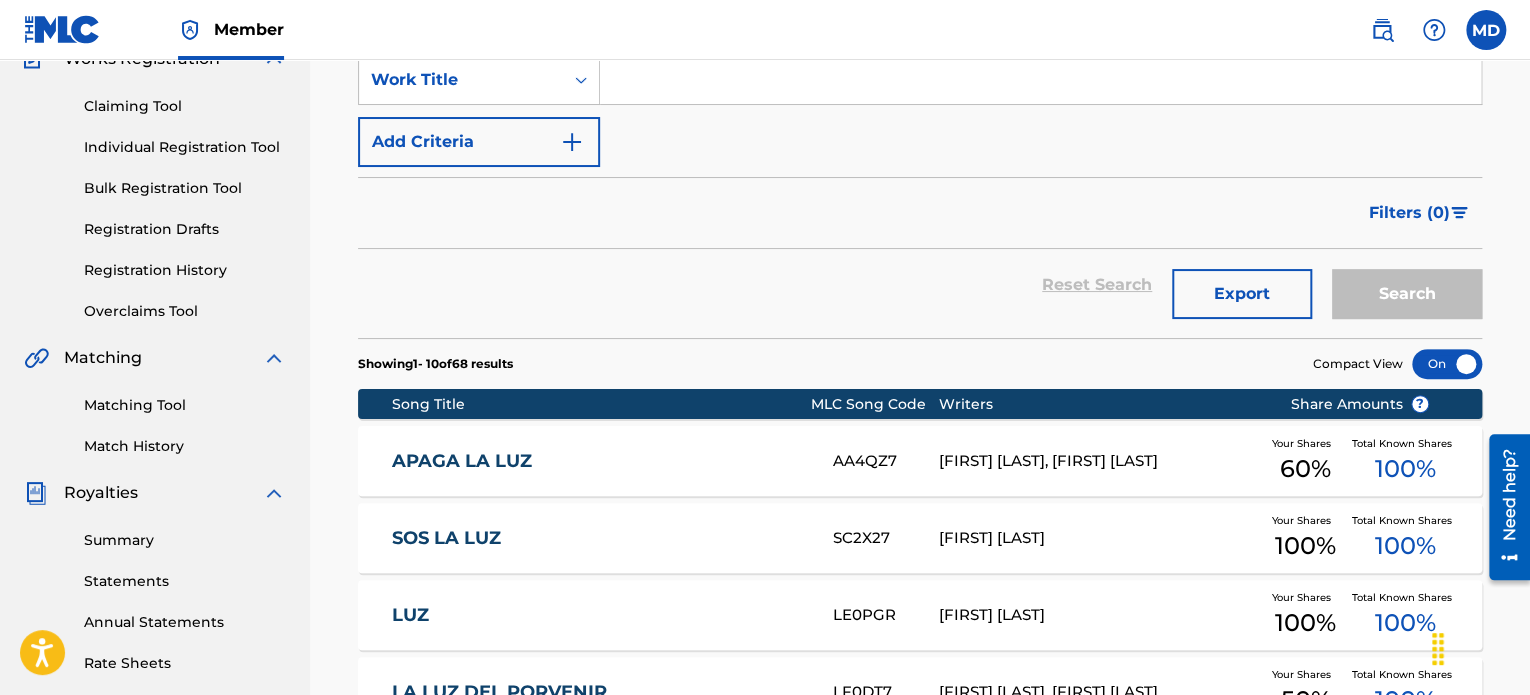 scroll, scrollTop: 0, scrollLeft: 0, axis: both 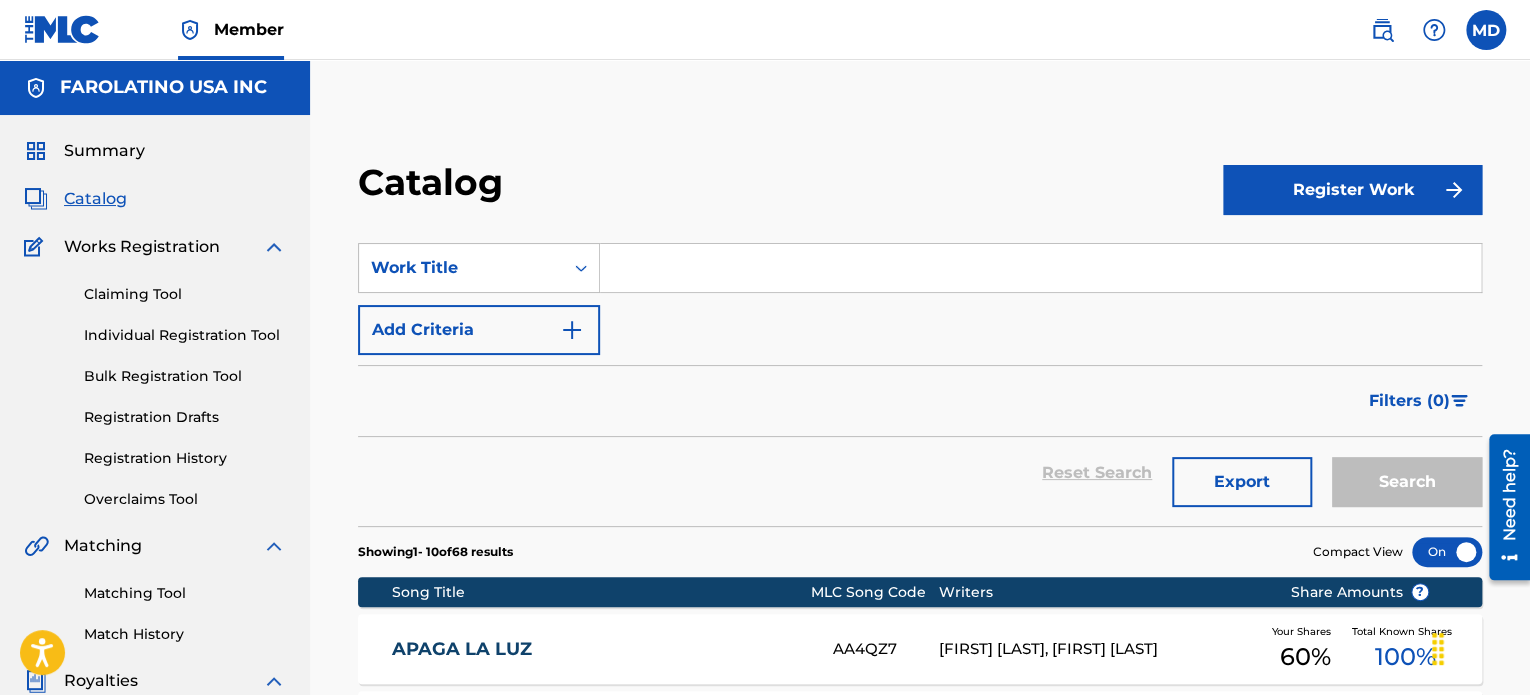click at bounding box center [1040, 268] 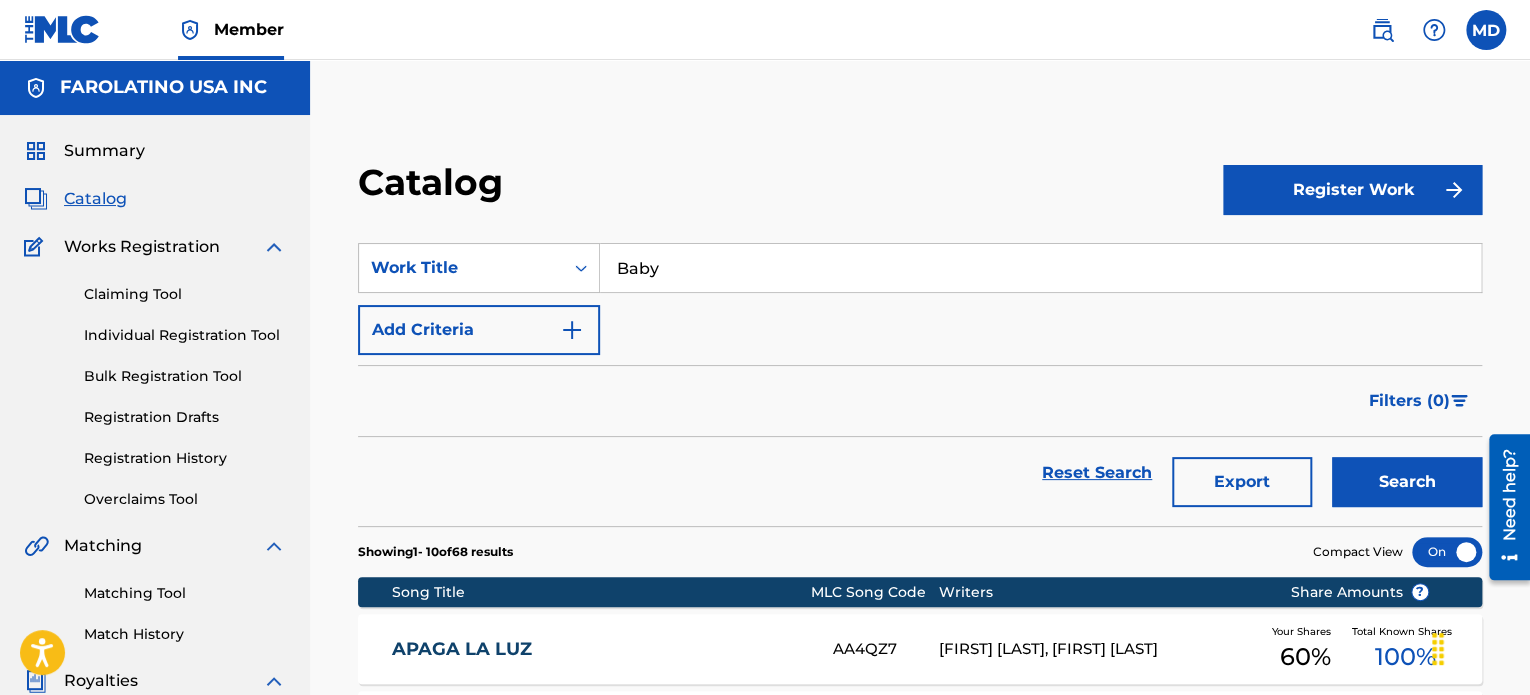 type on "Baby" 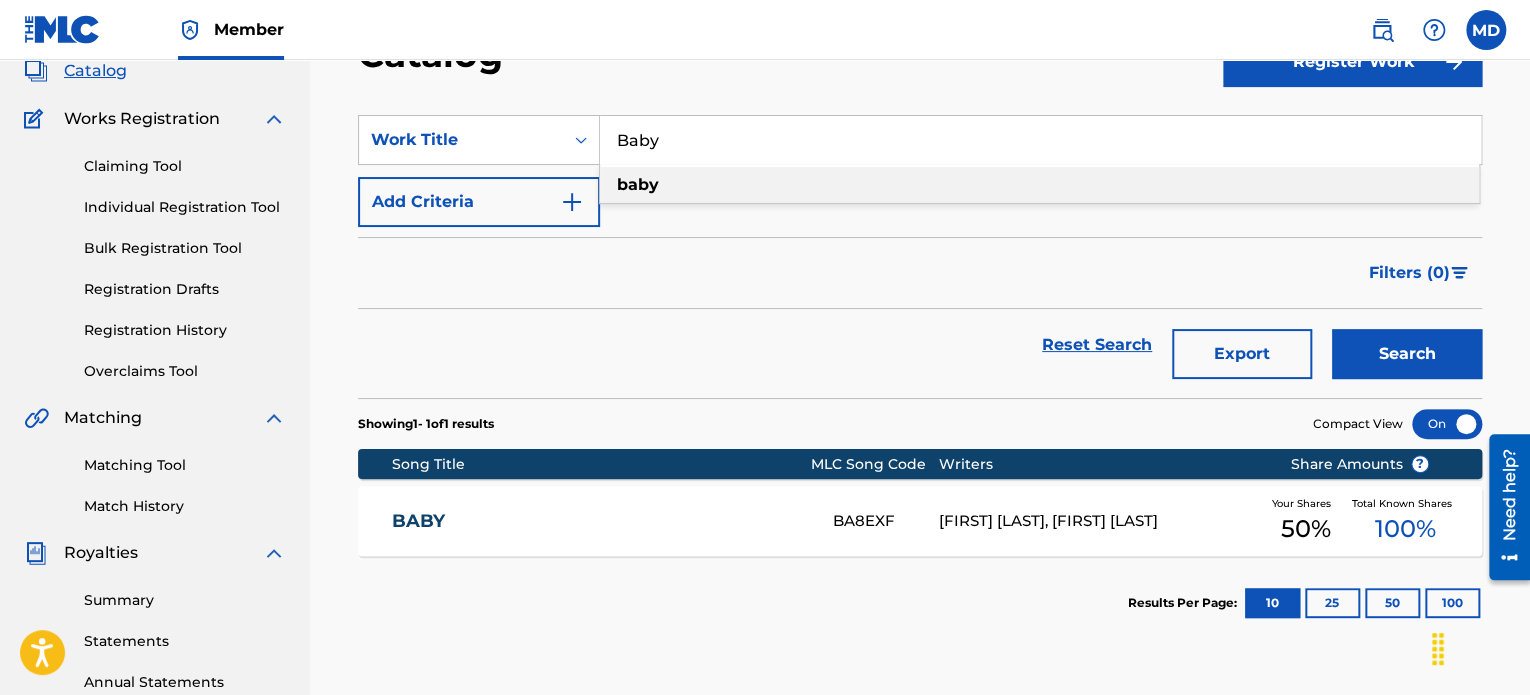 scroll, scrollTop: 166, scrollLeft: 0, axis: vertical 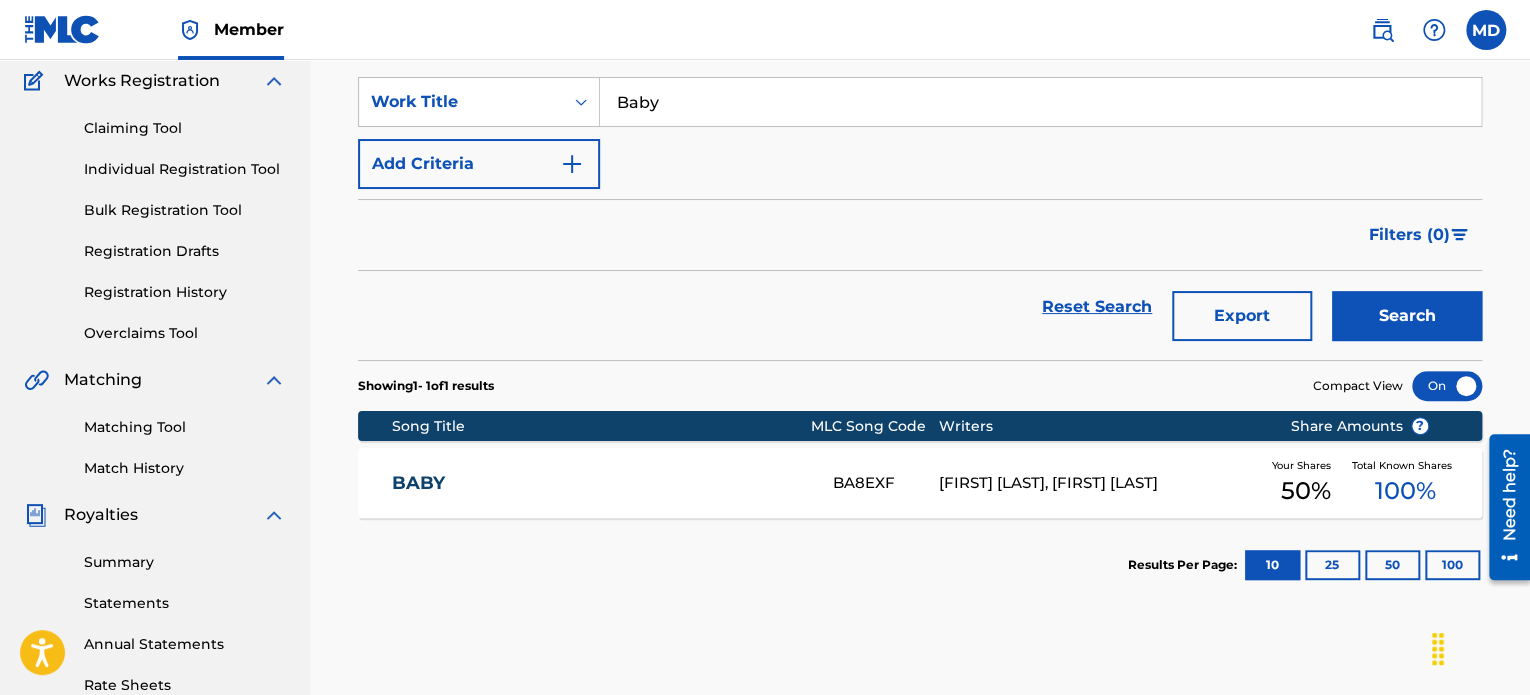 click on "BABY BA8EXF [FIRST] [LAST], [FIRST] [LAST] Your Shares 50 % Total Known Shares 100 %" at bounding box center (920, 483) 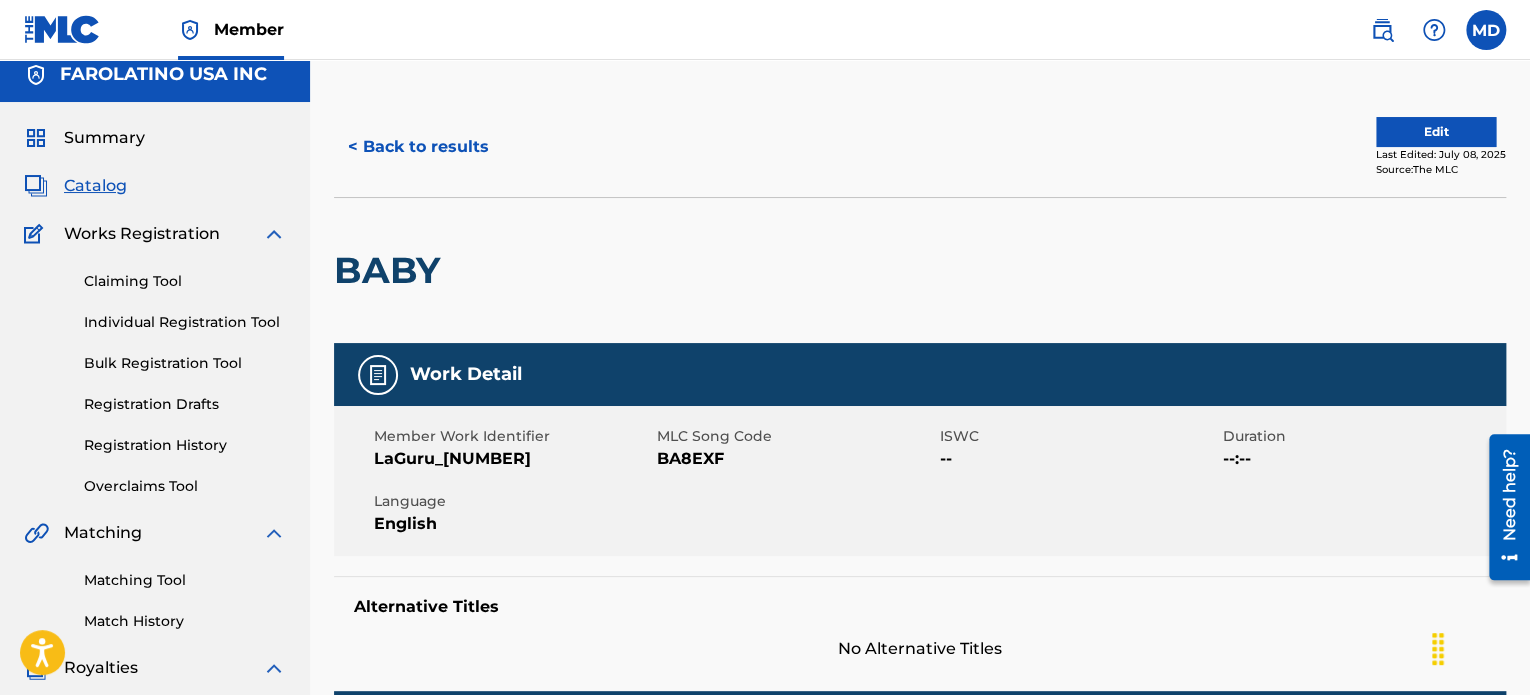scroll, scrollTop: 0, scrollLeft: 0, axis: both 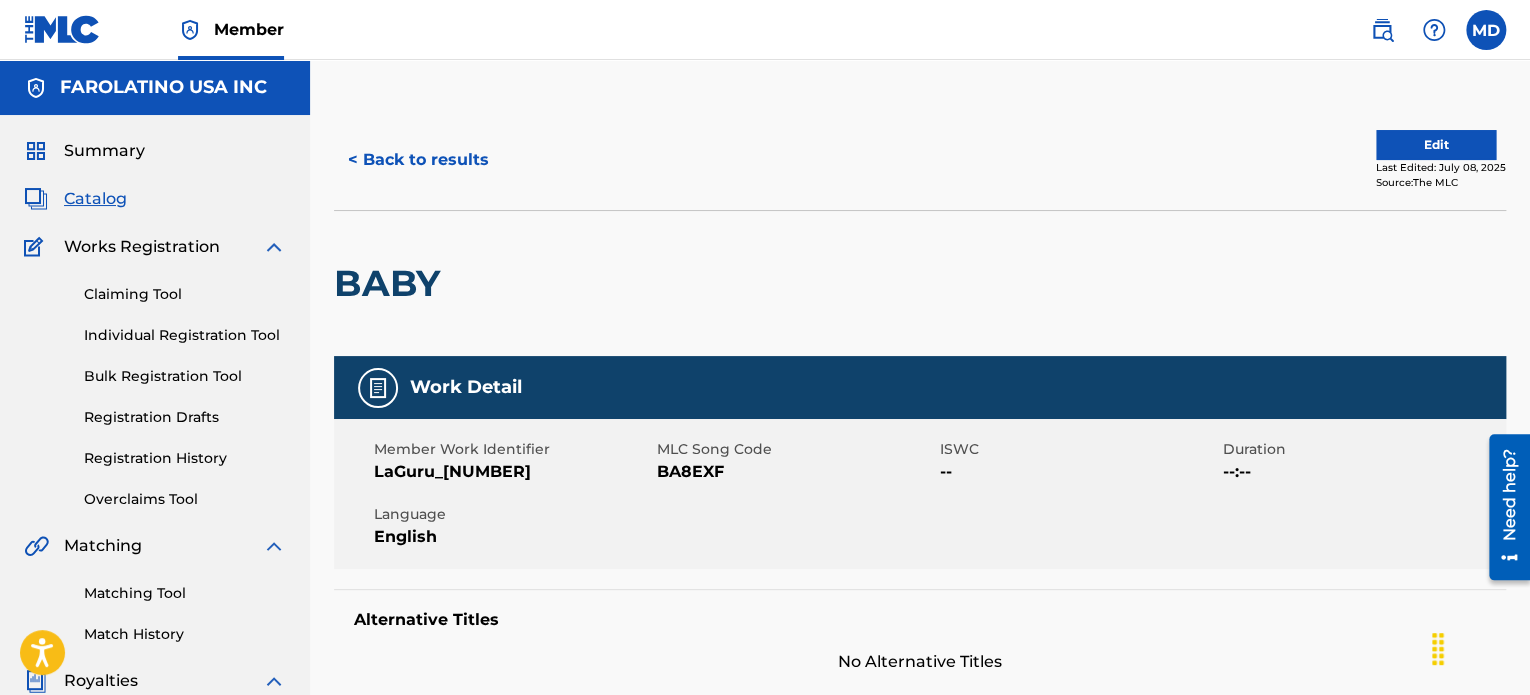 click on "Edit" at bounding box center (1436, 145) 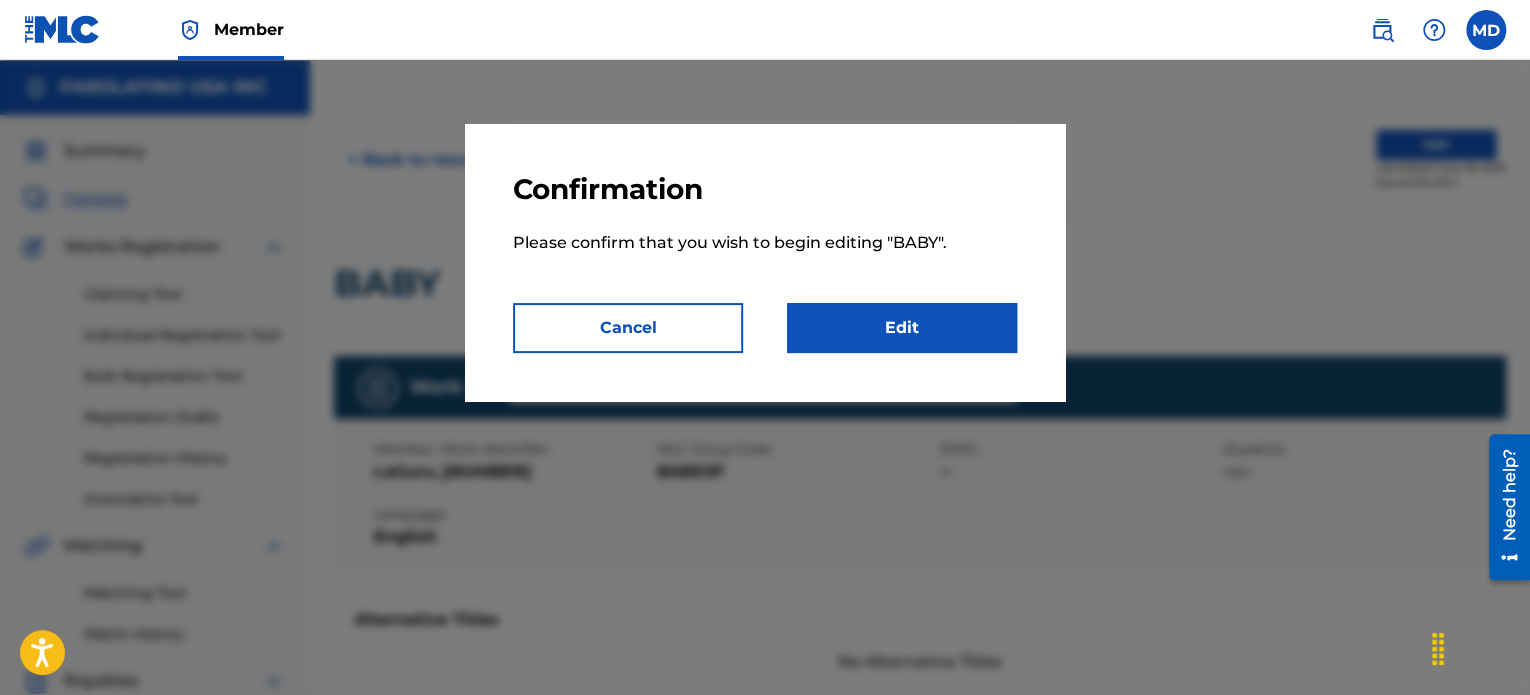drag, startPoint x: 688, startPoint y: 338, endPoint x: 671, endPoint y: 297, distance: 44.38468 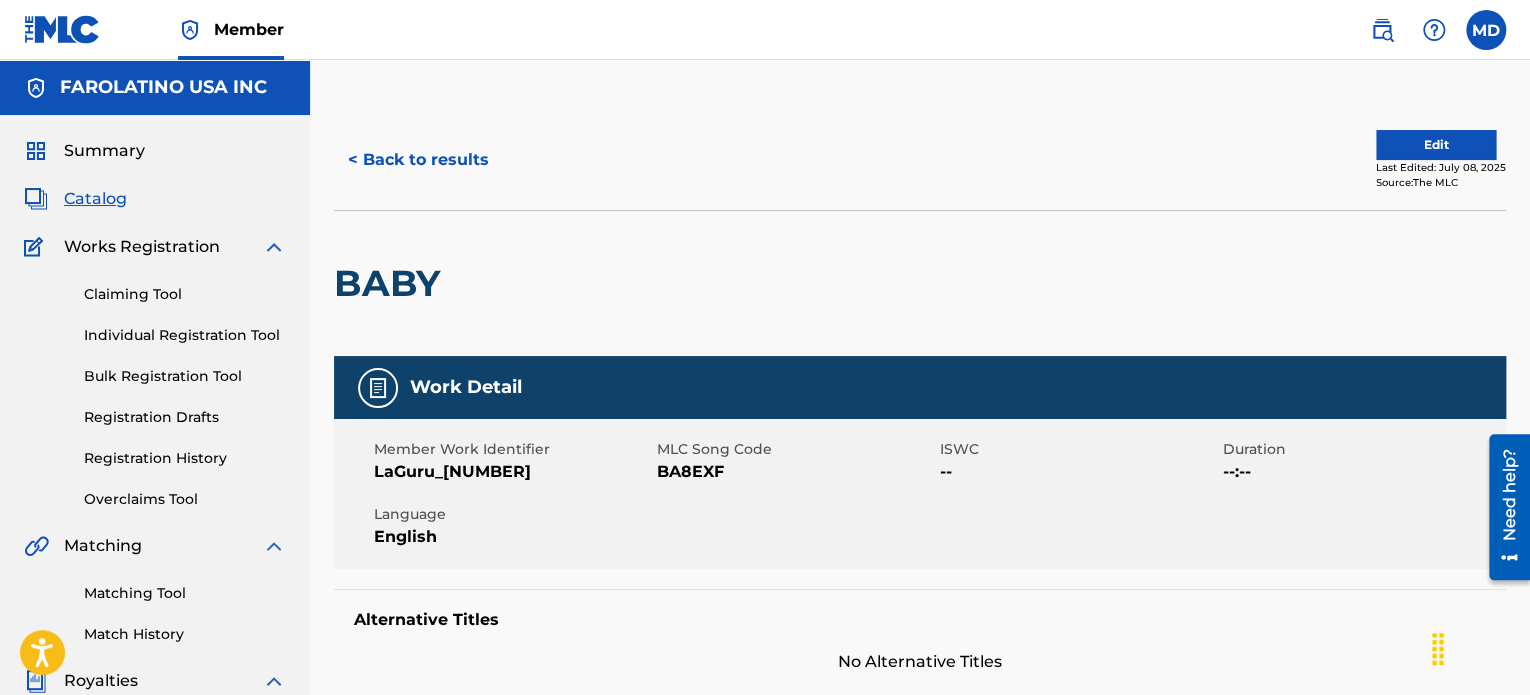 click on "< Back to results" at bounding box center (418, 160) 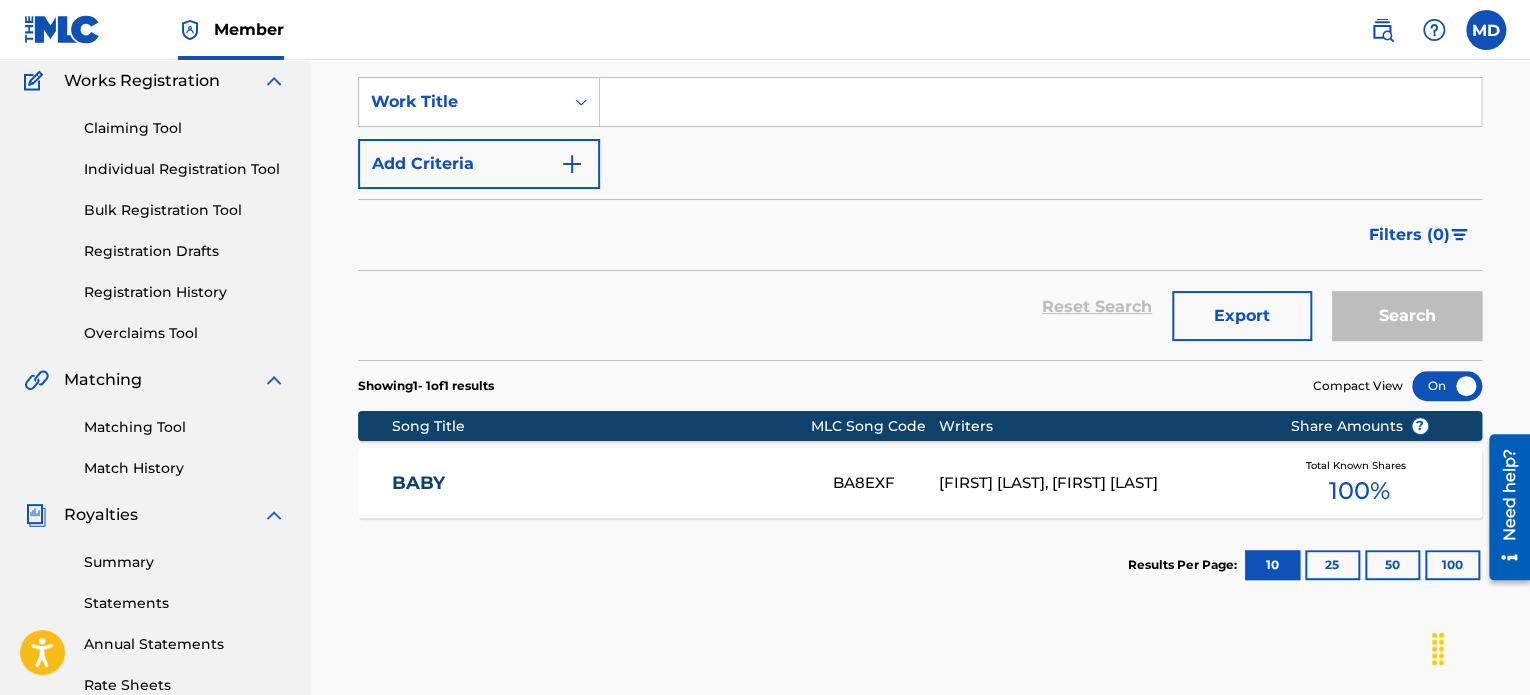 click at bounding box center (1040, 102) 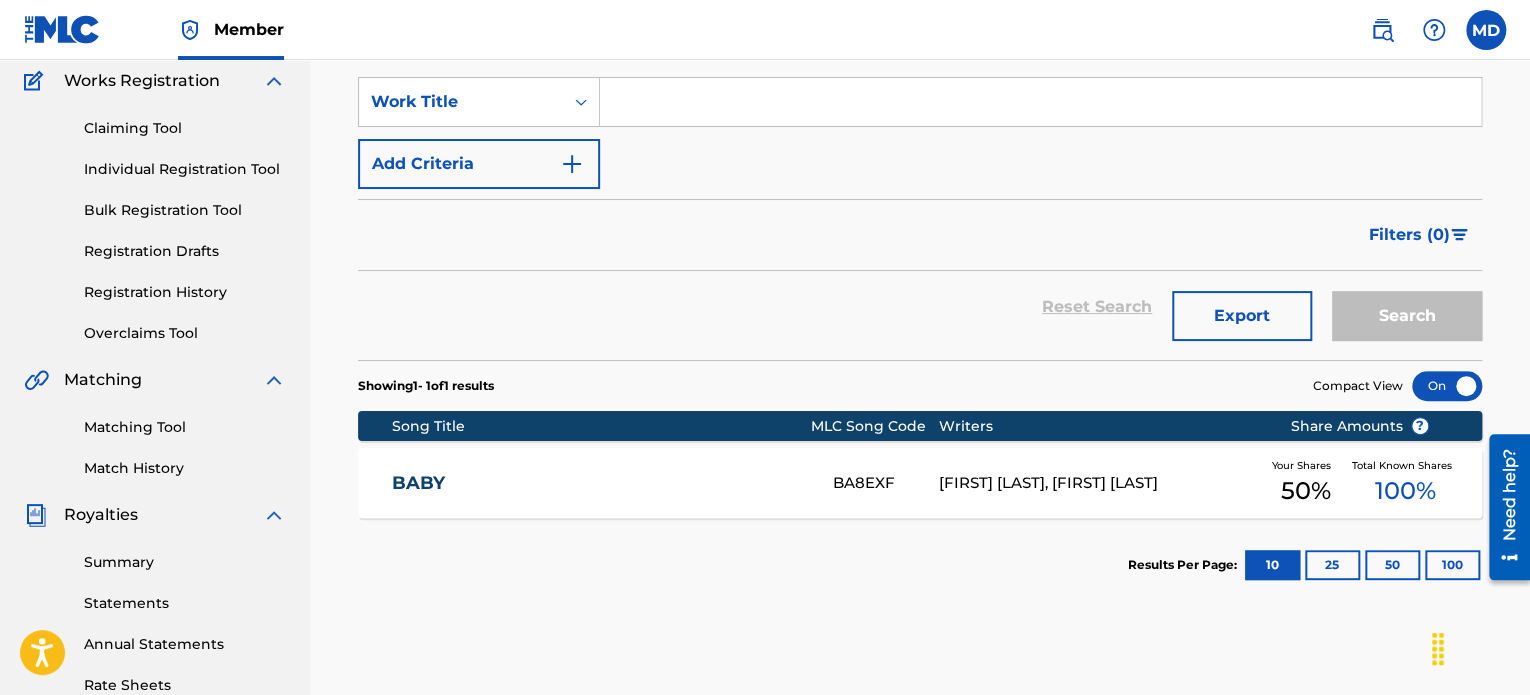 paste on "[TITLE] Del Amor" 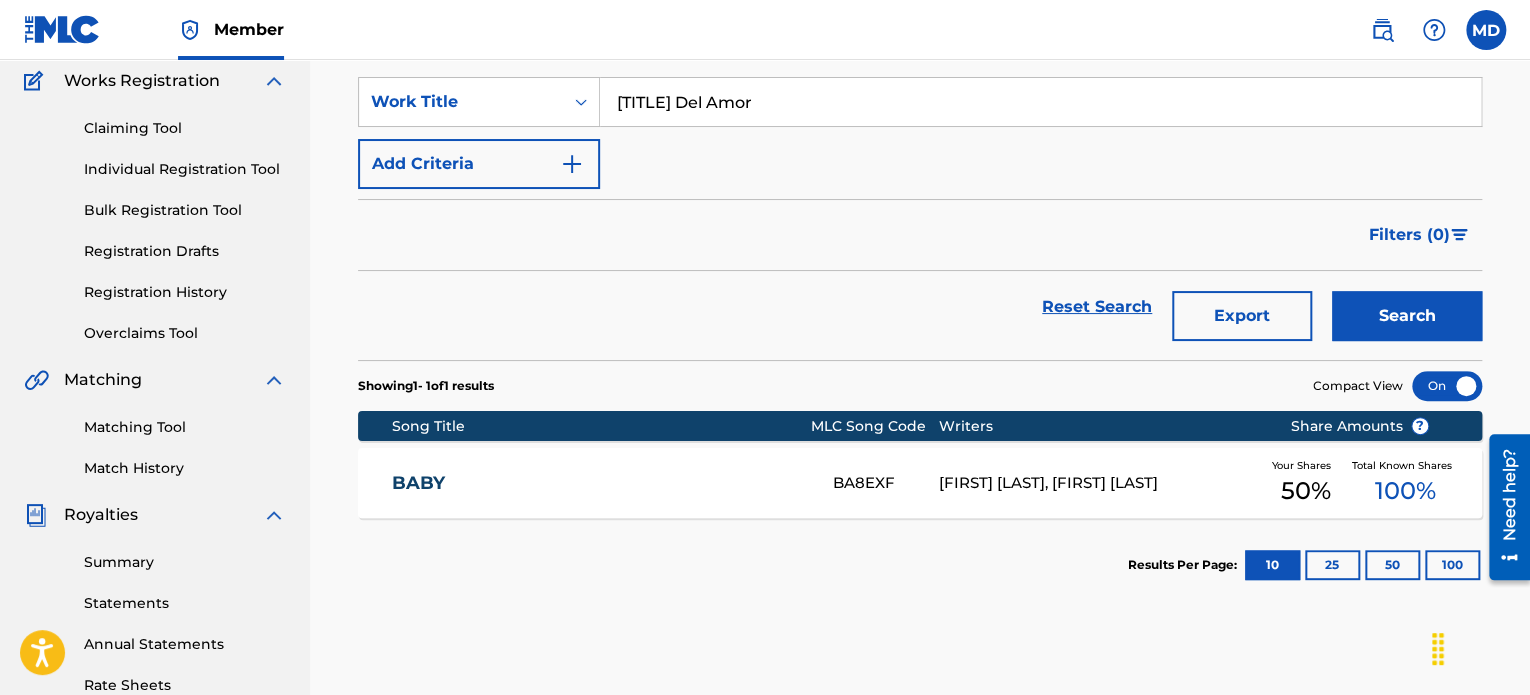 type on "[TITLE] Del Amor" 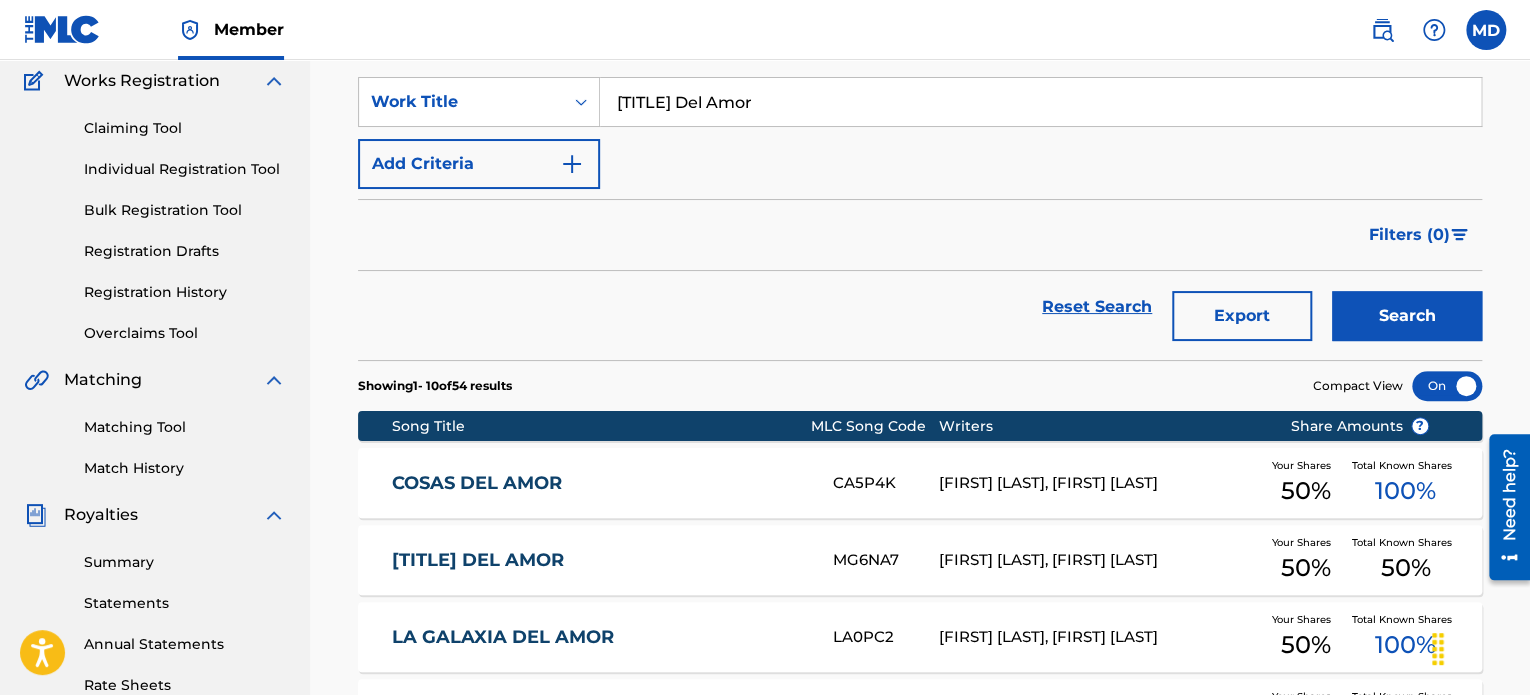 click on "[TITLE] DE AMOR CA5P4K [FIRST] [LAST], [FIRST] [LAST] Your Shares 50 % Total Known Shares 100 %" at bounding box center (920, 483) 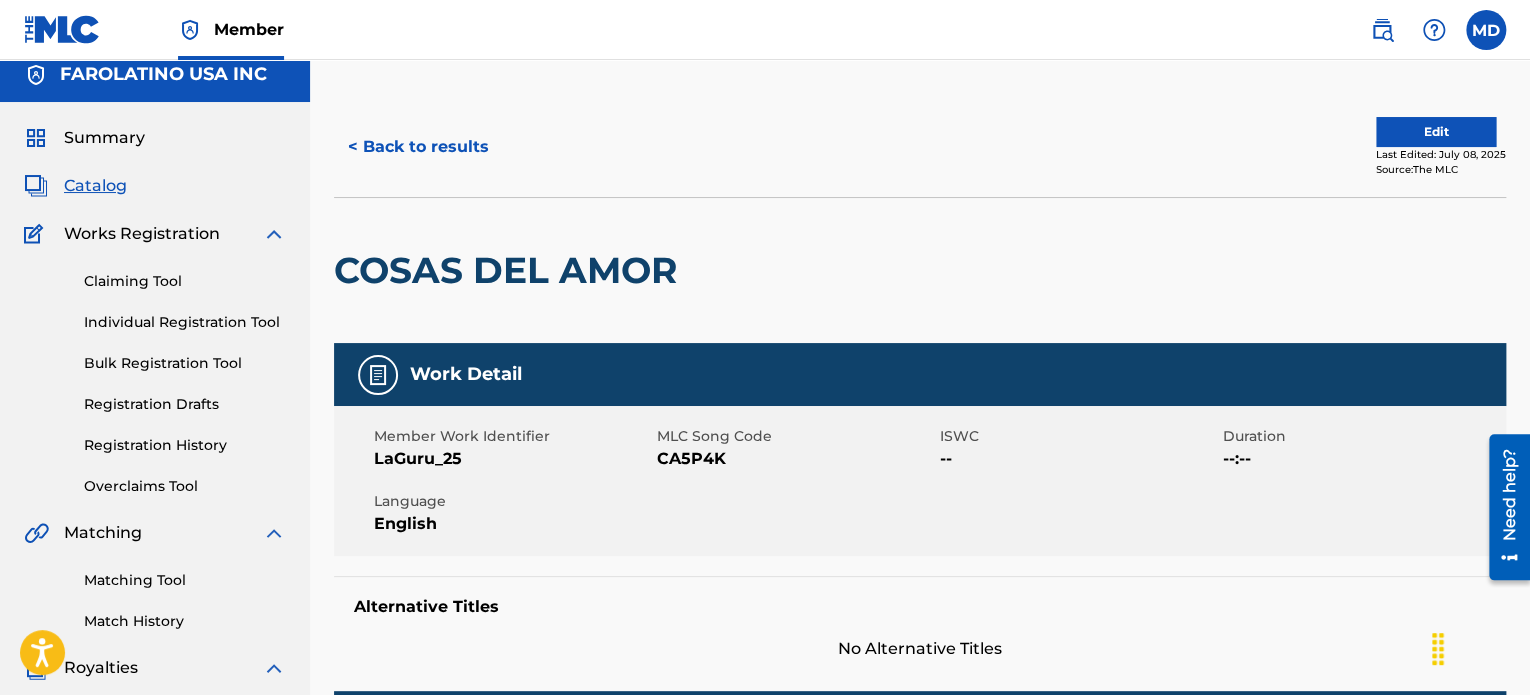 scroll, scrollTop: 0, scrollLeft: 0, axis: both 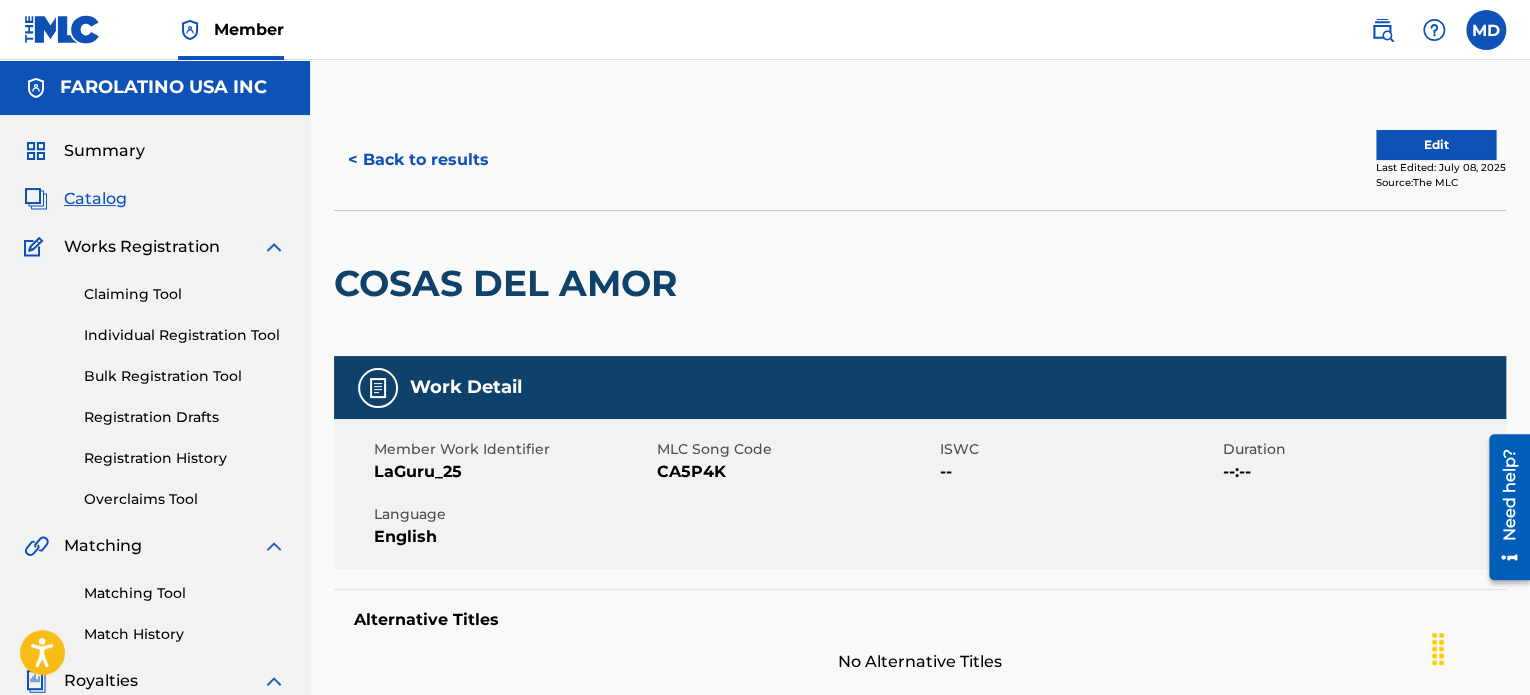 click on "Last Edited:   [MONTH] [DAY], [YEAR] Source:  The MLC" at bounding box center (920, 160) 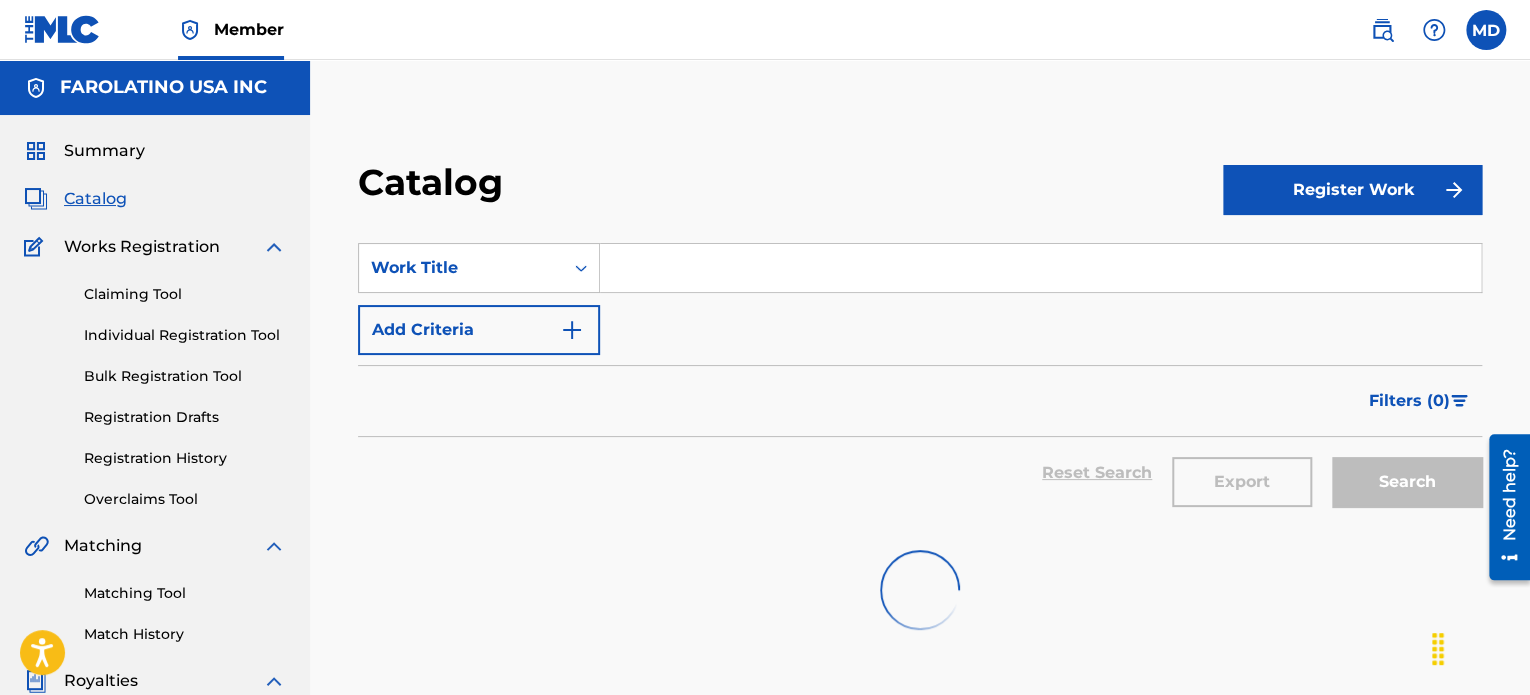 scroll, scrollTop: 166, scrollLeft: 0, axis: vertical 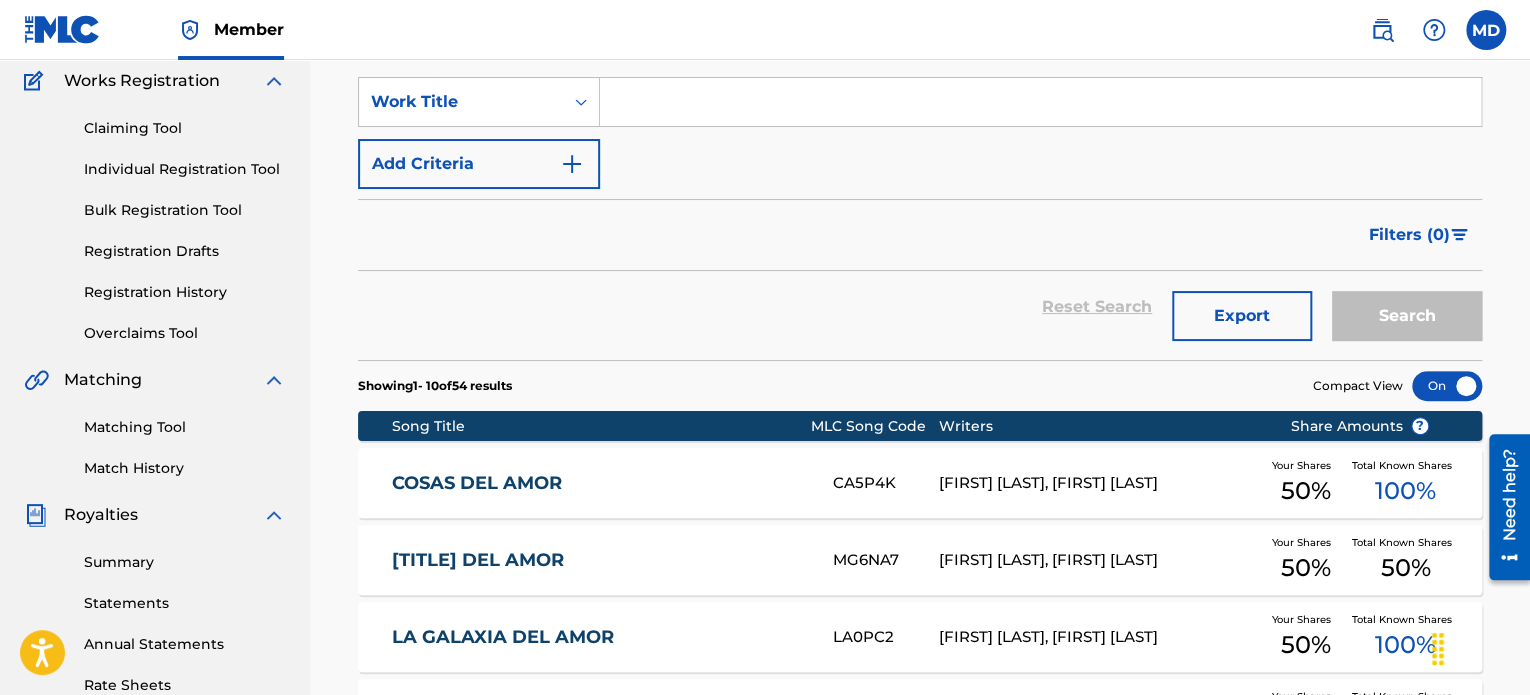 click at bounding box center [1040, 102] 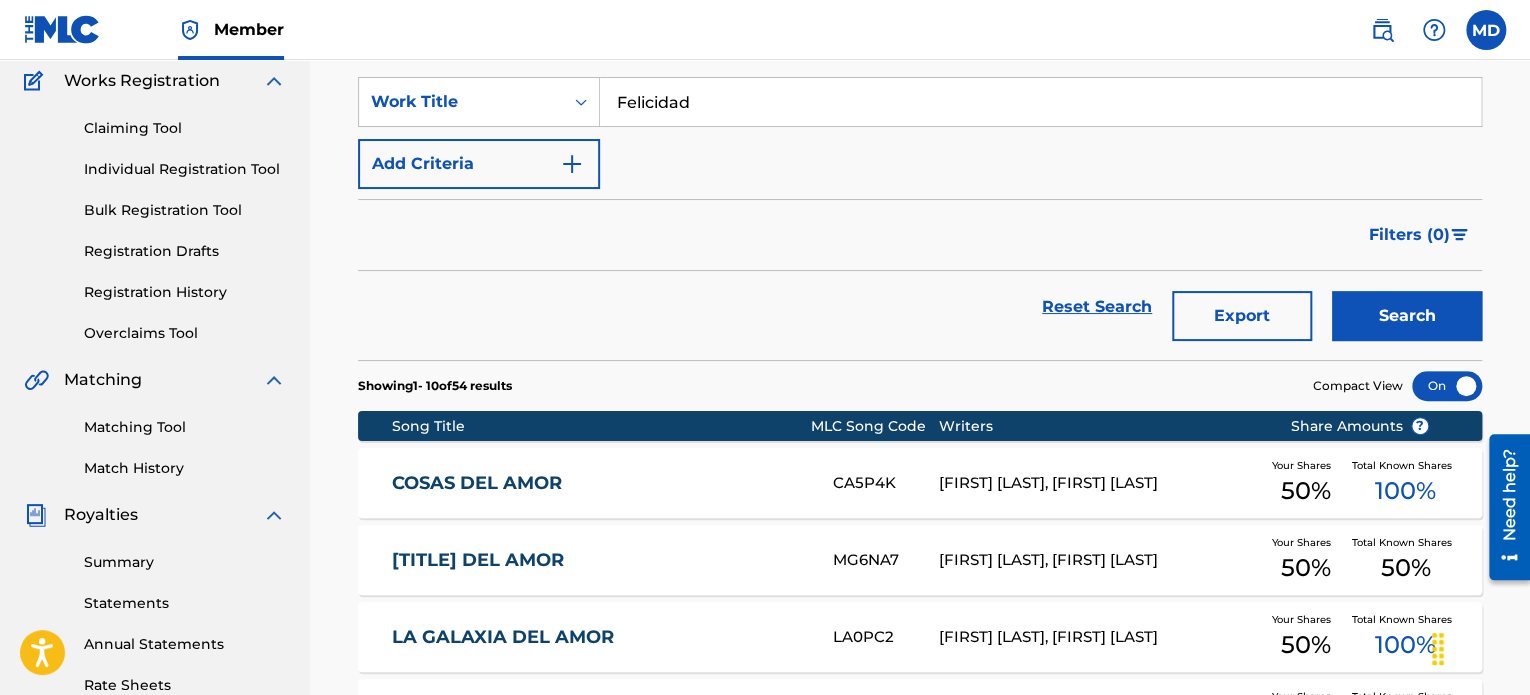 type on "Felicidad" 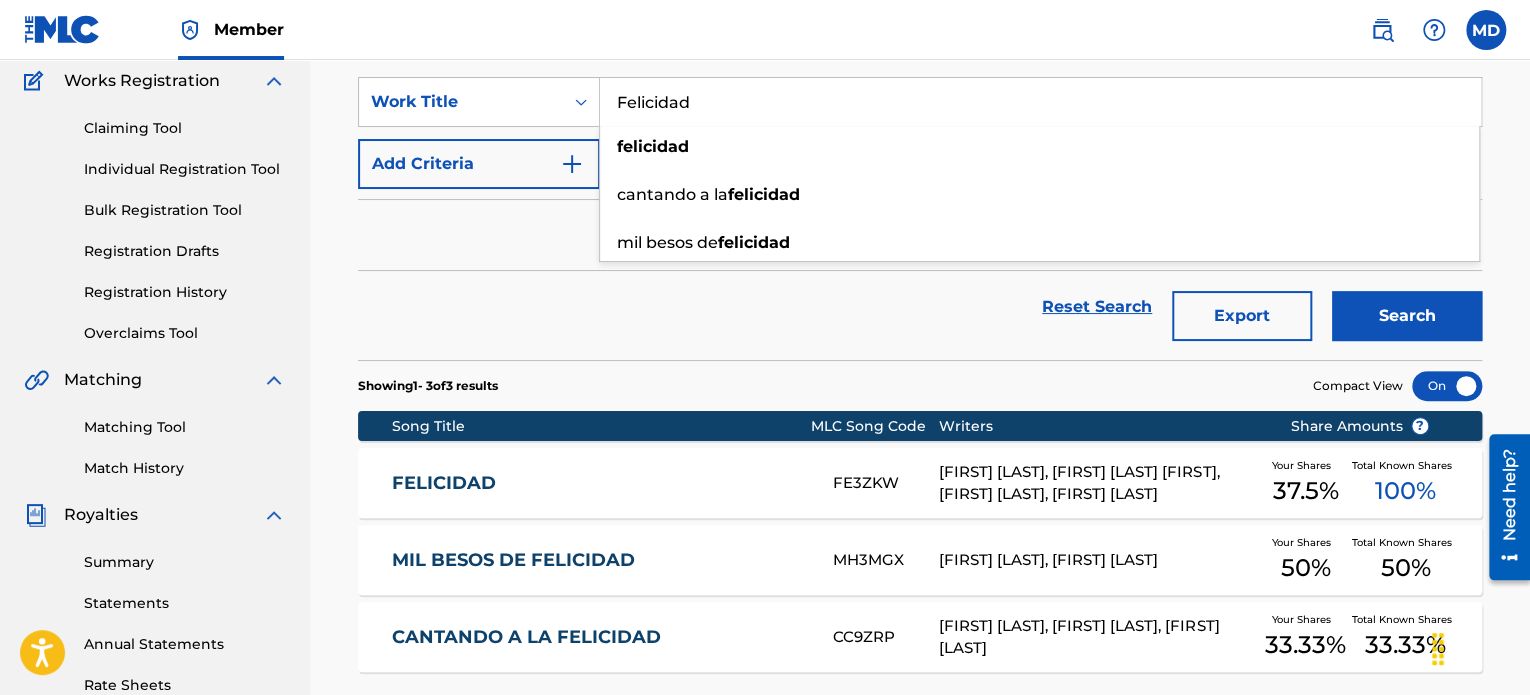 click on "Reset Search Export Search" at bounding box center (920, 307) 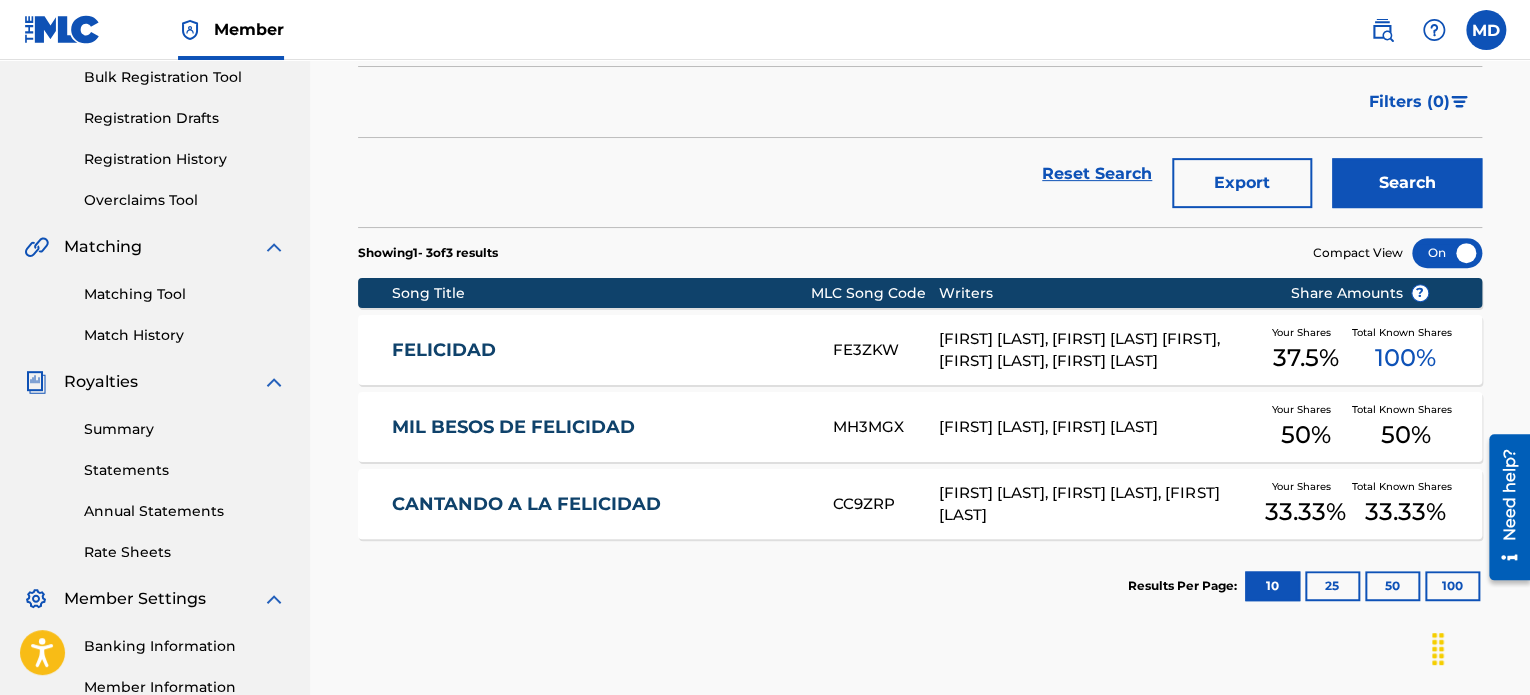 scroll, scrollTop: 332, scrollLeft: 0, axis: vertical 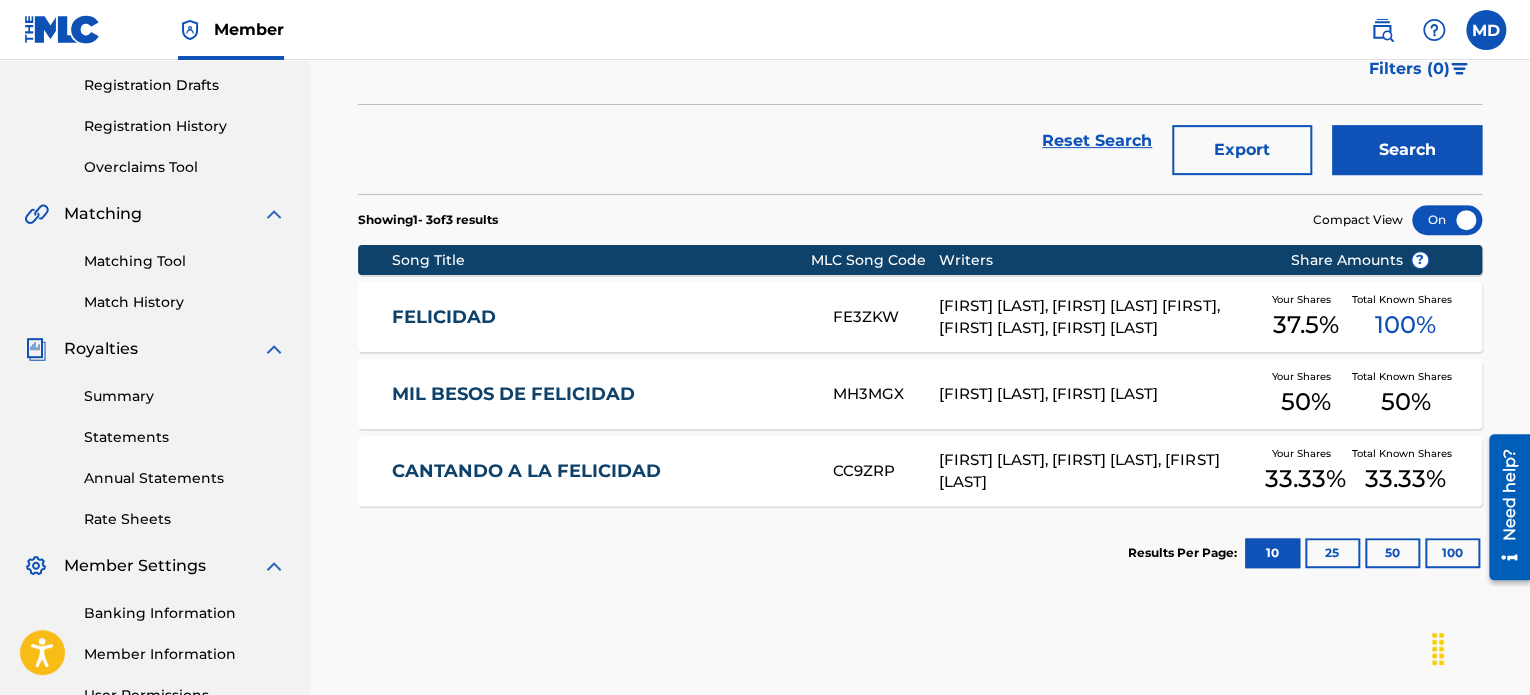 click on "FELICIDAD" at bounding box center [599, 317] 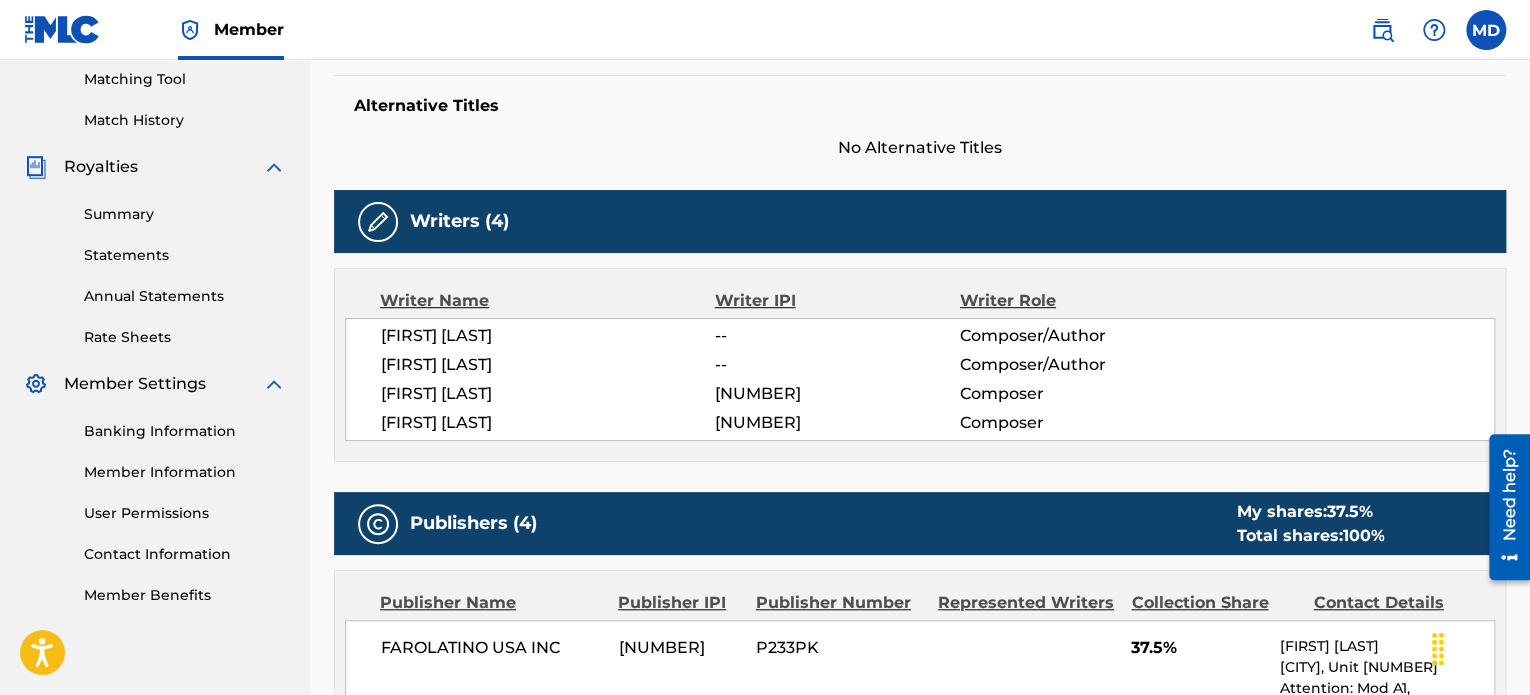 scroll, scrollTop: 0, scrollLeft: 0, axis: both 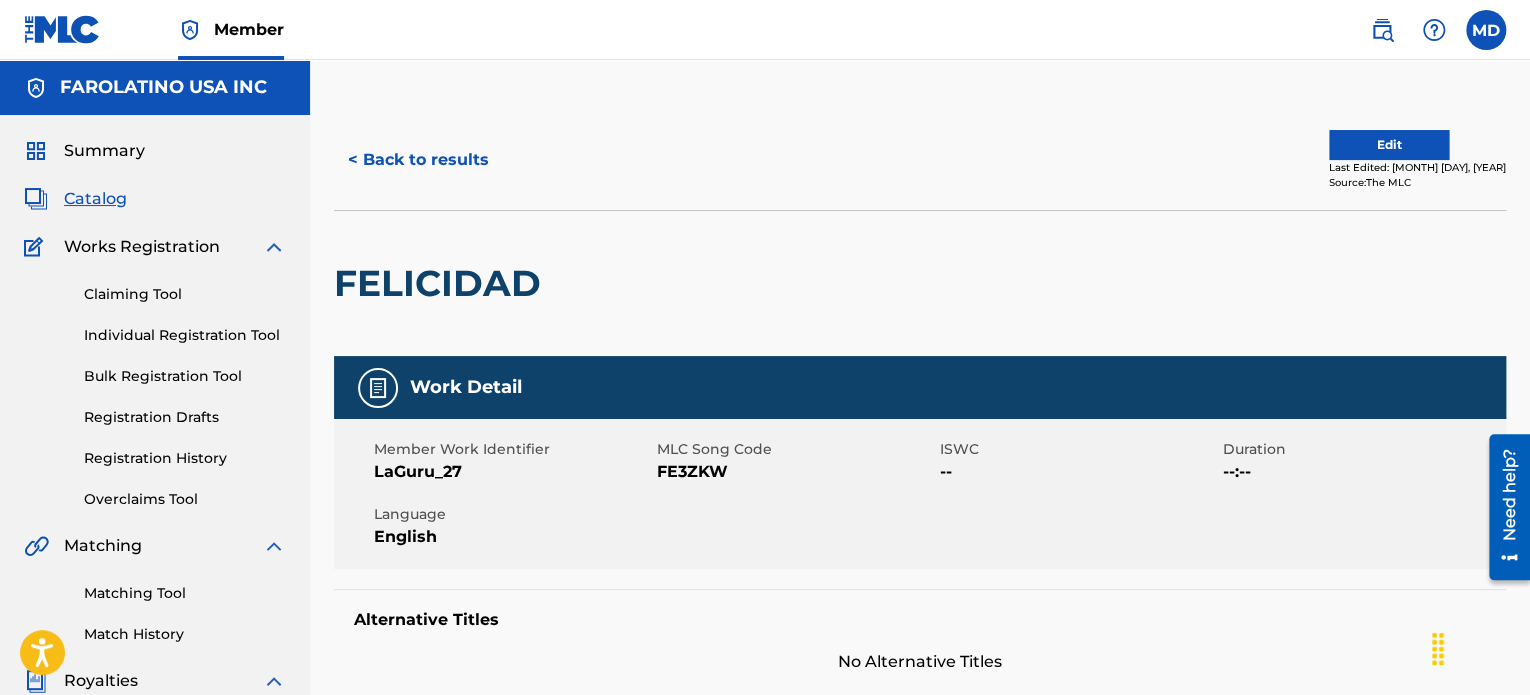 click on "Last Edited:   [MONTH] [DAY], [YEAR] Source:  The MLC" at bounding box center [920, 160] 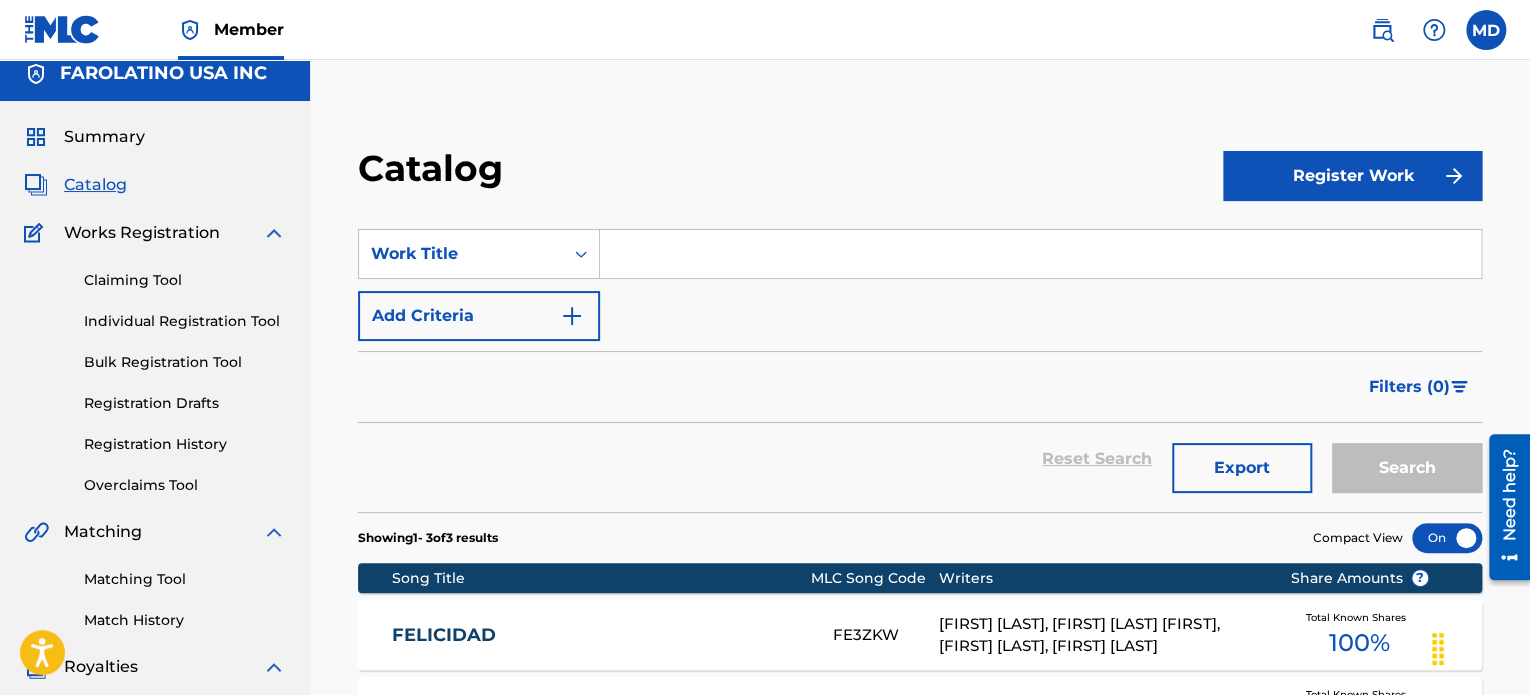 scroll, scrollTop: 0, scrollLeft: 0, axis: both 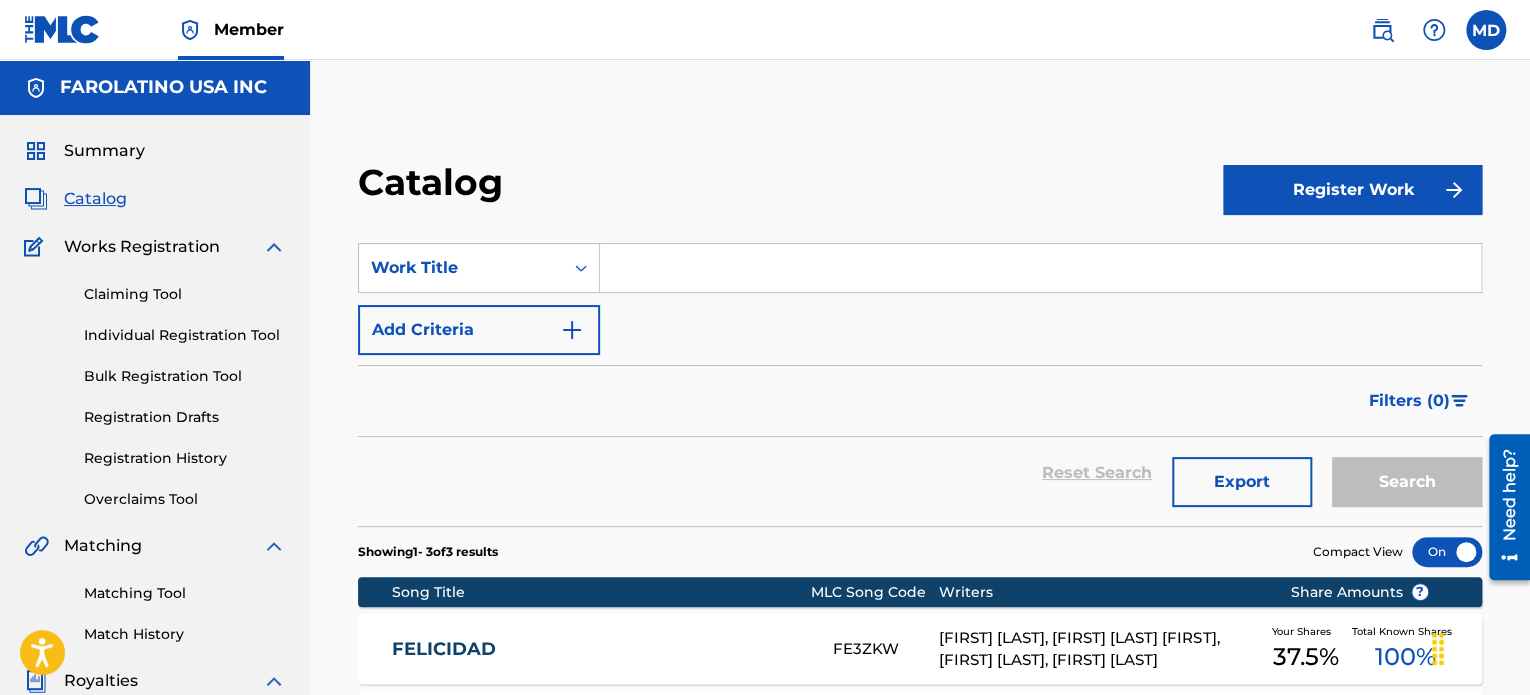 click at bounding box center [1040, 268] 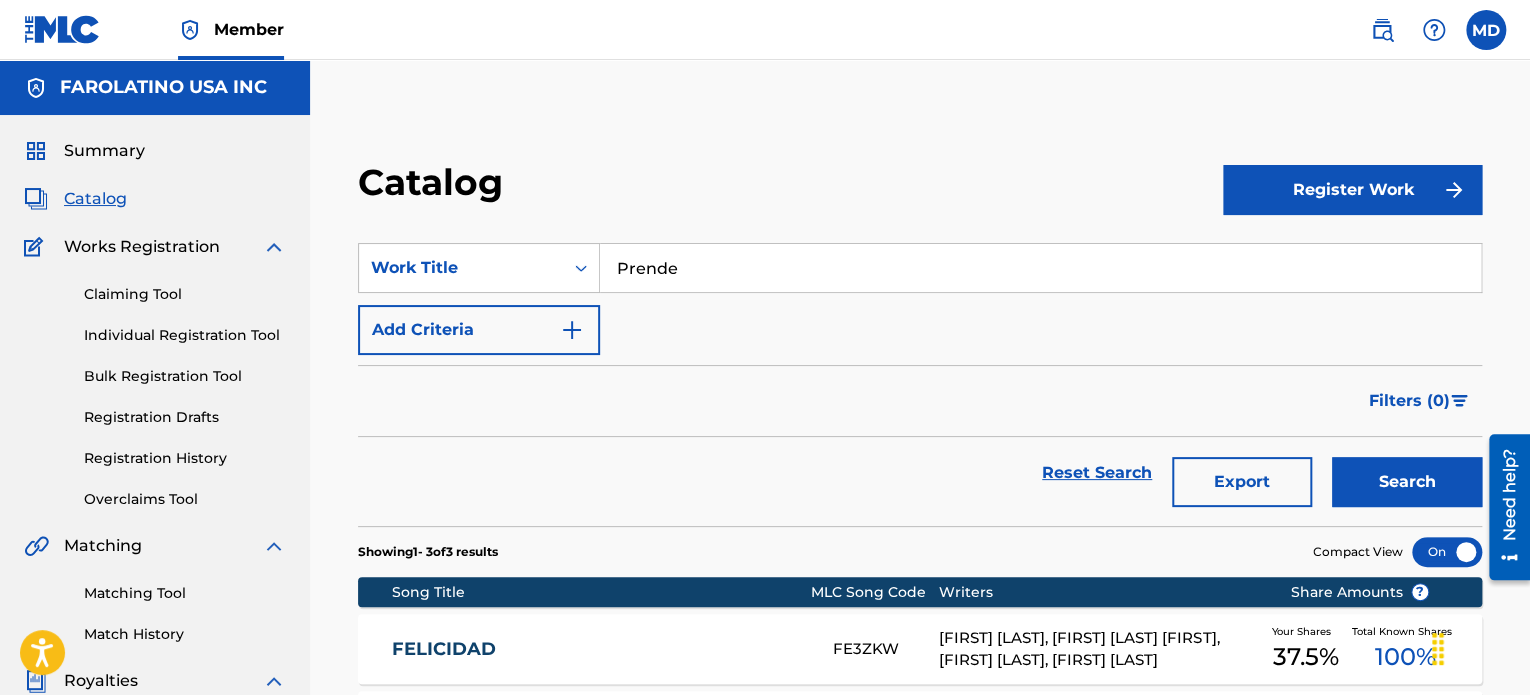 type on "Prende" 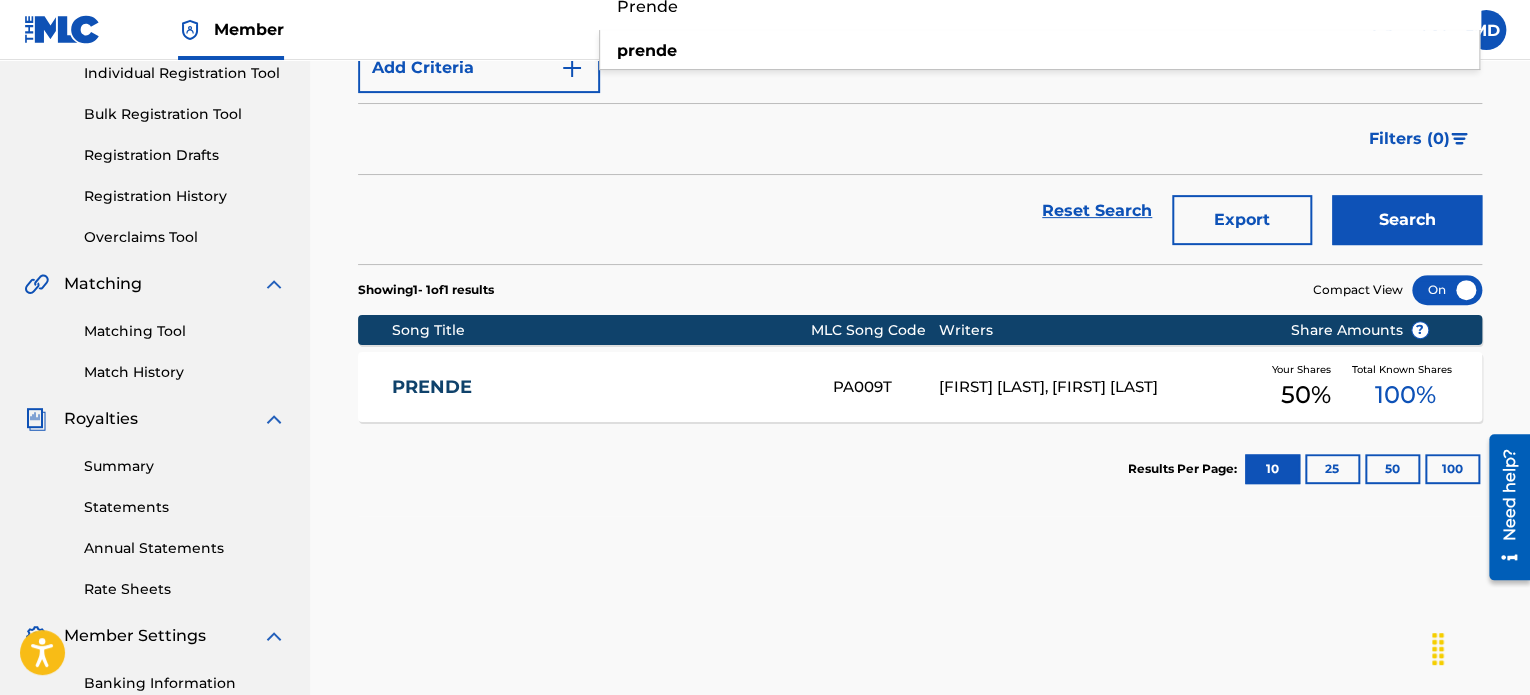 scroll, scrollTop: 333, scrollLeft: 0, axis: vertical 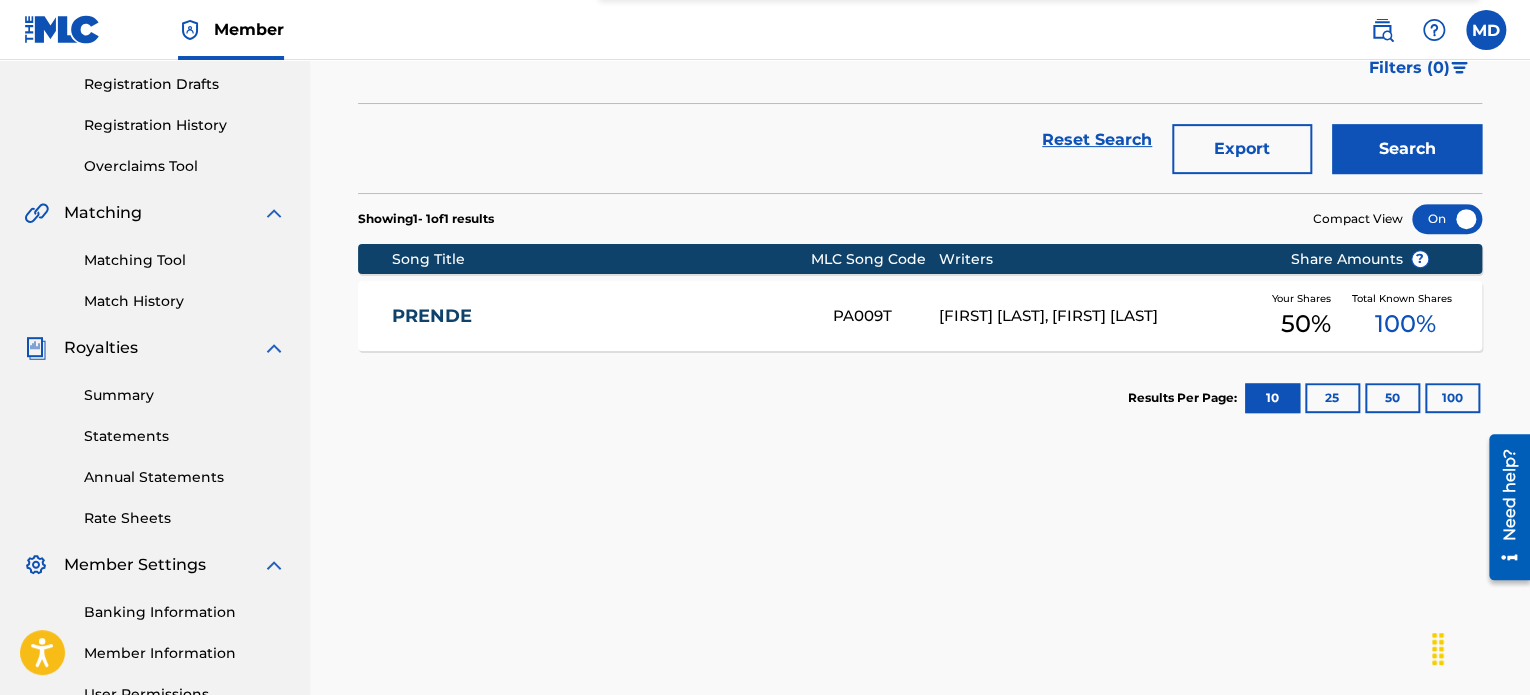 click on "PRENDE PA009T [FIRST] [LAST], [FIRST] [LAST] Your Shares 50 % Total Known Shares 100 %" at bounding box center [920, 316] 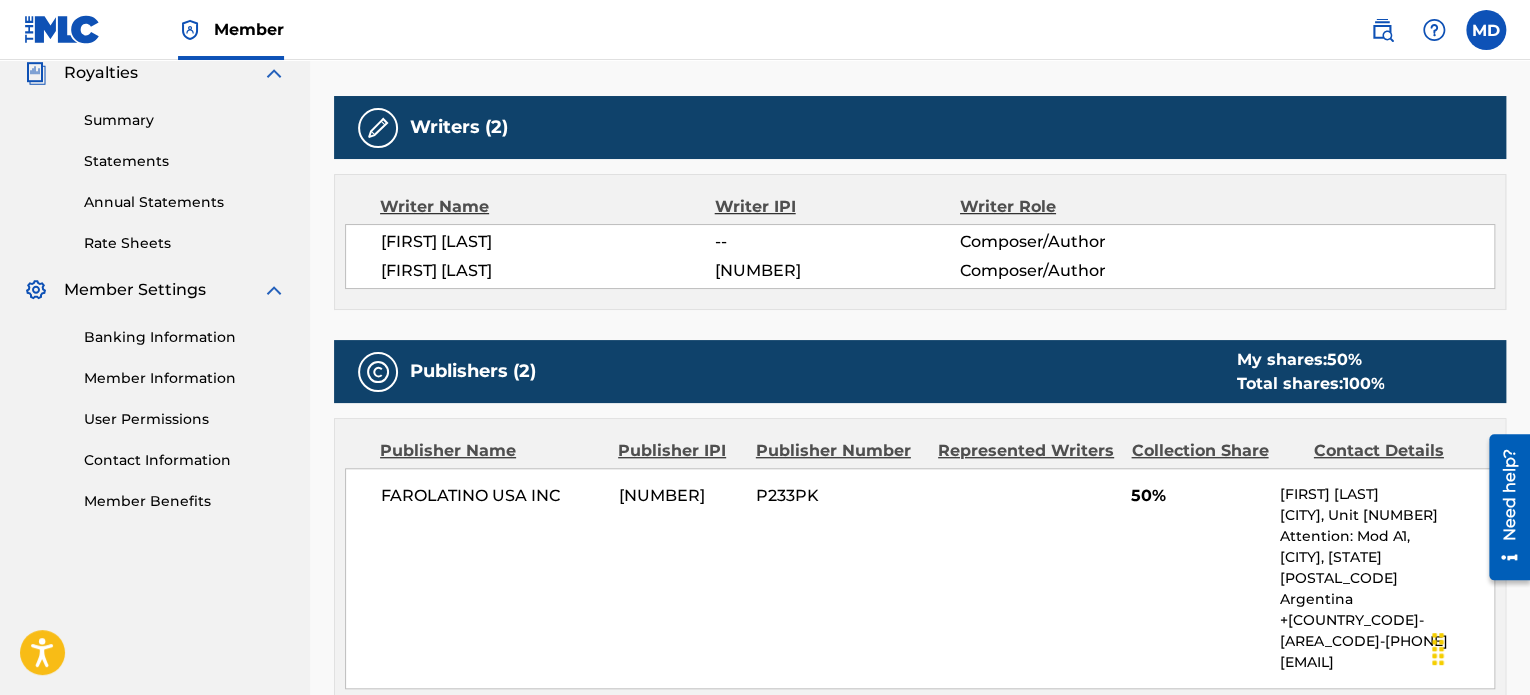 scroll, scrollTop: 0, scrollLeft: 0, axis: both 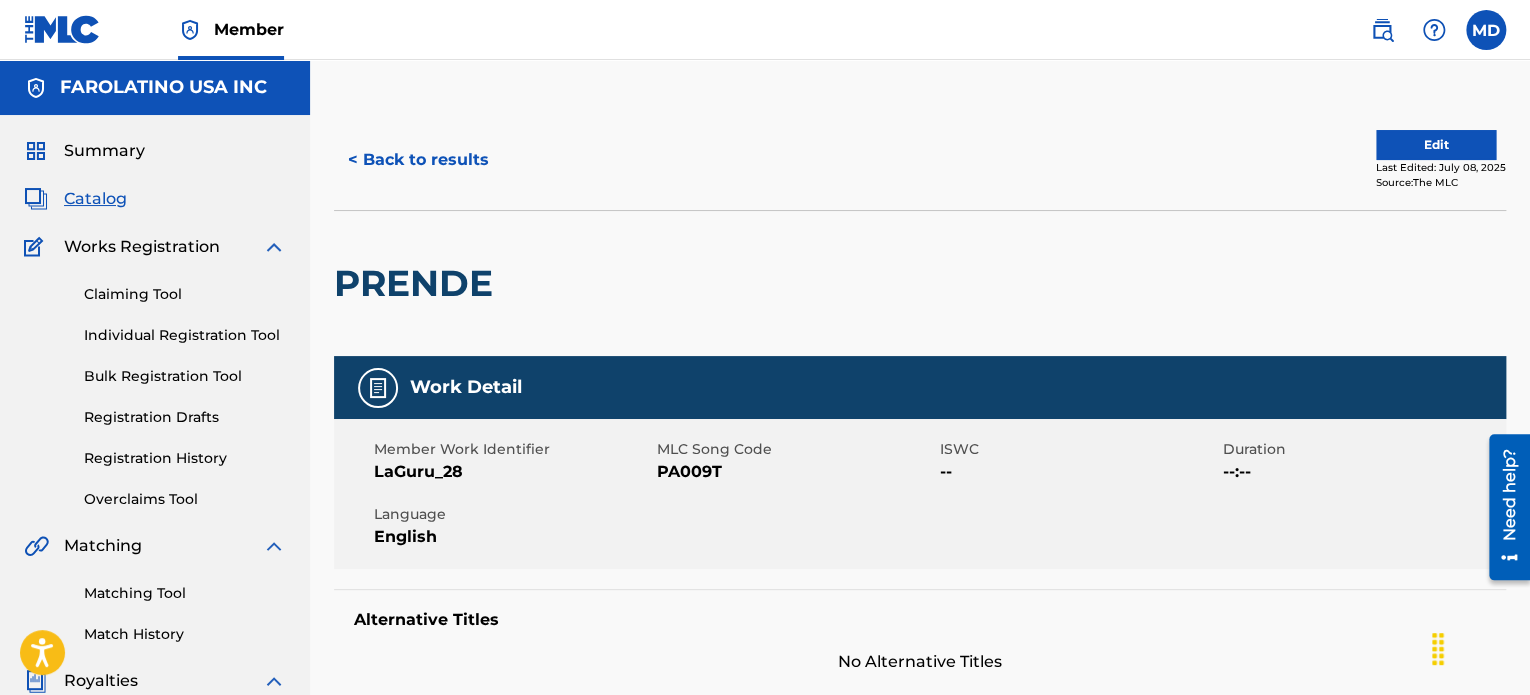 click on "< Back to results" at bounding box center (418, 160) 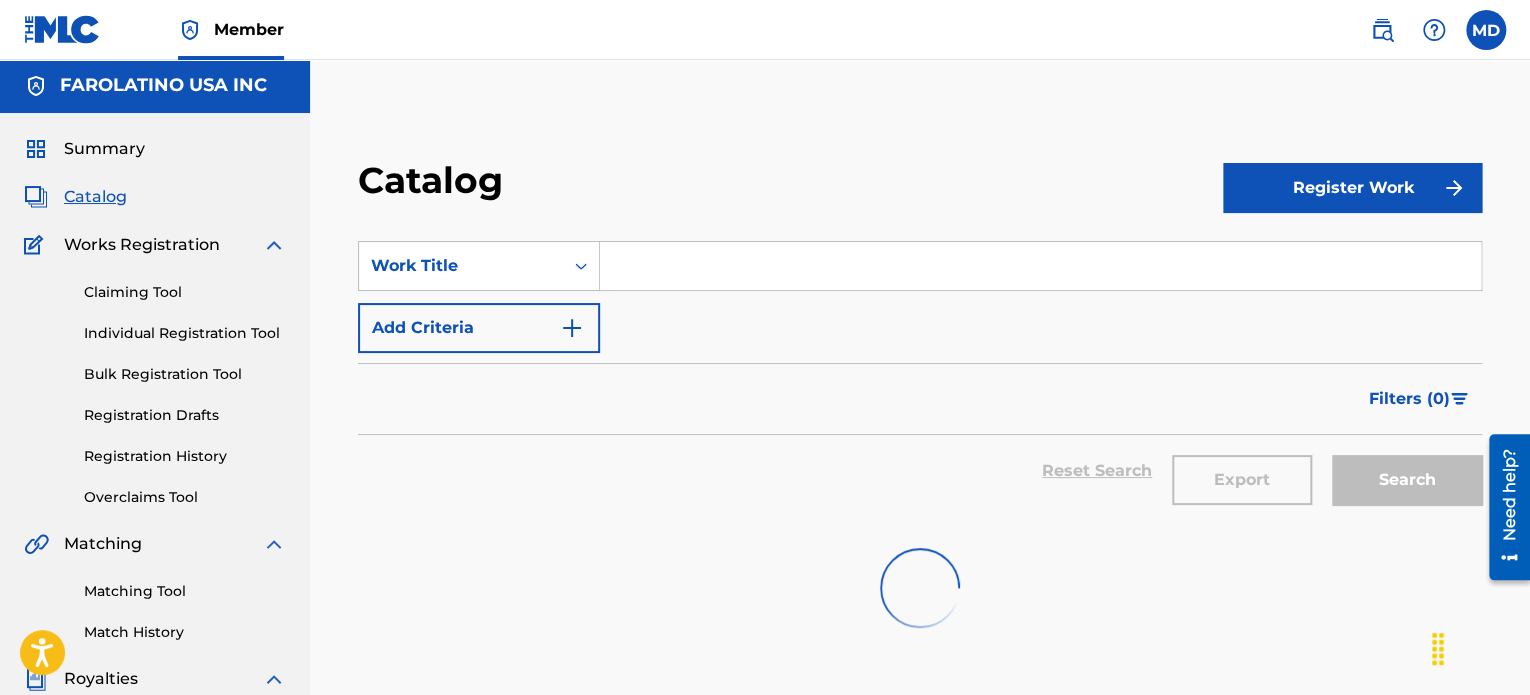 scroll, scrollTop: 0, scrollLeft: 0, axis: both 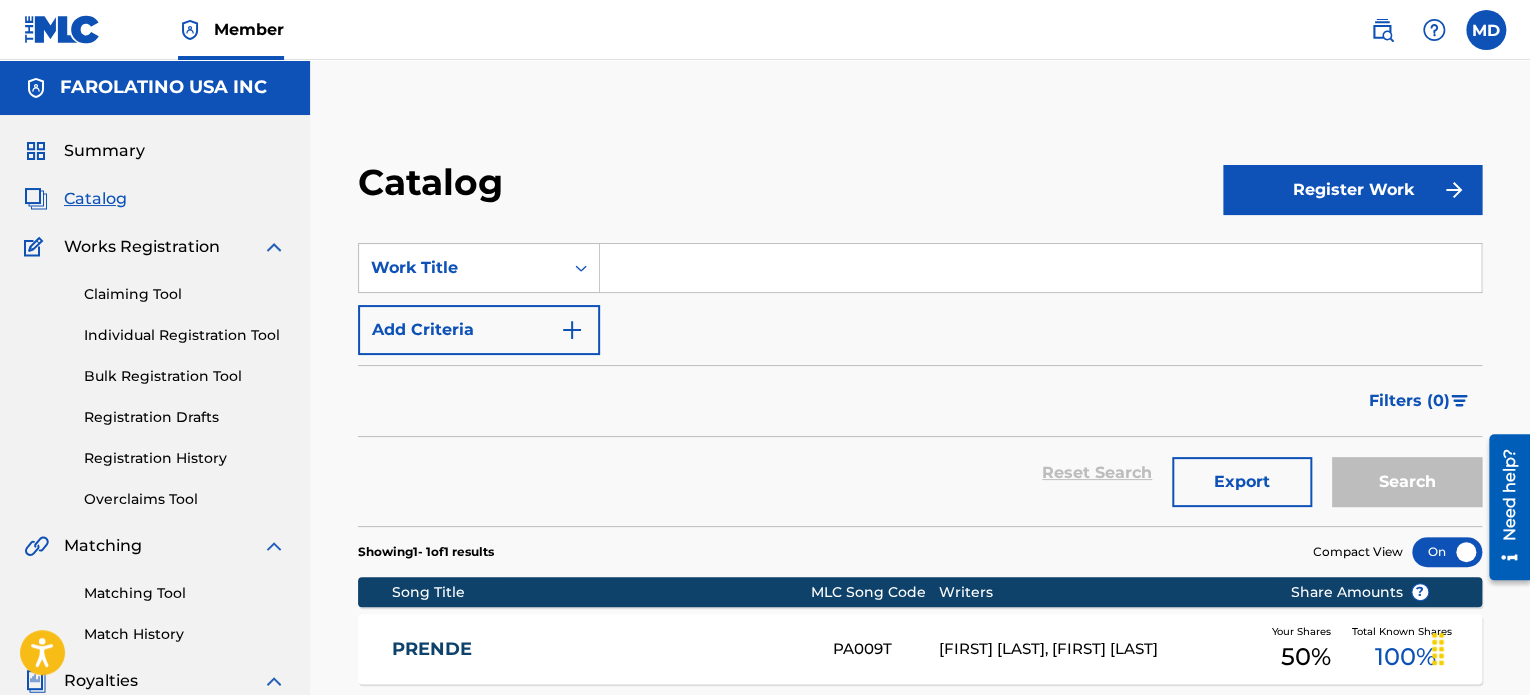 click at bounding box center (1040, 268) 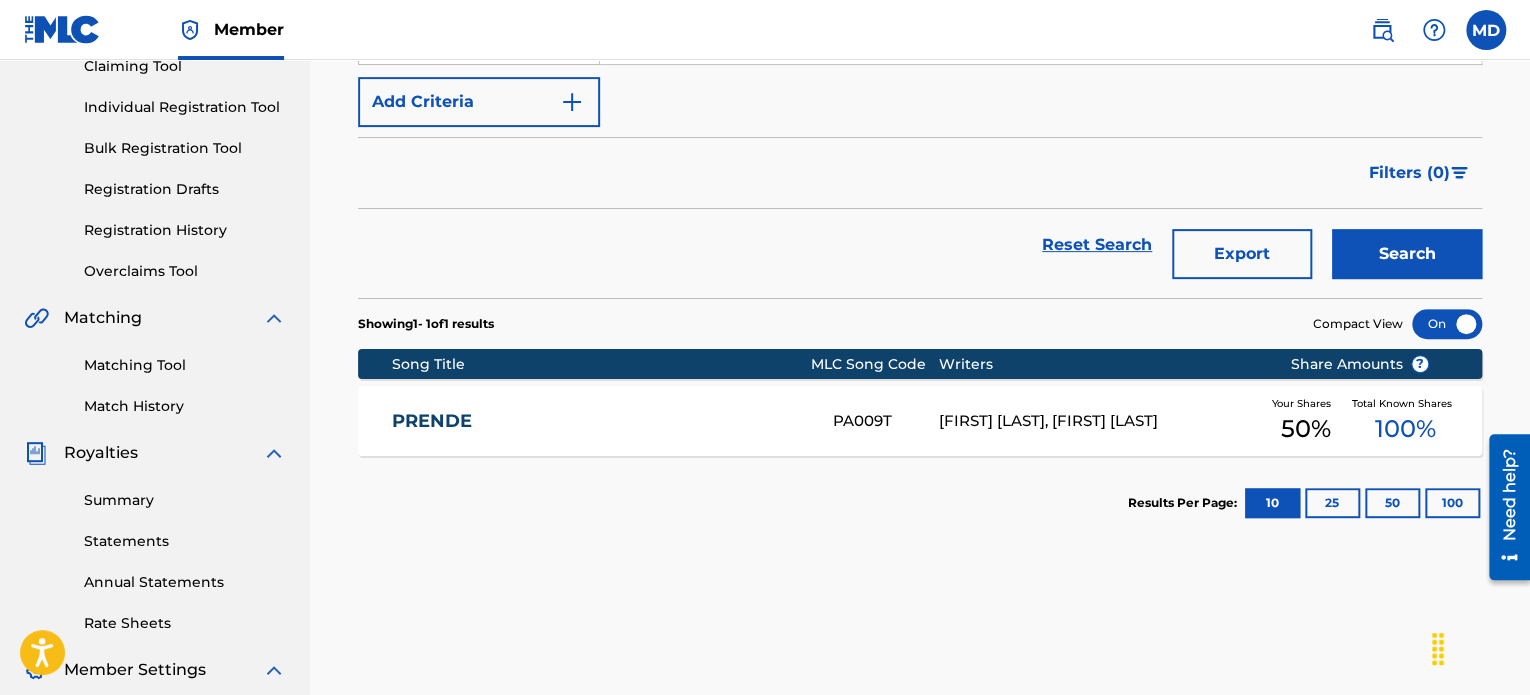 scroll, scrollTop: 166, scrollLeft: 0, axis: vertical 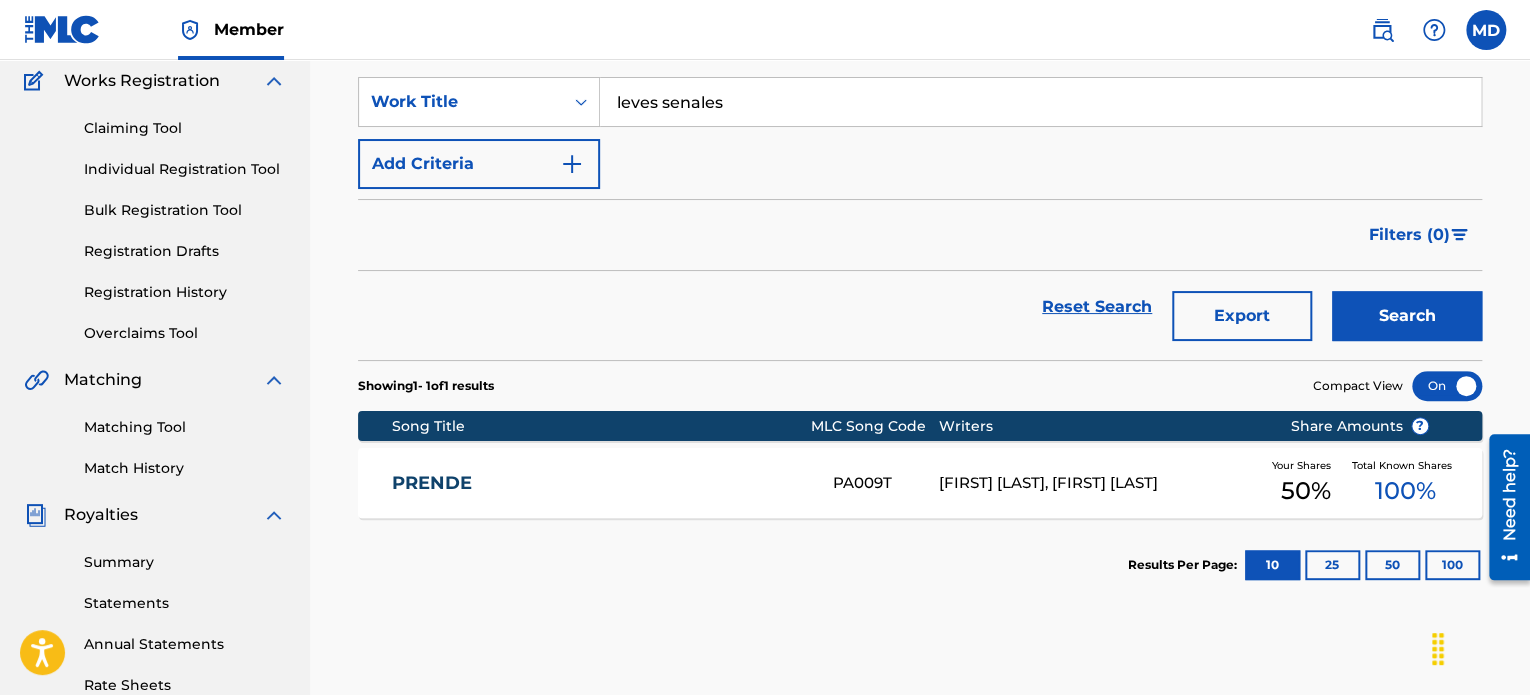 click on "leves senales" at bounding box center (1040, 102) 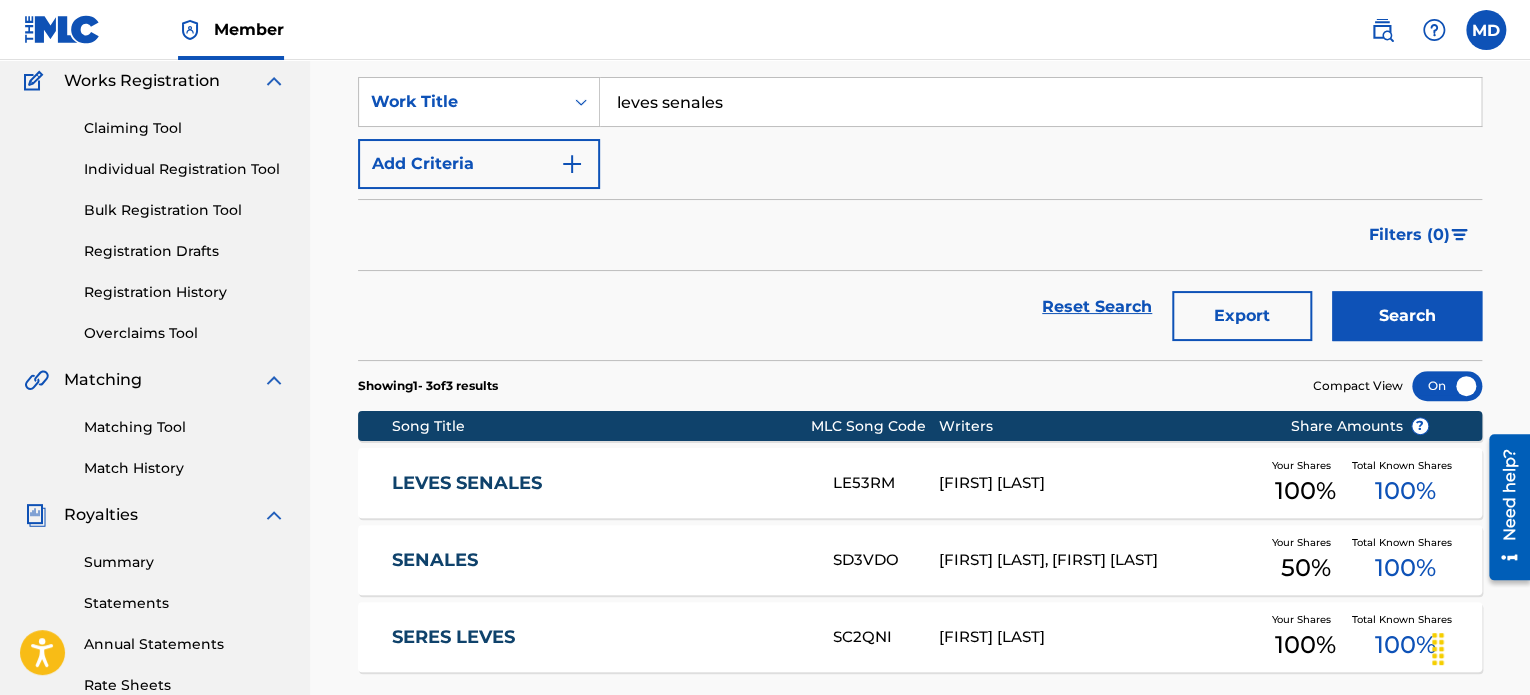 click on "[TITLE] LE53RM [FIRST] [LAST] Your Shares 100 % Total Known Shares 100 %" at bounding box center (920, 483) 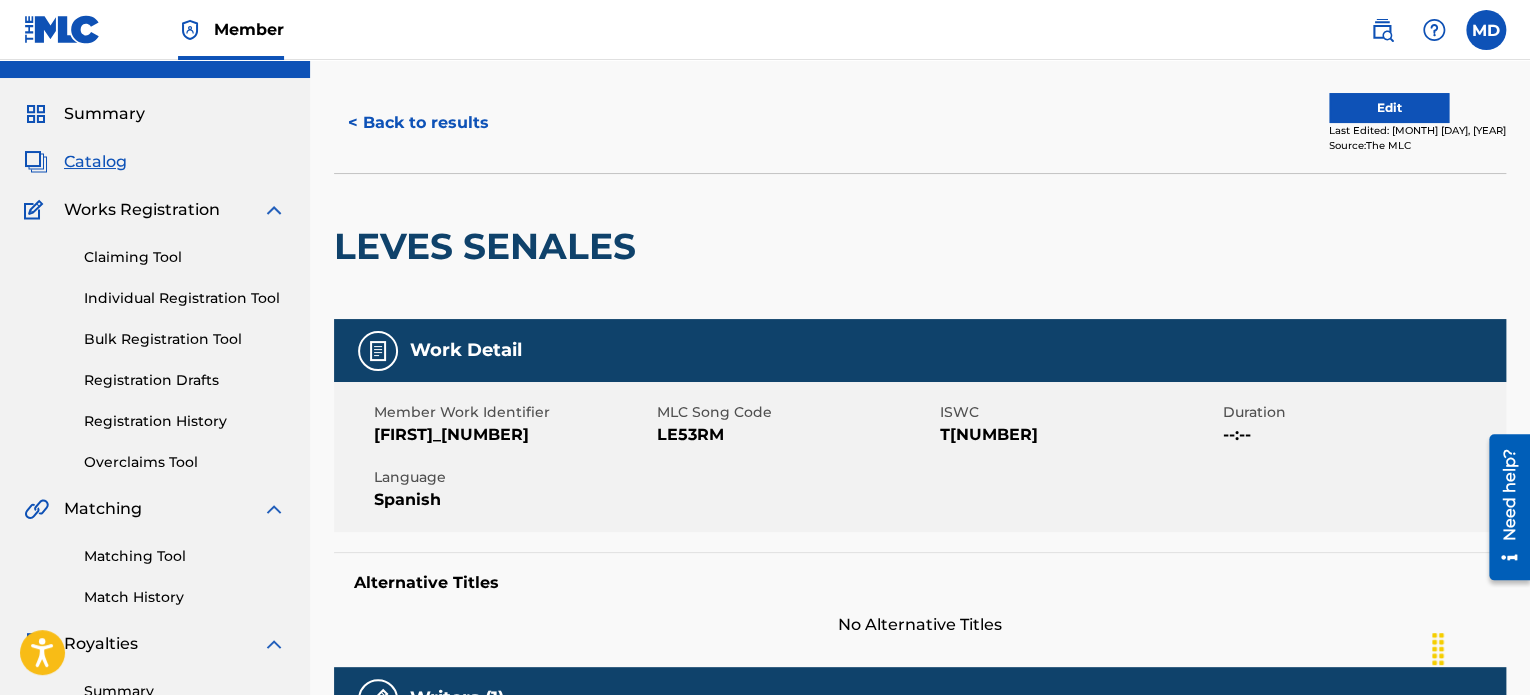 scroll, scrollTop: 0, scrollLeft: 0, axis: both 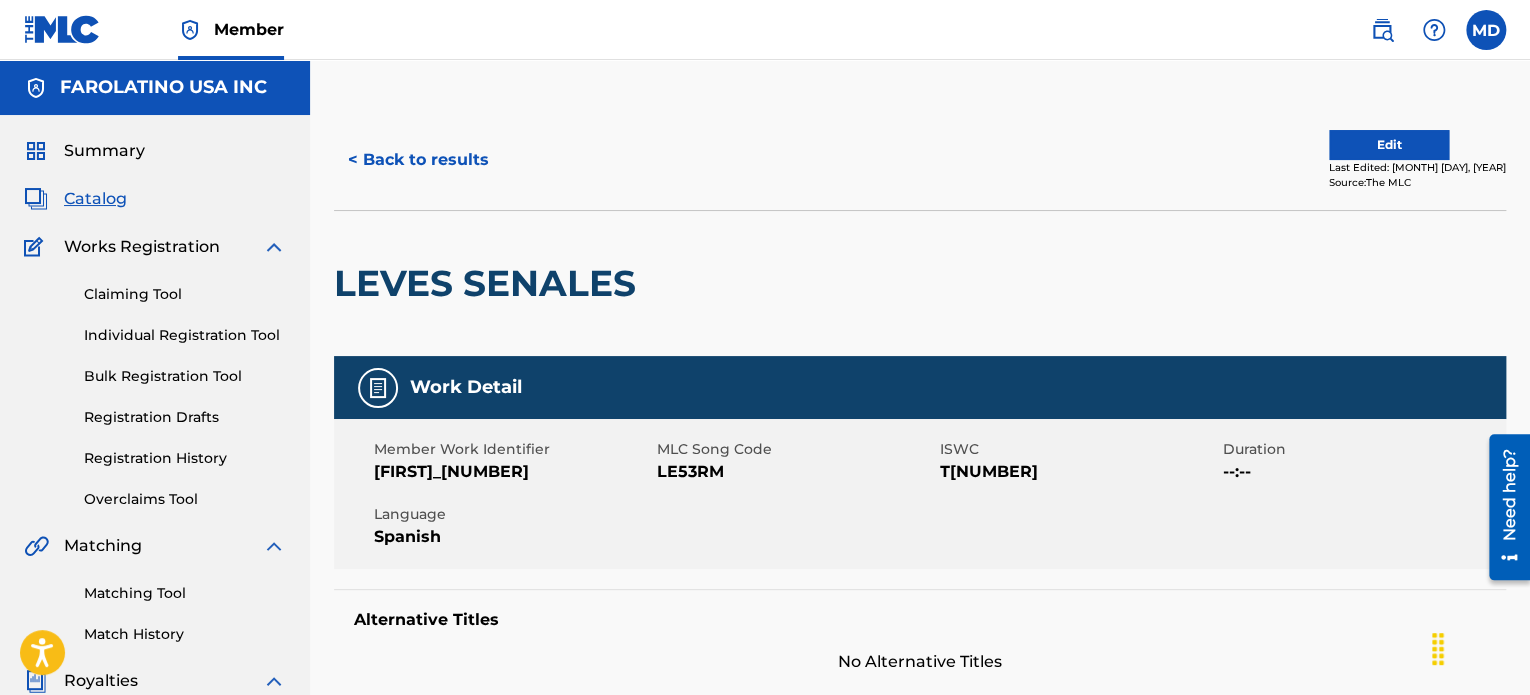 click on "< Back to results" at bounding box center (418, 160) 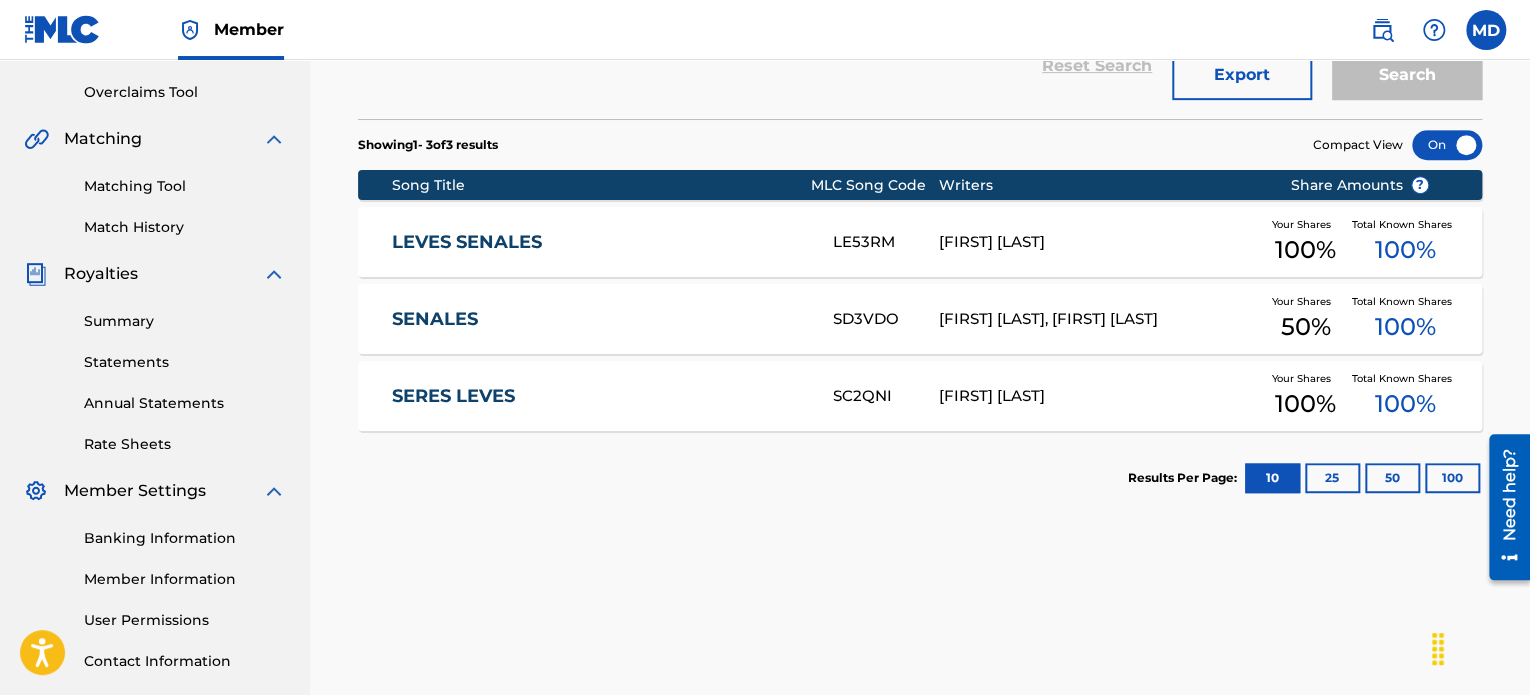 scroll, scrollTop: 378, scrollLeft: 0, axis: vertical 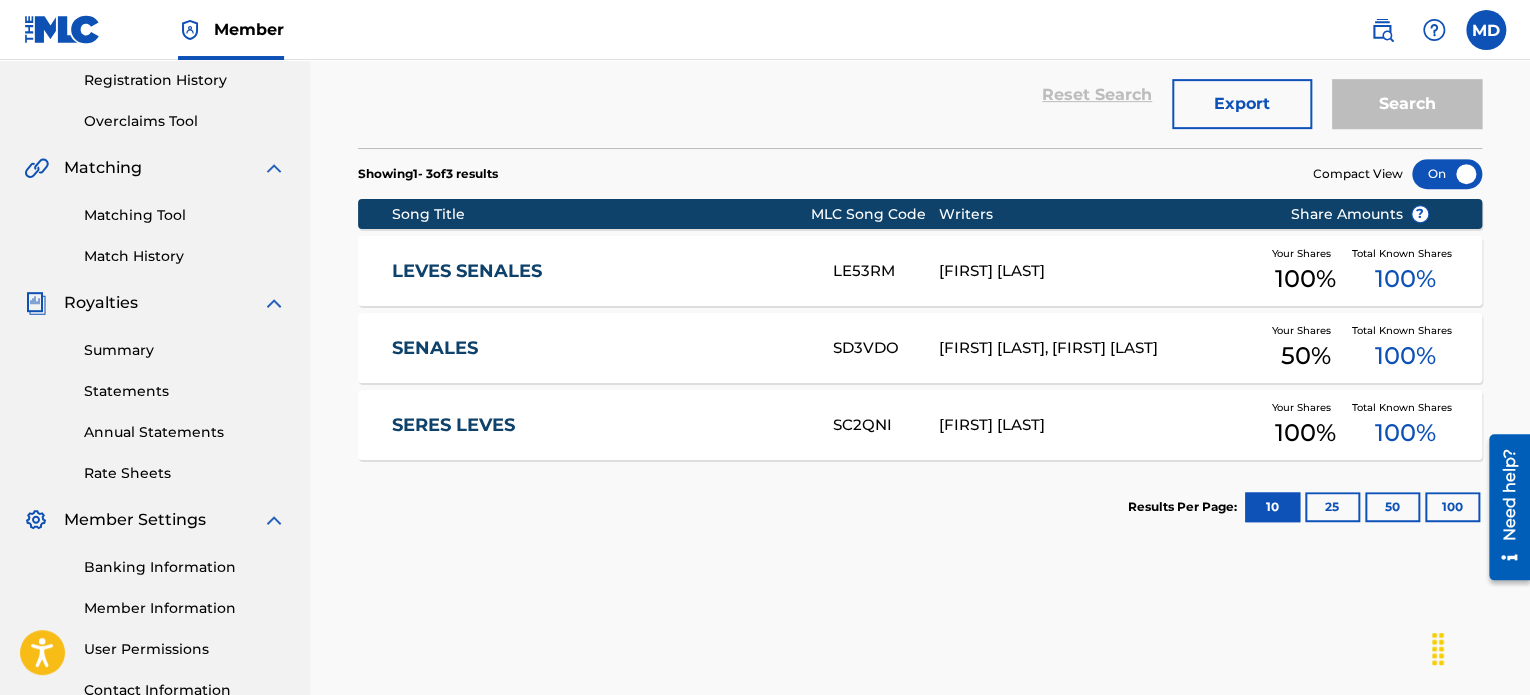 click on "SENALES SD3VDO [FIRST] [LAST], [FIRST] [LAST] Your Shares 50 % Total Known Shares 100 %" at bounding box center [920, 348] 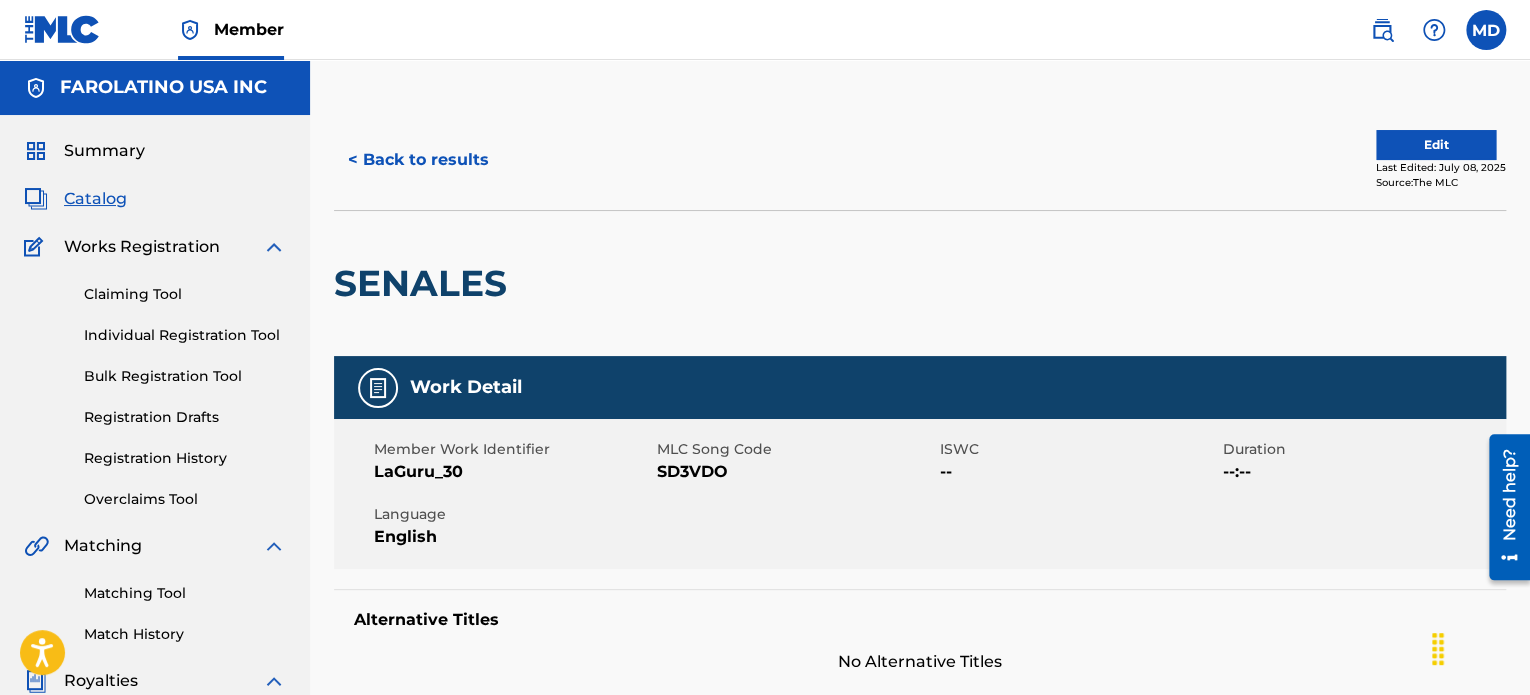 click on "< Back to results" at bounding box center (418, 160) 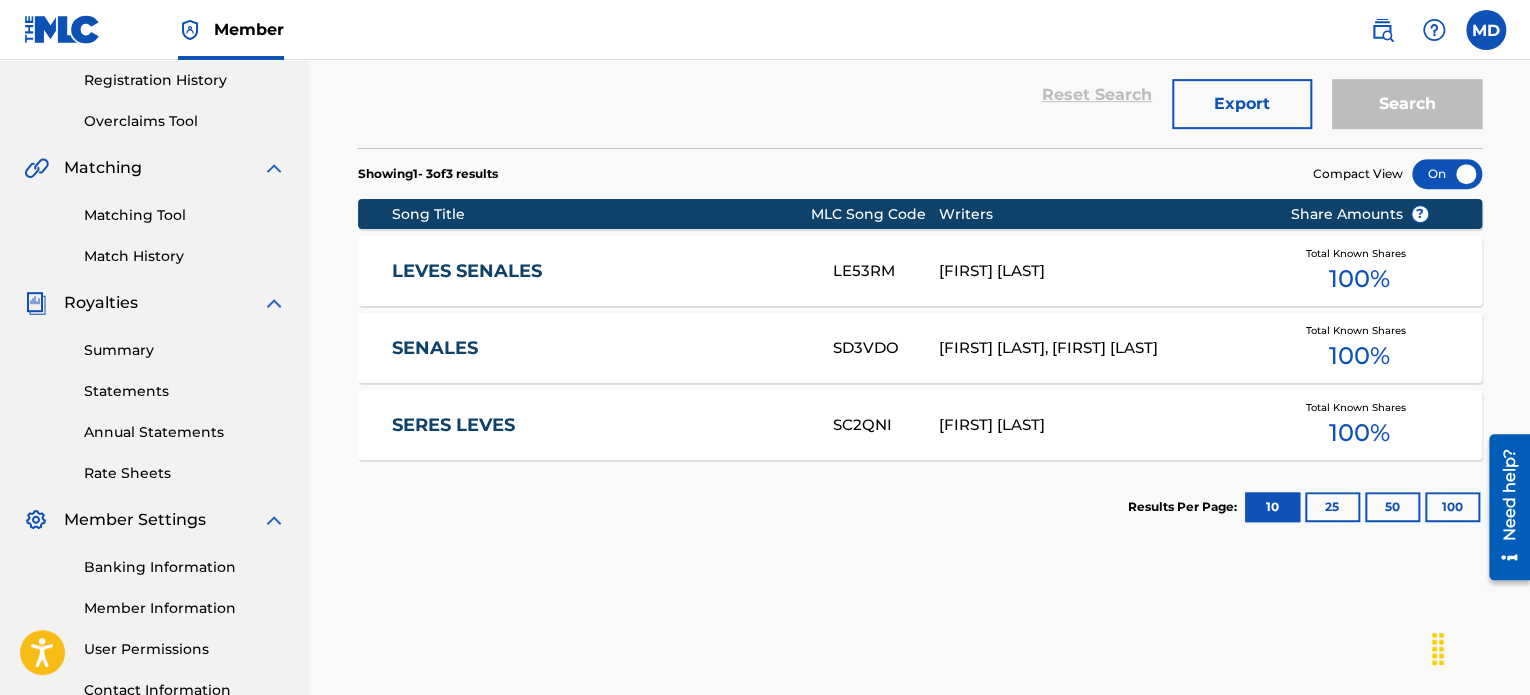 scroll, scrollTop: 0, scrollLeft: 0, axis: both 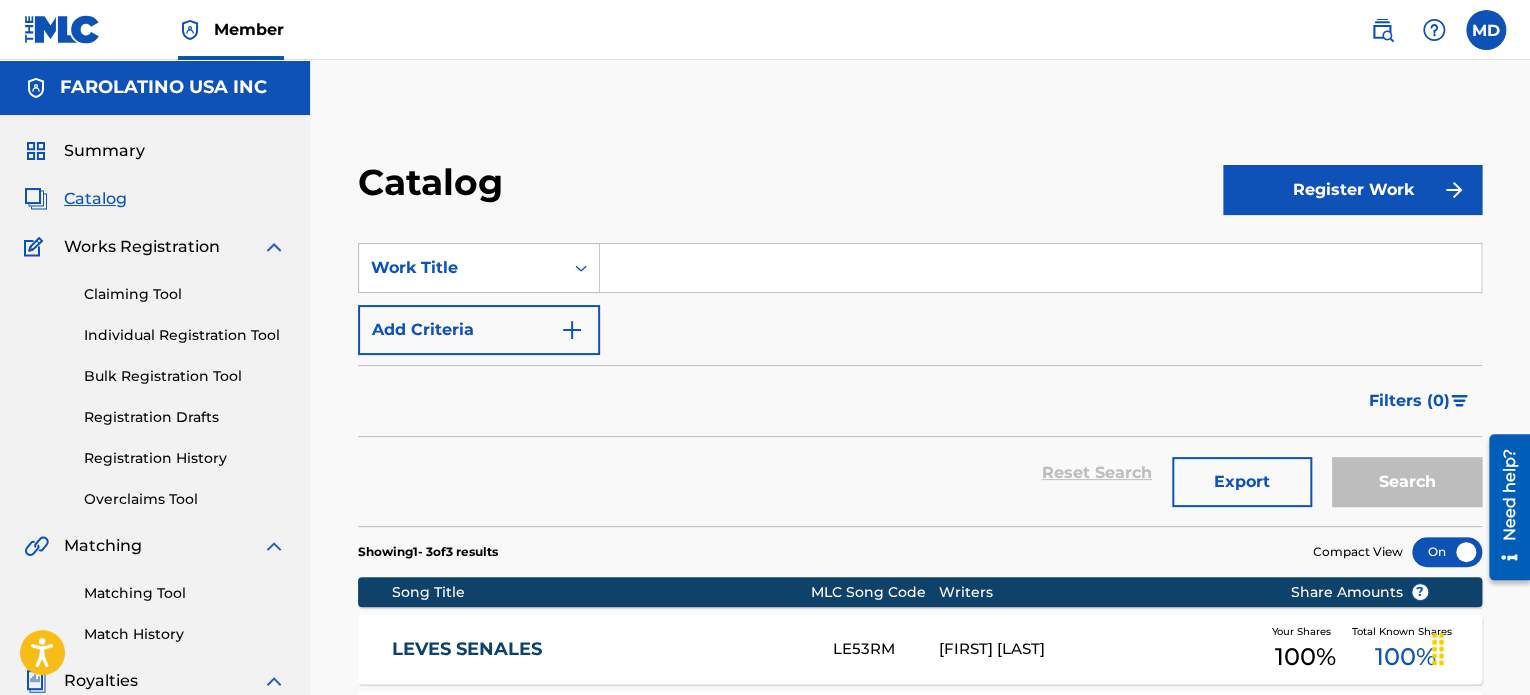 click at bounding box center (1040, 268) 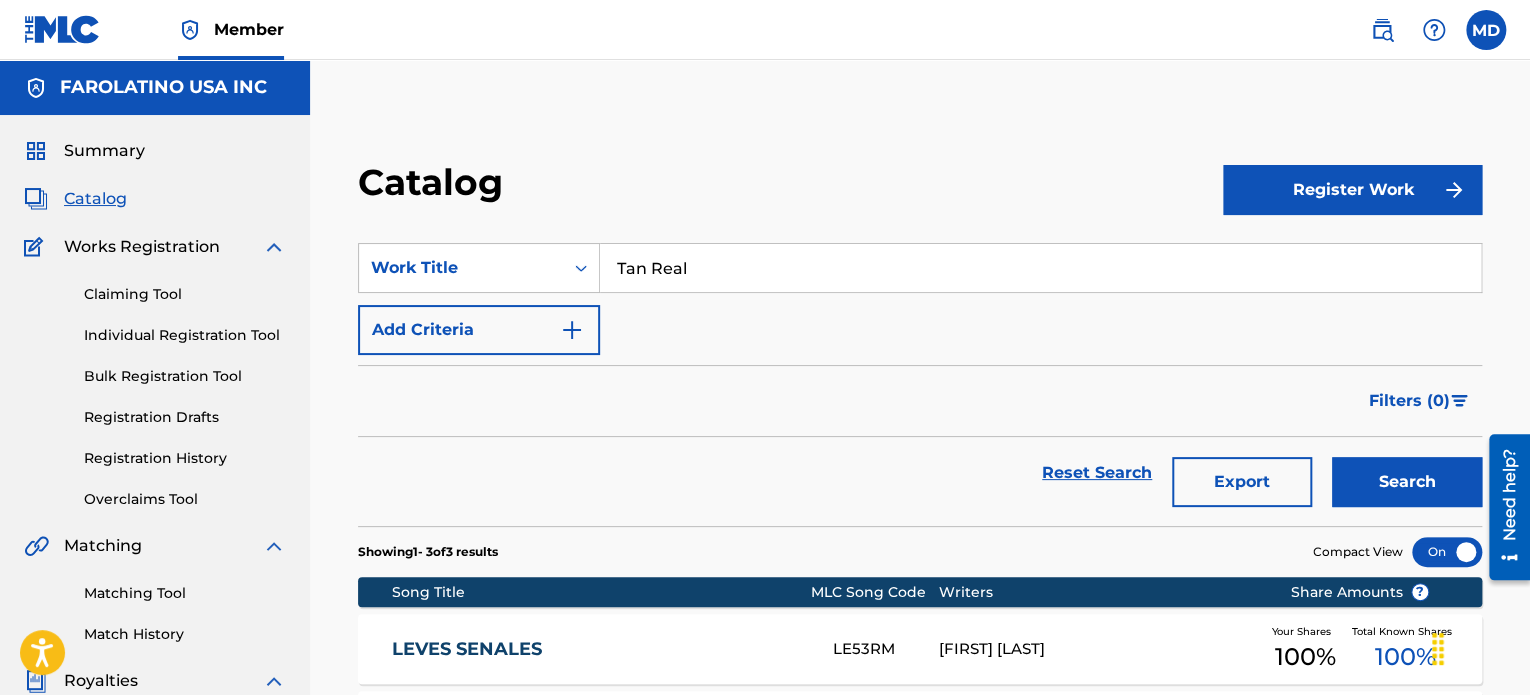 type on "Tan Real" 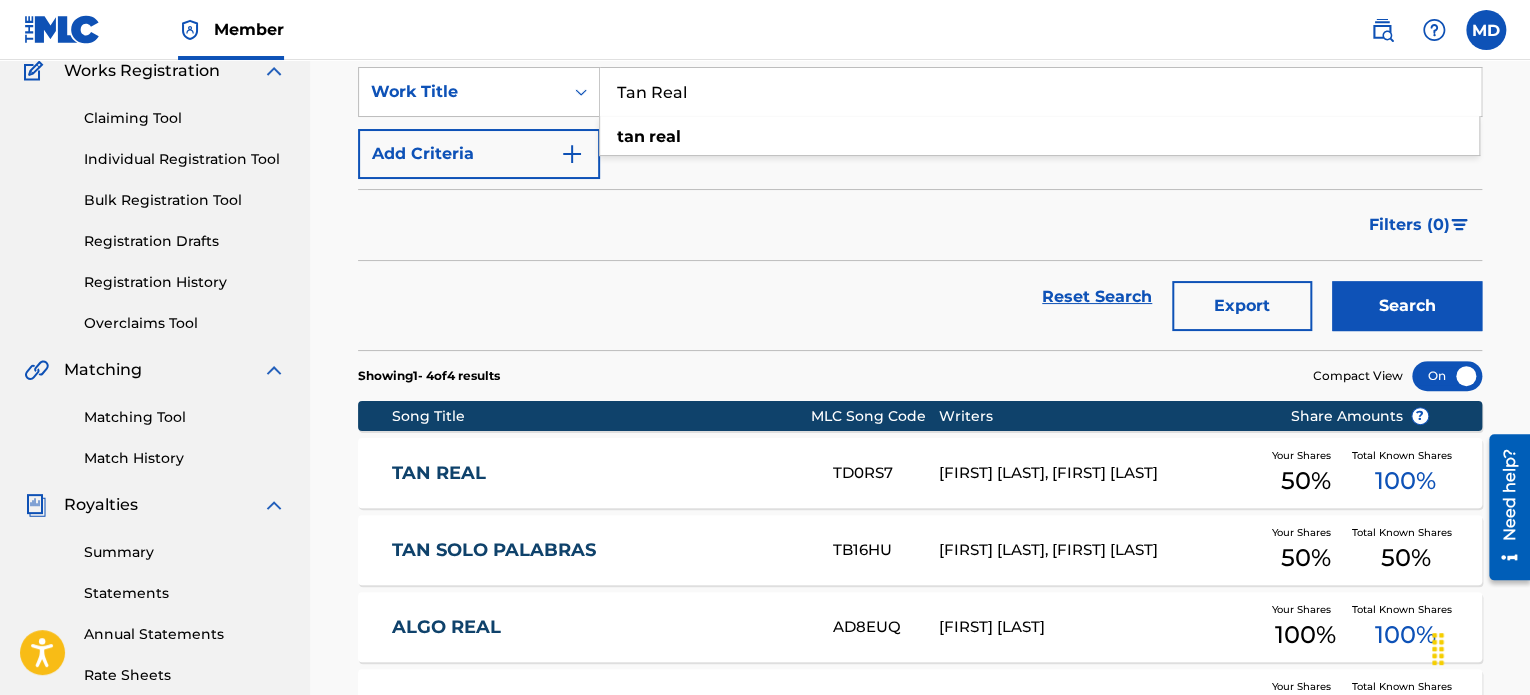 scroll, scrollTop: 333, scrollLeft: 0, axis: vertical 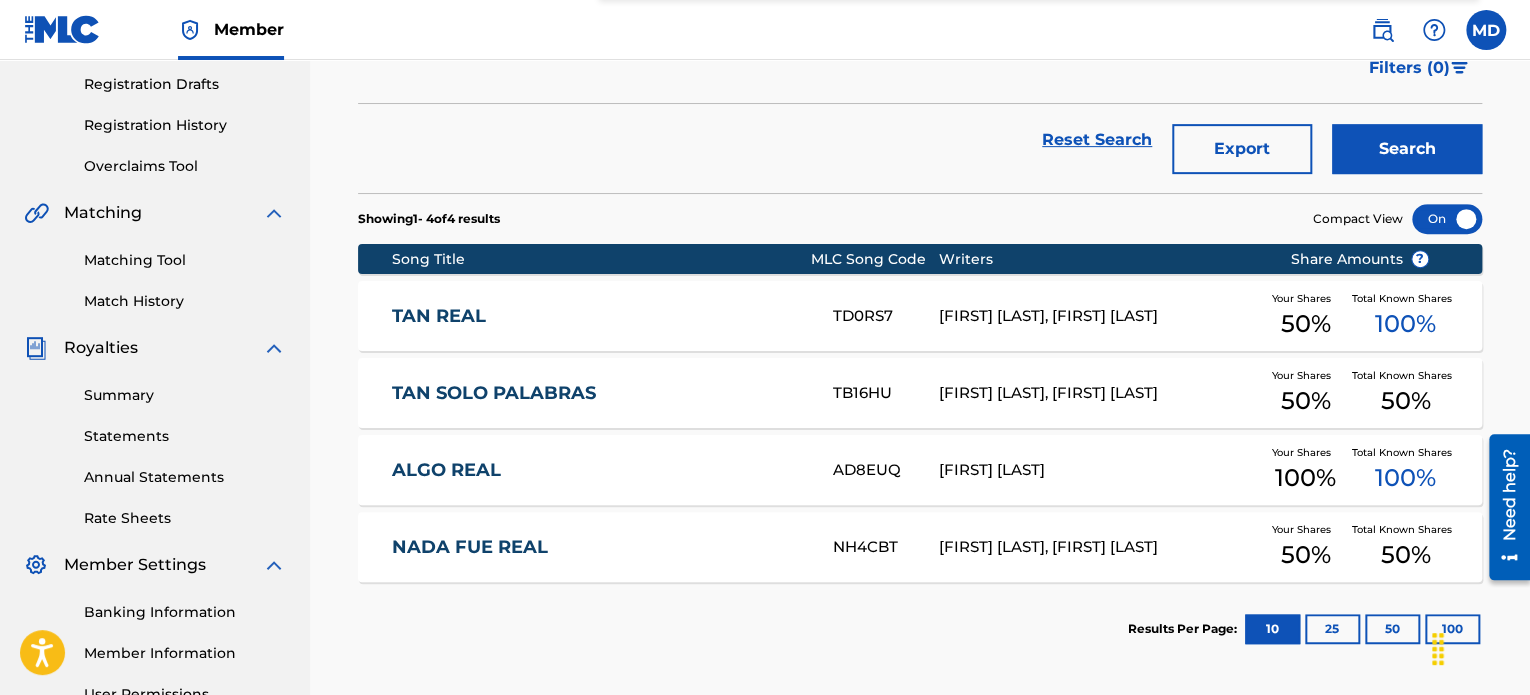 click on "TAN REAL" at bounding box center (599, 316) 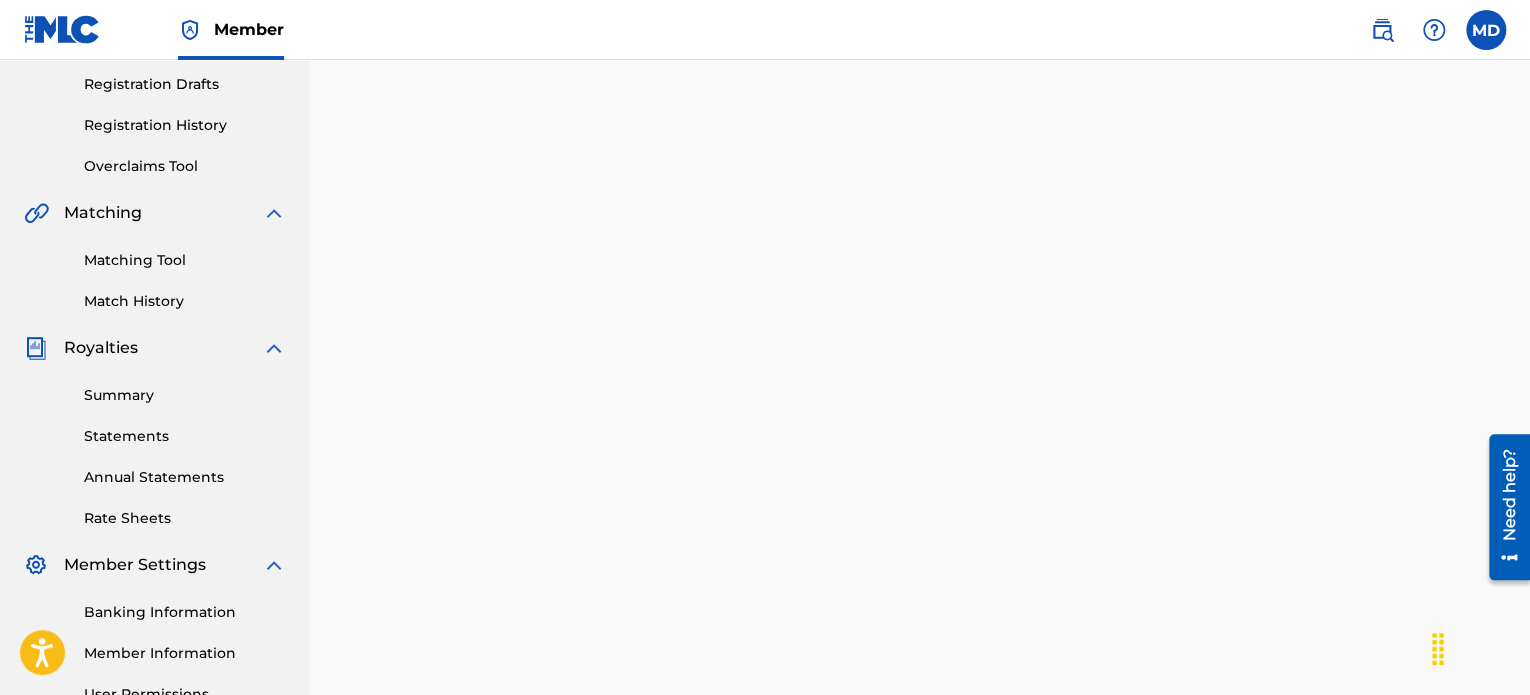 scroll, scrollTop: 0, scrollLeft: 0, axis: both 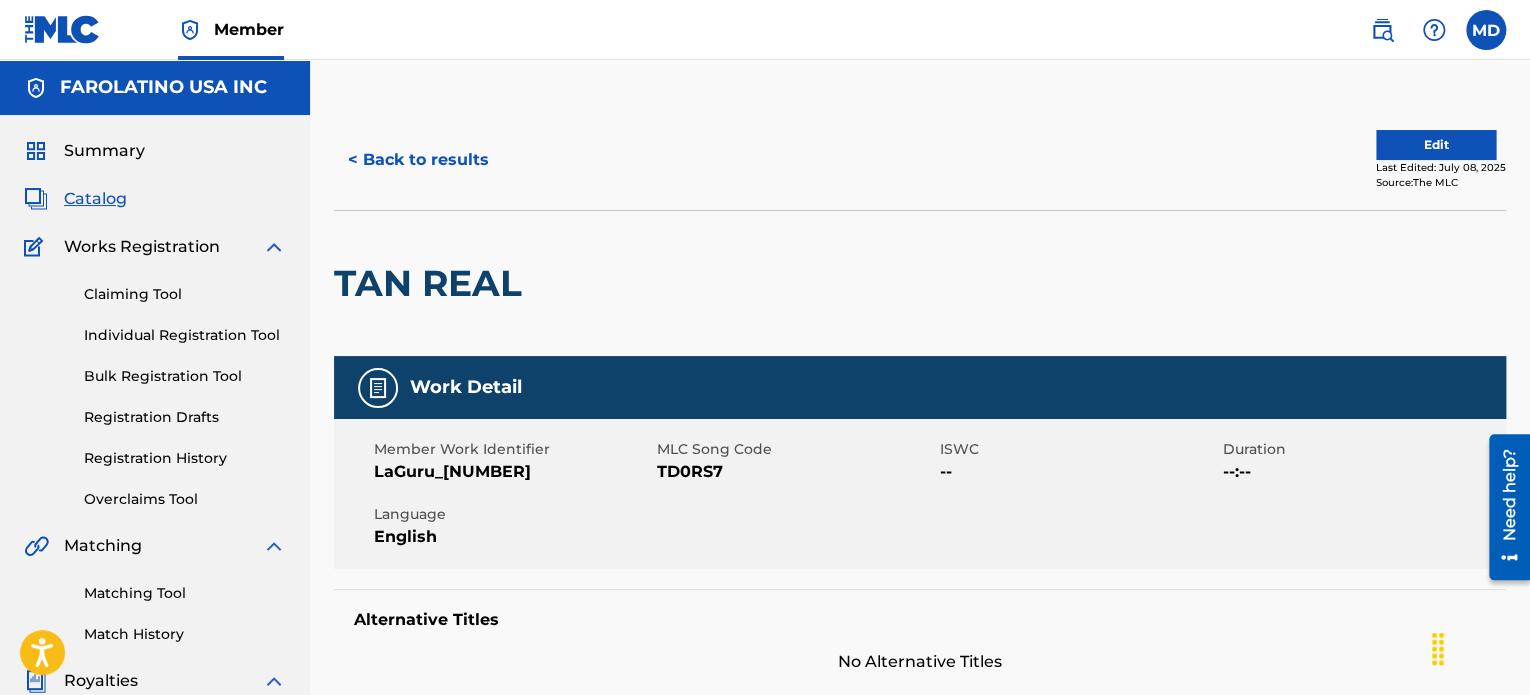 click on "< Back to results" at bounding box center (627, 160) 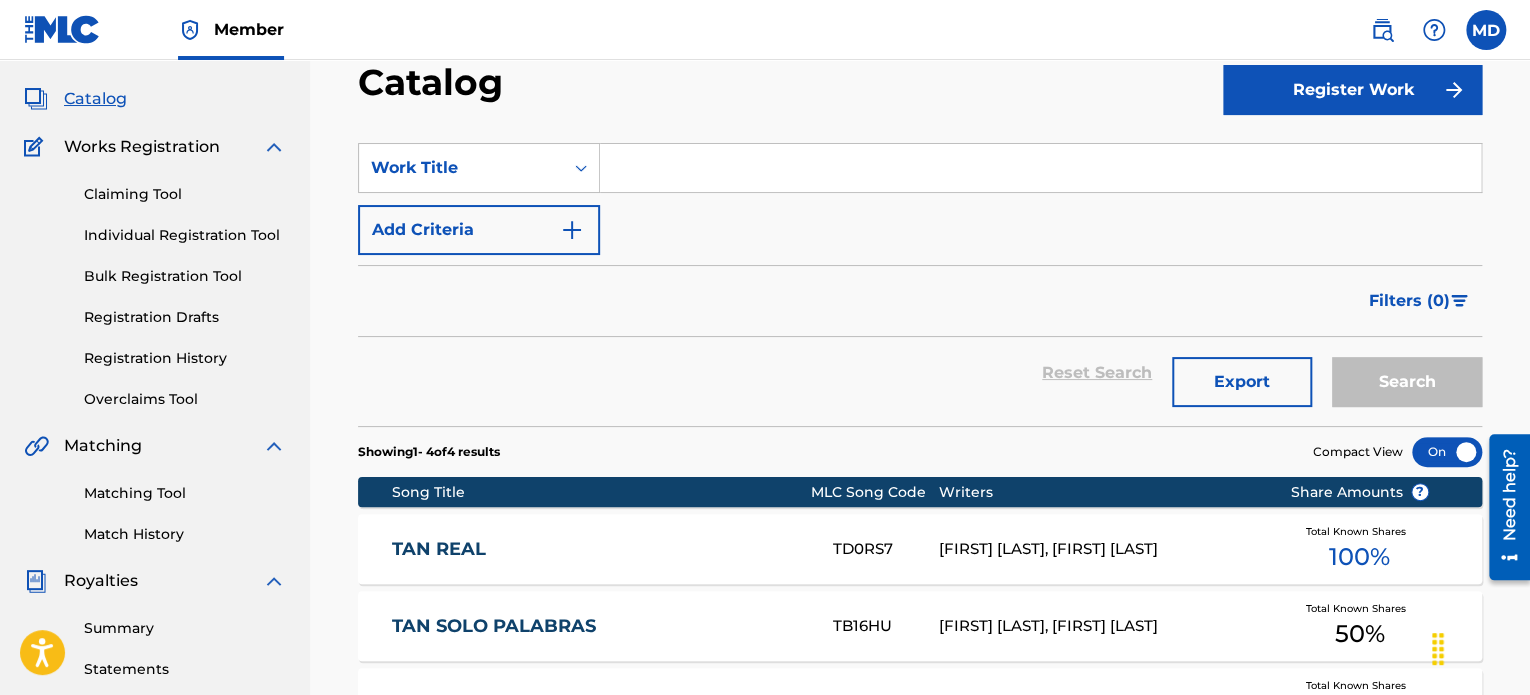 scroll, scrollTop: 0, scrollLeft: 0, axis: both 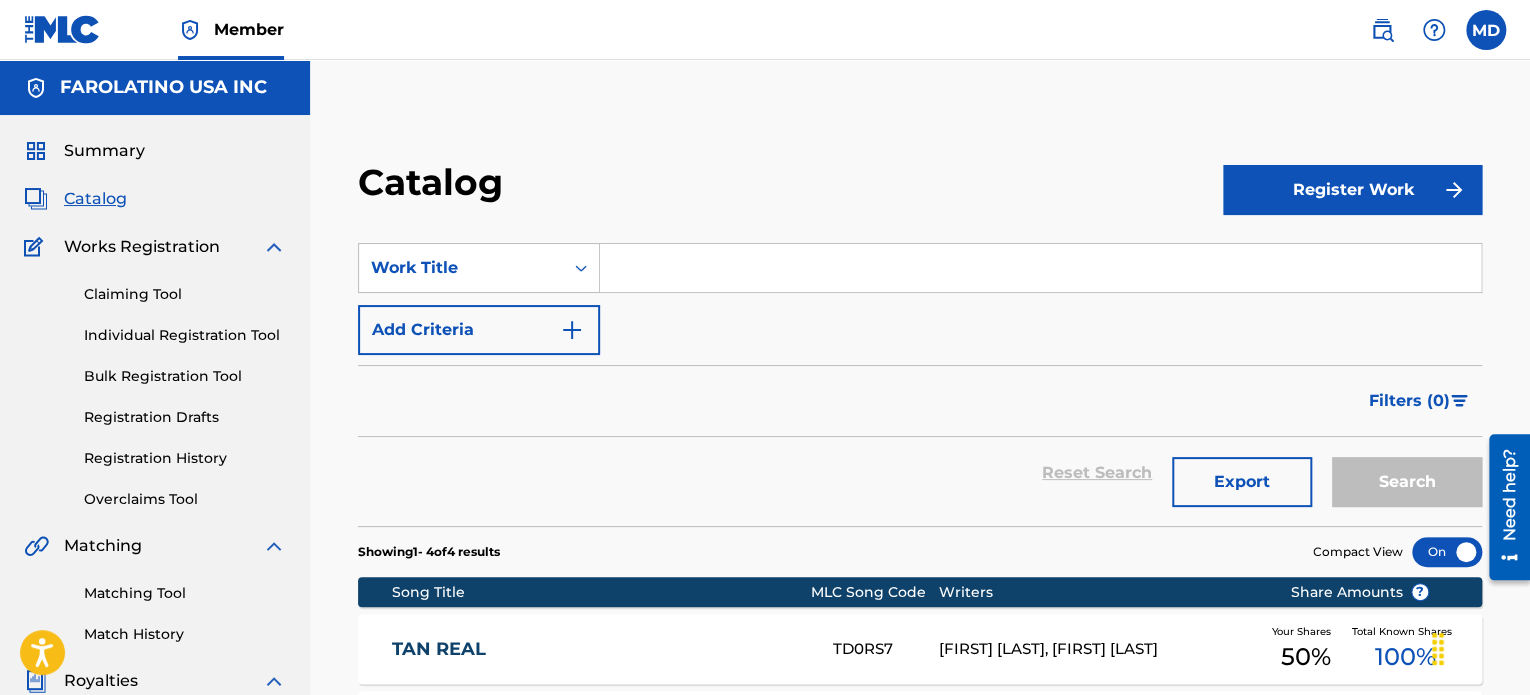 click on "Registration History" at bounding box center (185, 458) 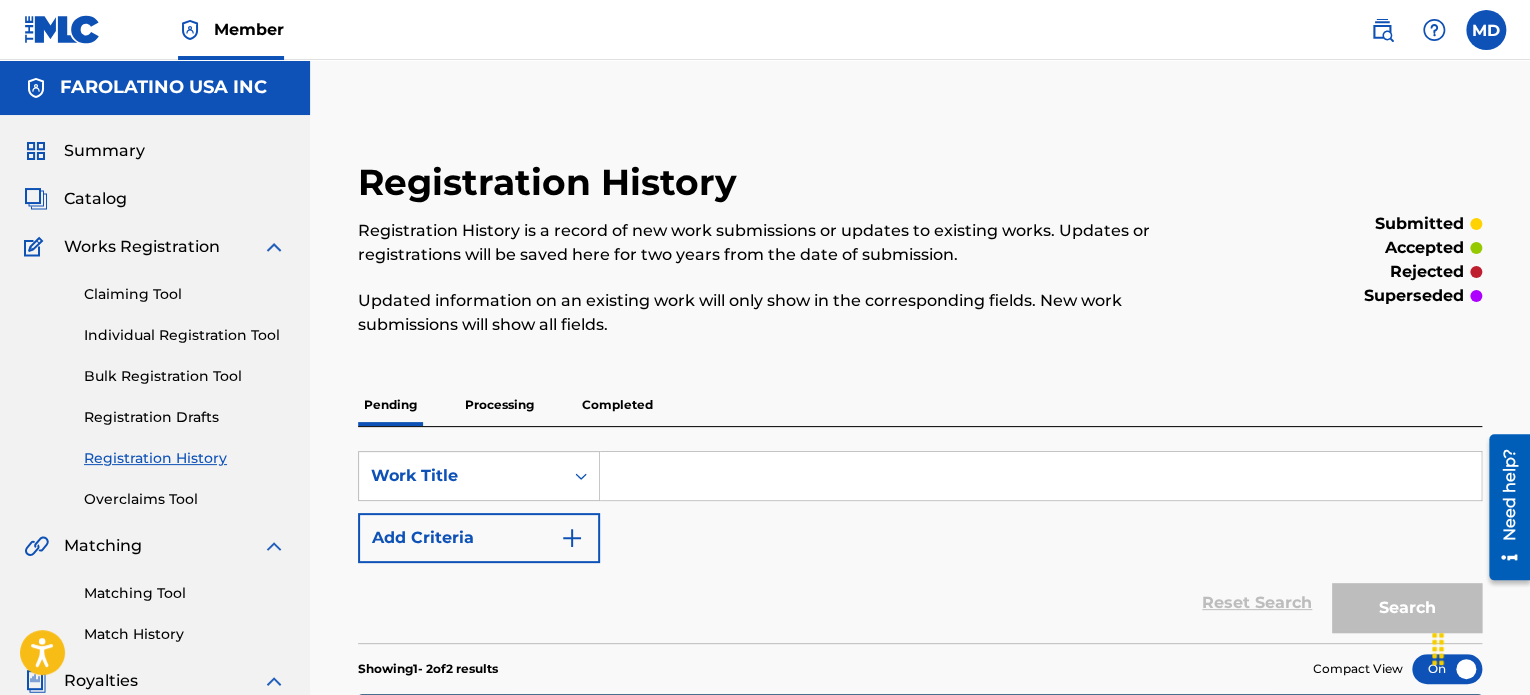 click on "Processing" at bounding box center [499, 405] 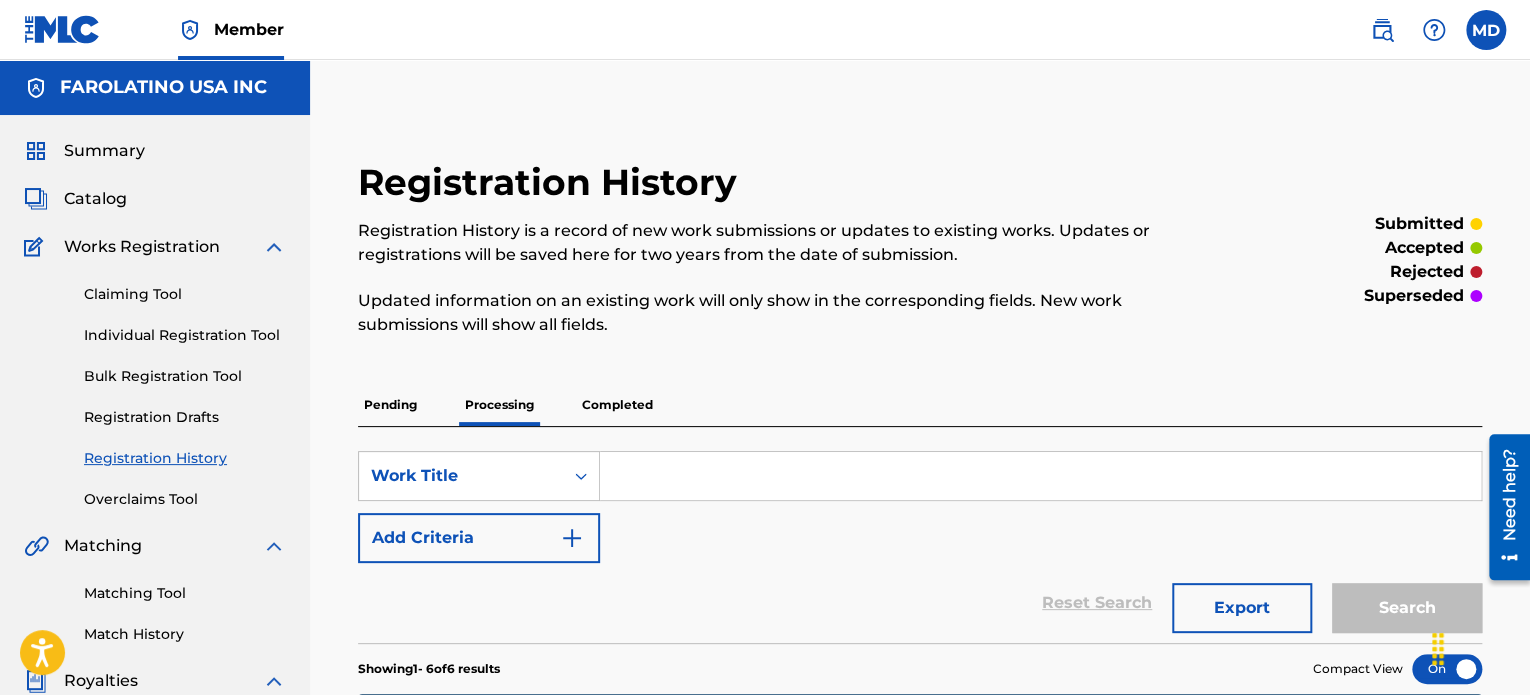 click on "Pending" at bounding box center (390, 405) 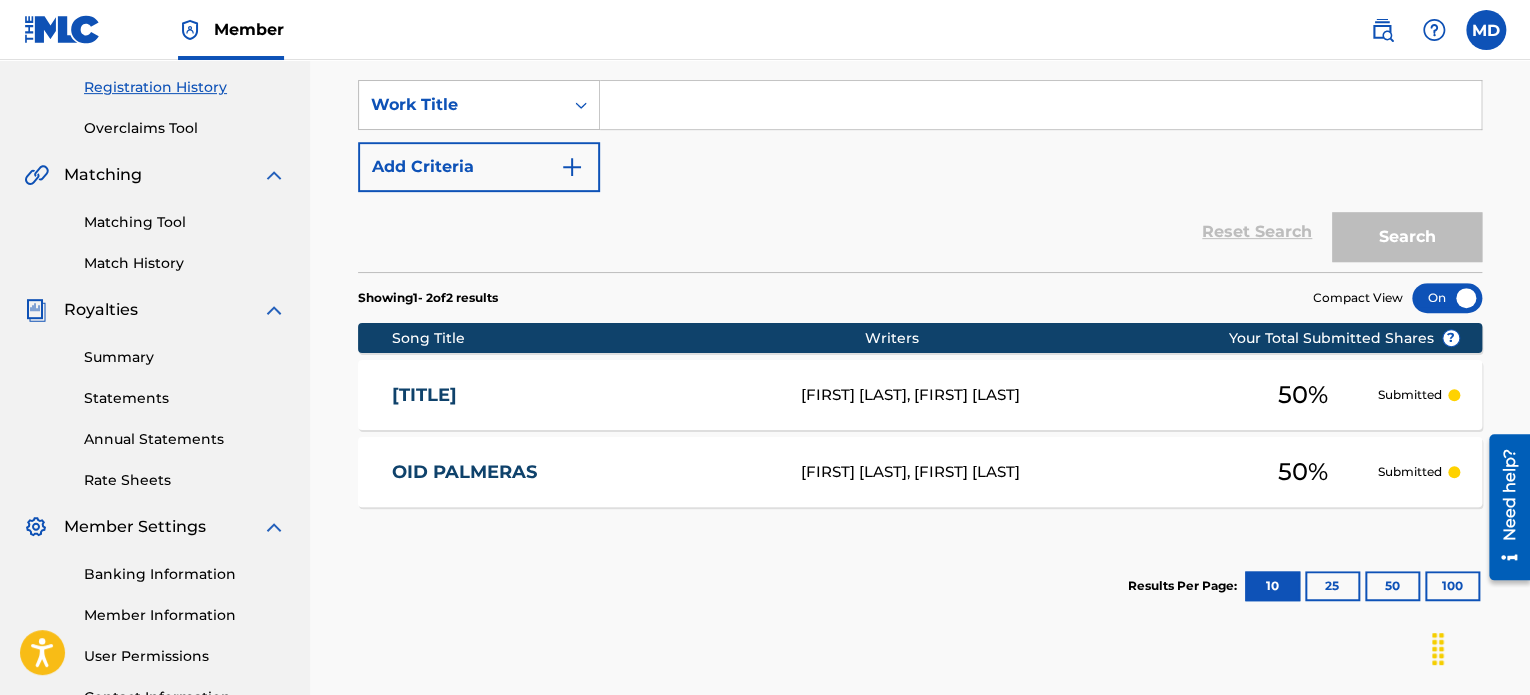scroll, scrollTop: 333, scrollLeft: 0, axis: vertical 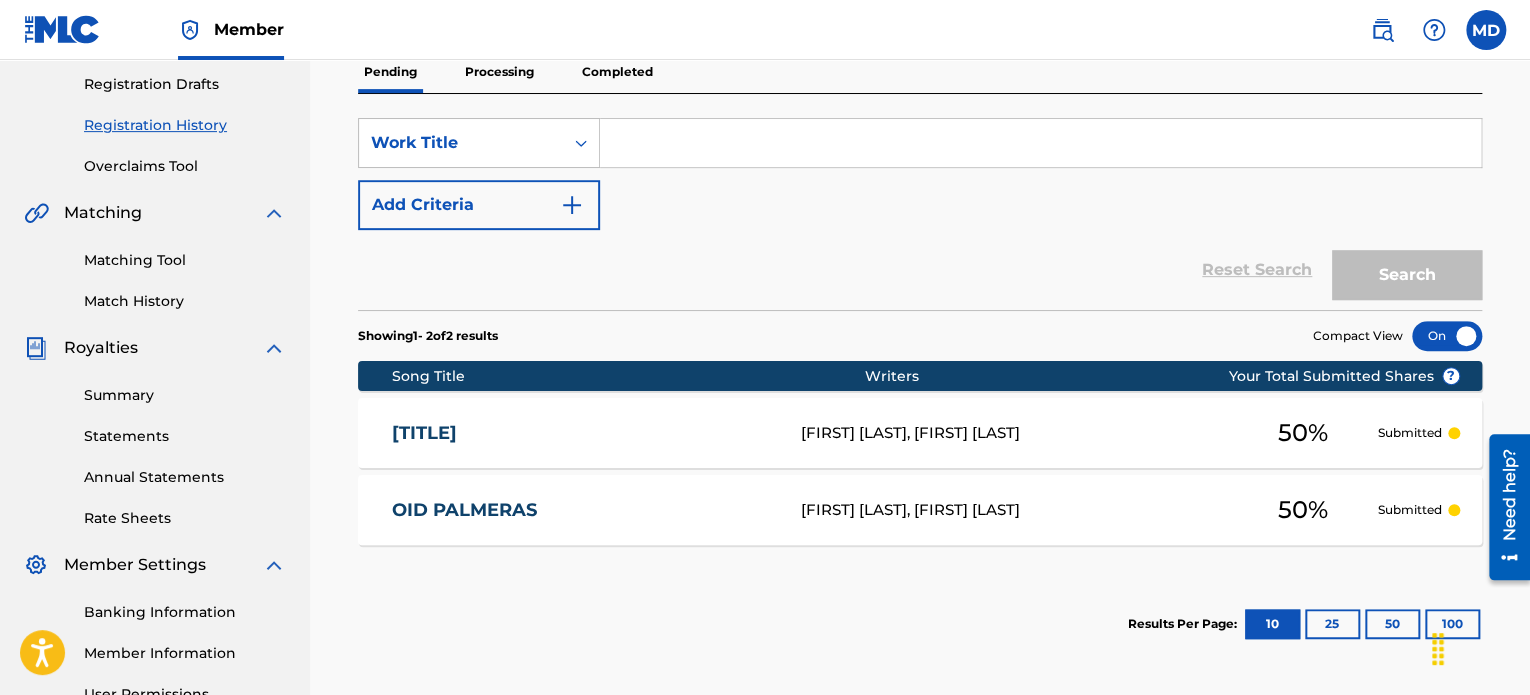 click on "Processing" at bounding box center (499, 72) 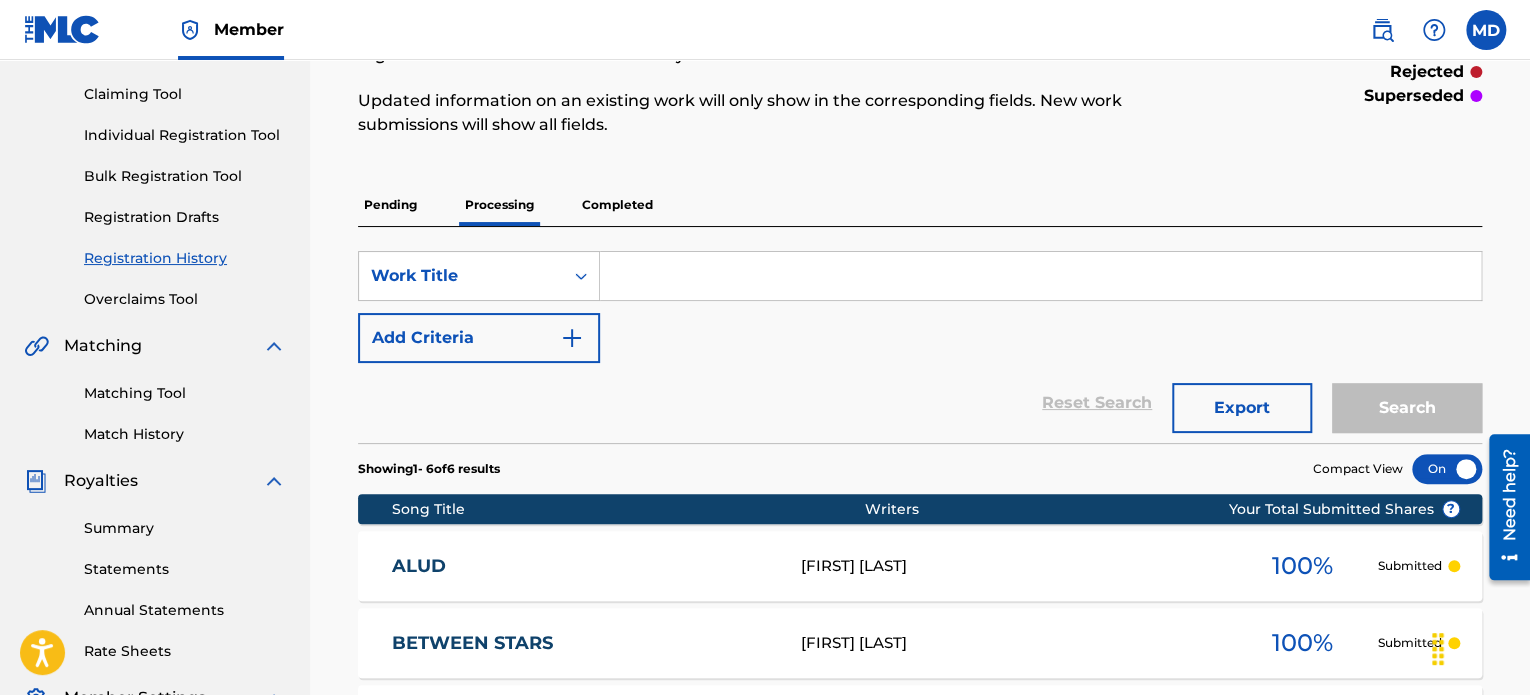 scroll, scrollTop: 0, scrollLeft: 0, axis: both 